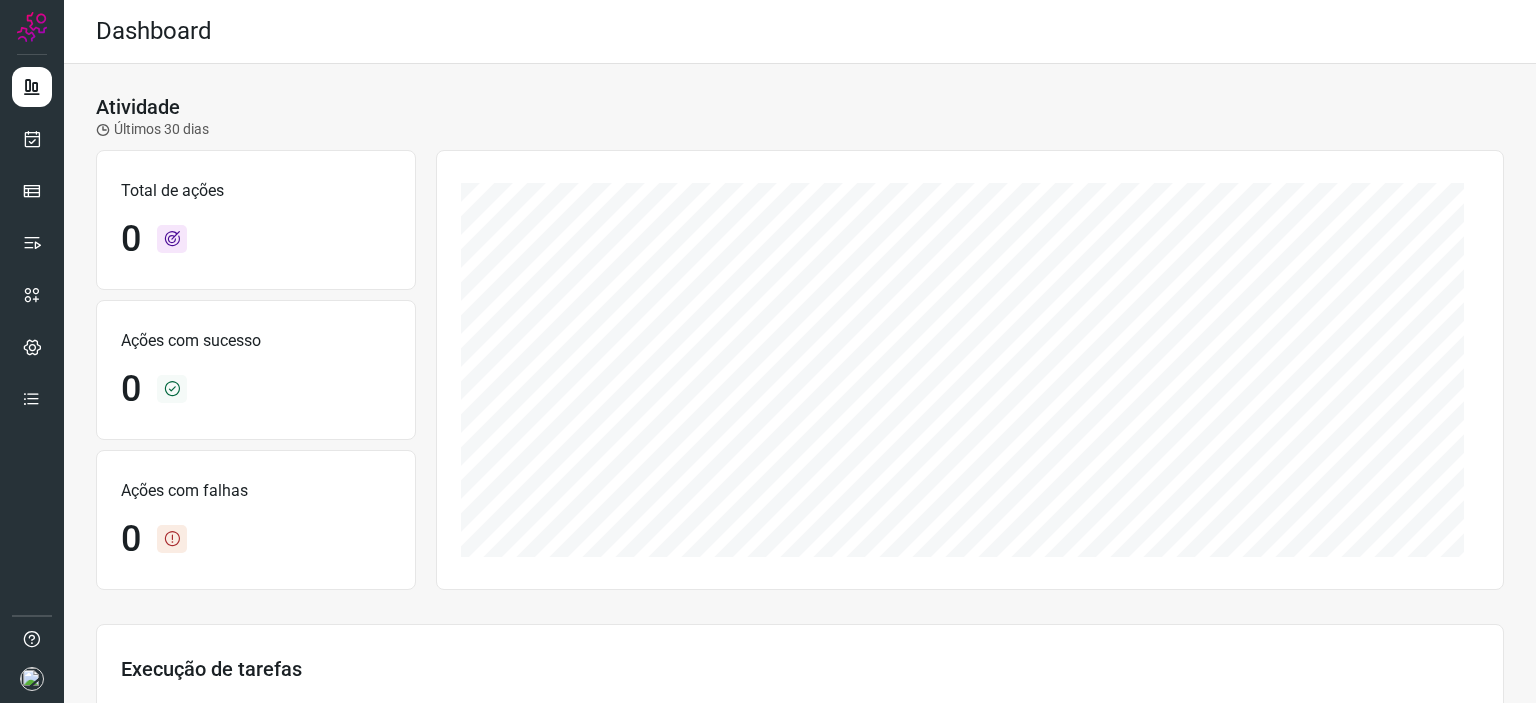 scroll, scrollTop: 0, scrollLeft: 0, axis: both 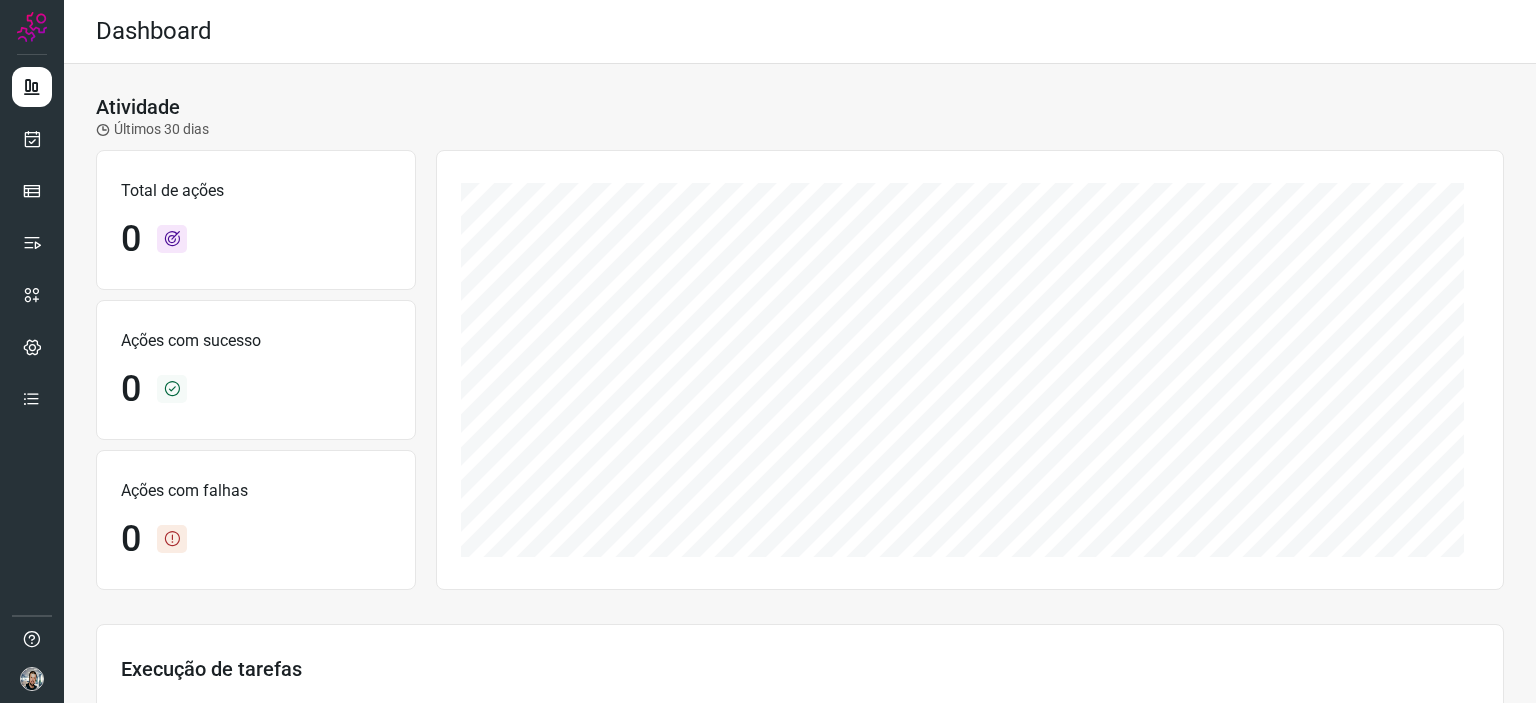 click at bounding box center [32, 679] 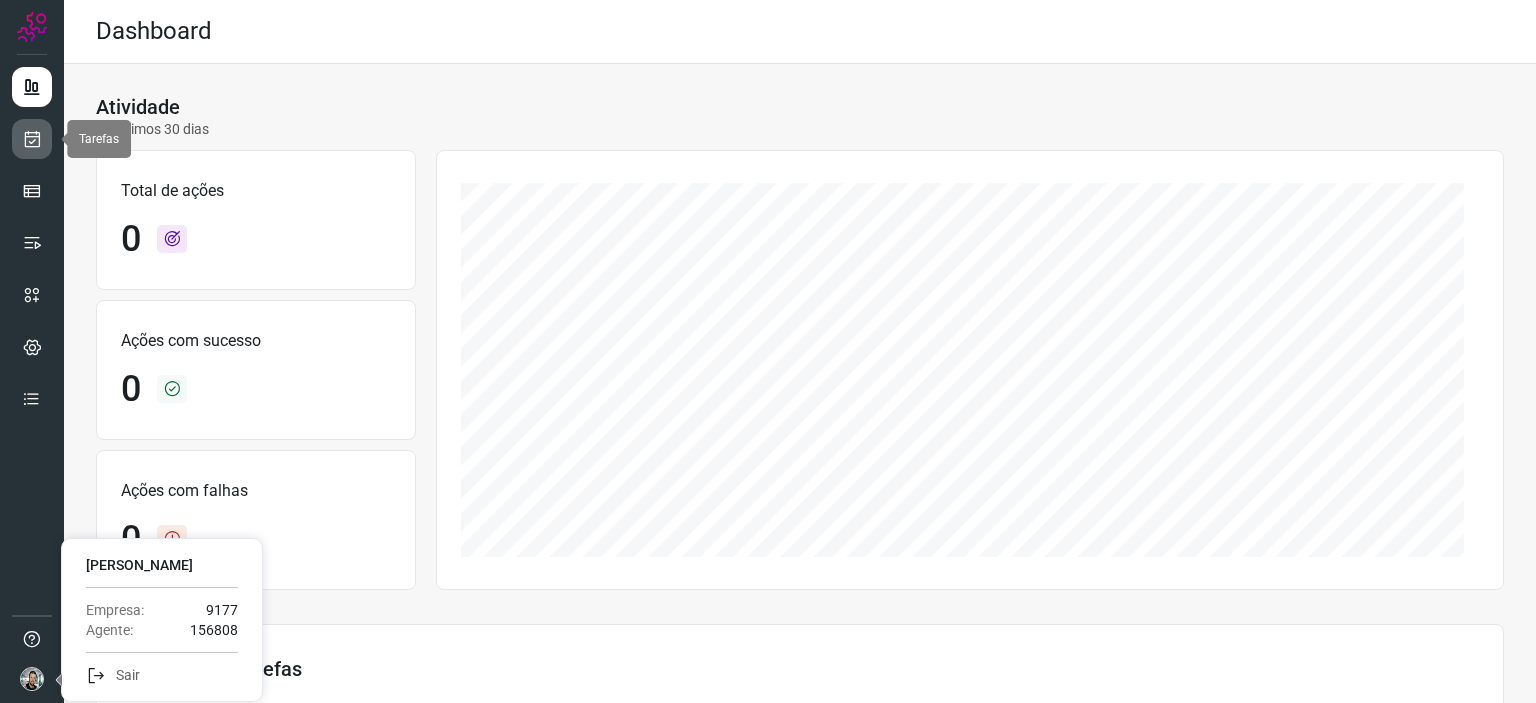 click at bounding box center [32, 139] 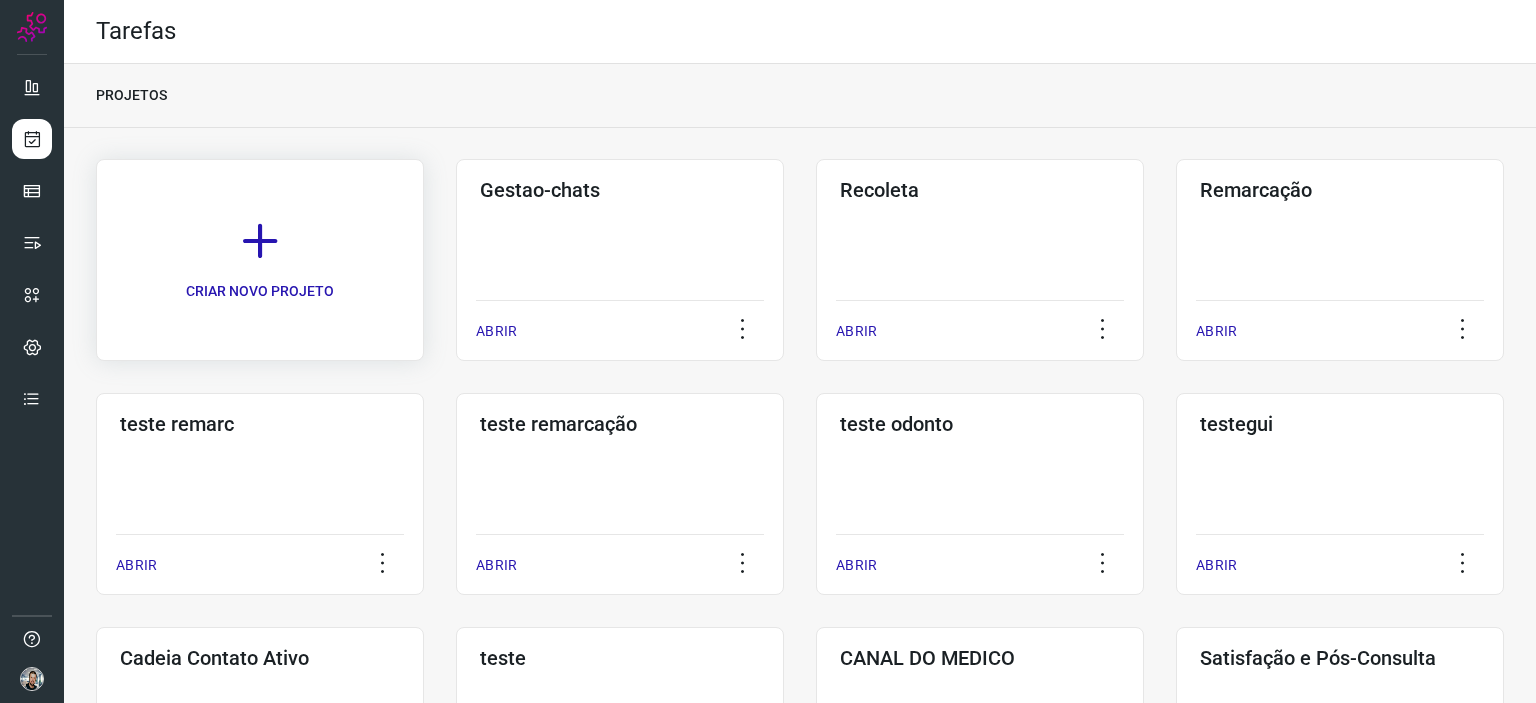 click on "CRIAR NOVO PROJETO" at bounding box center [260, 260] 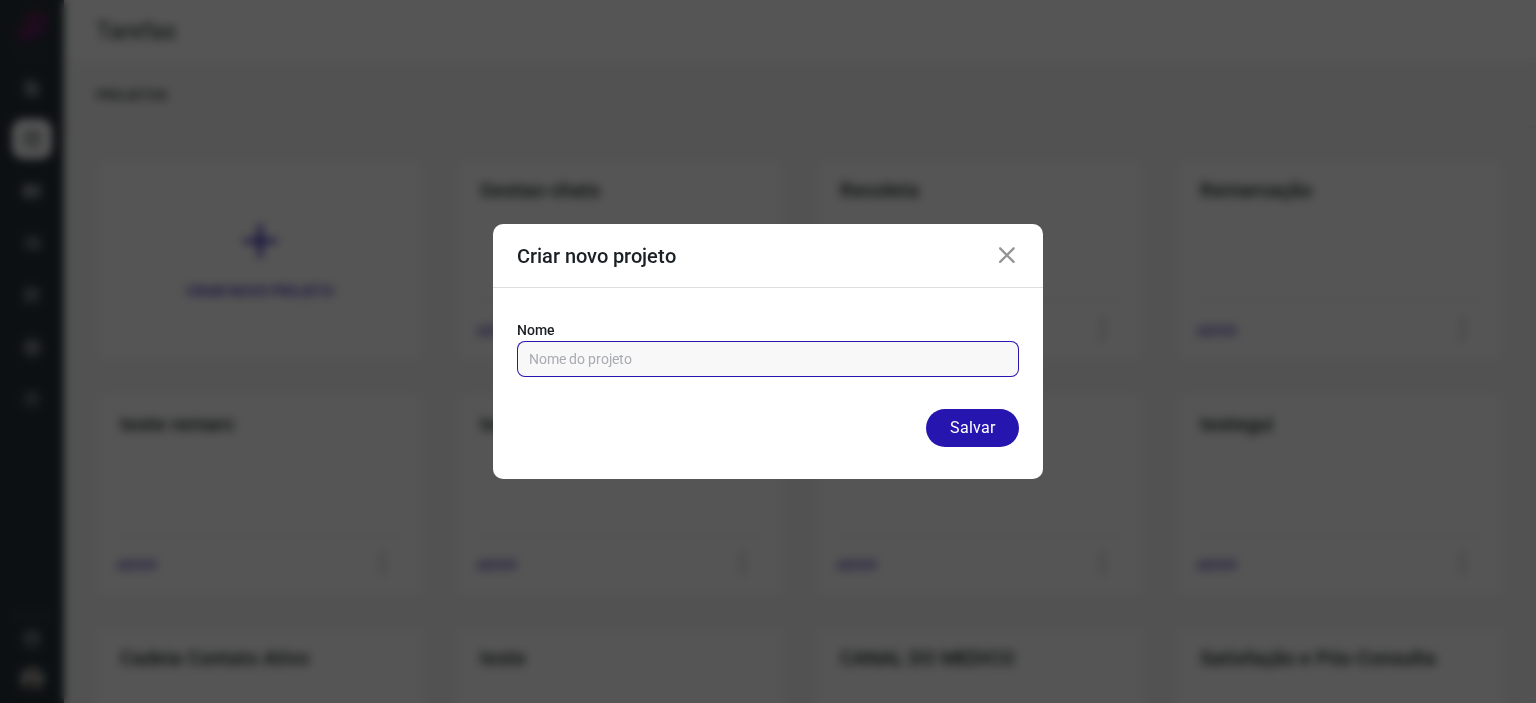 click at bounding box center (768, 359) 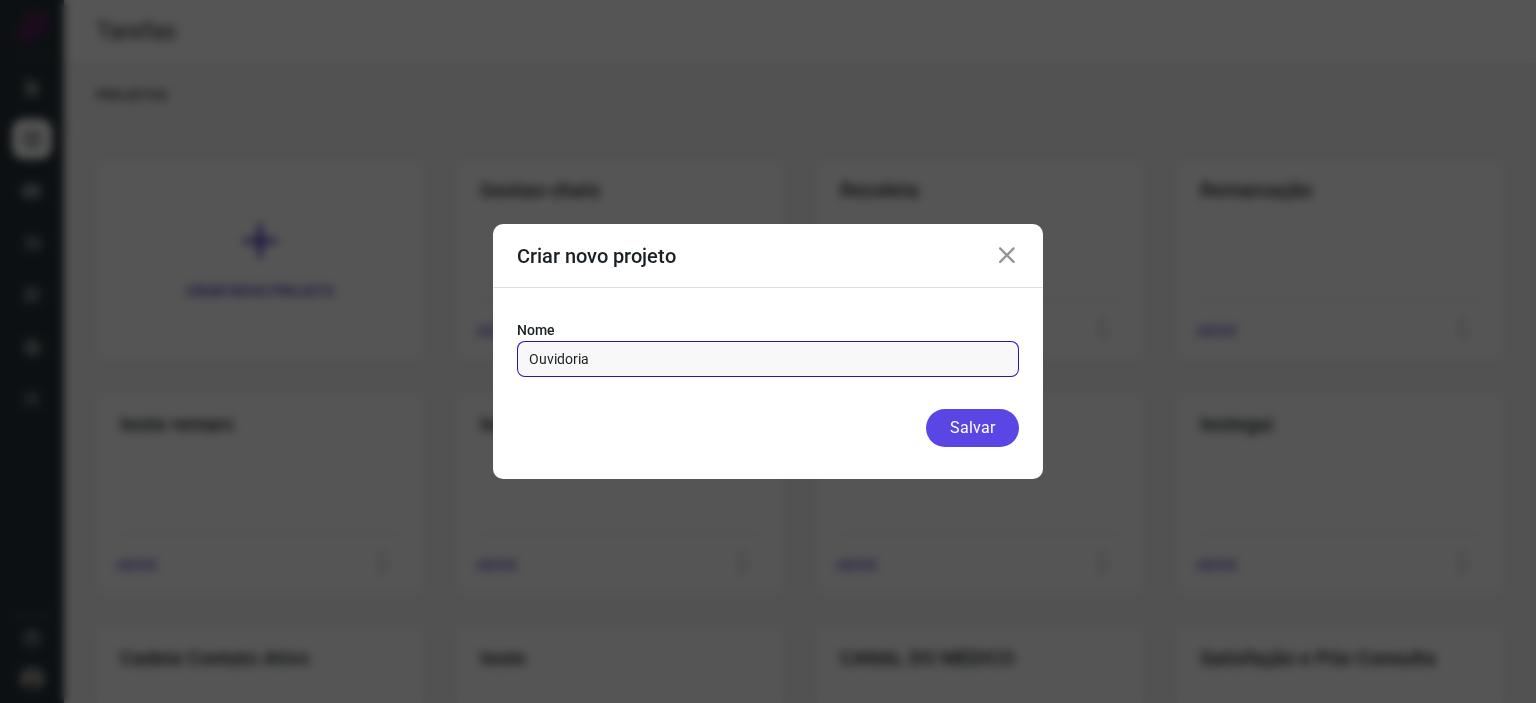 type on "Ouvidoria" 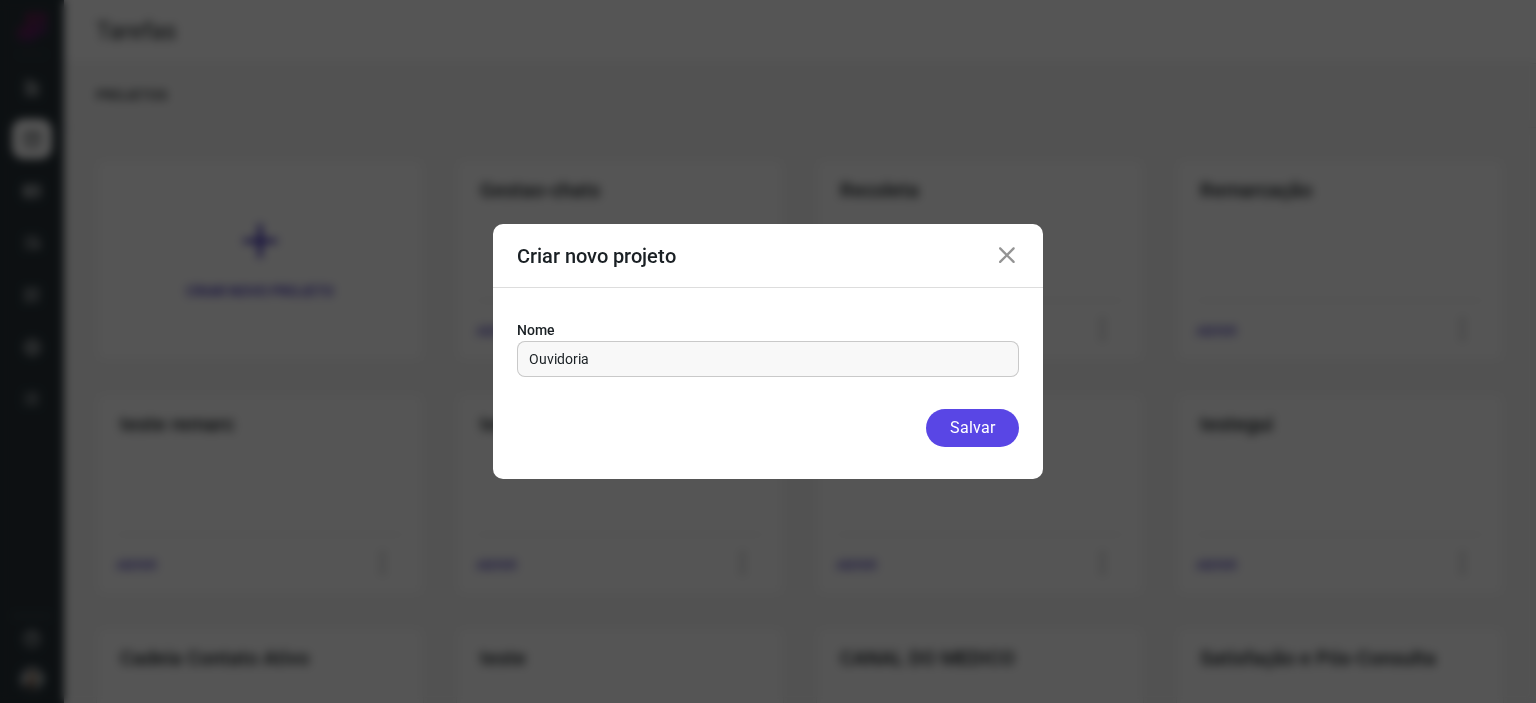 click on "Salvar" at bounding box center (972, 428) 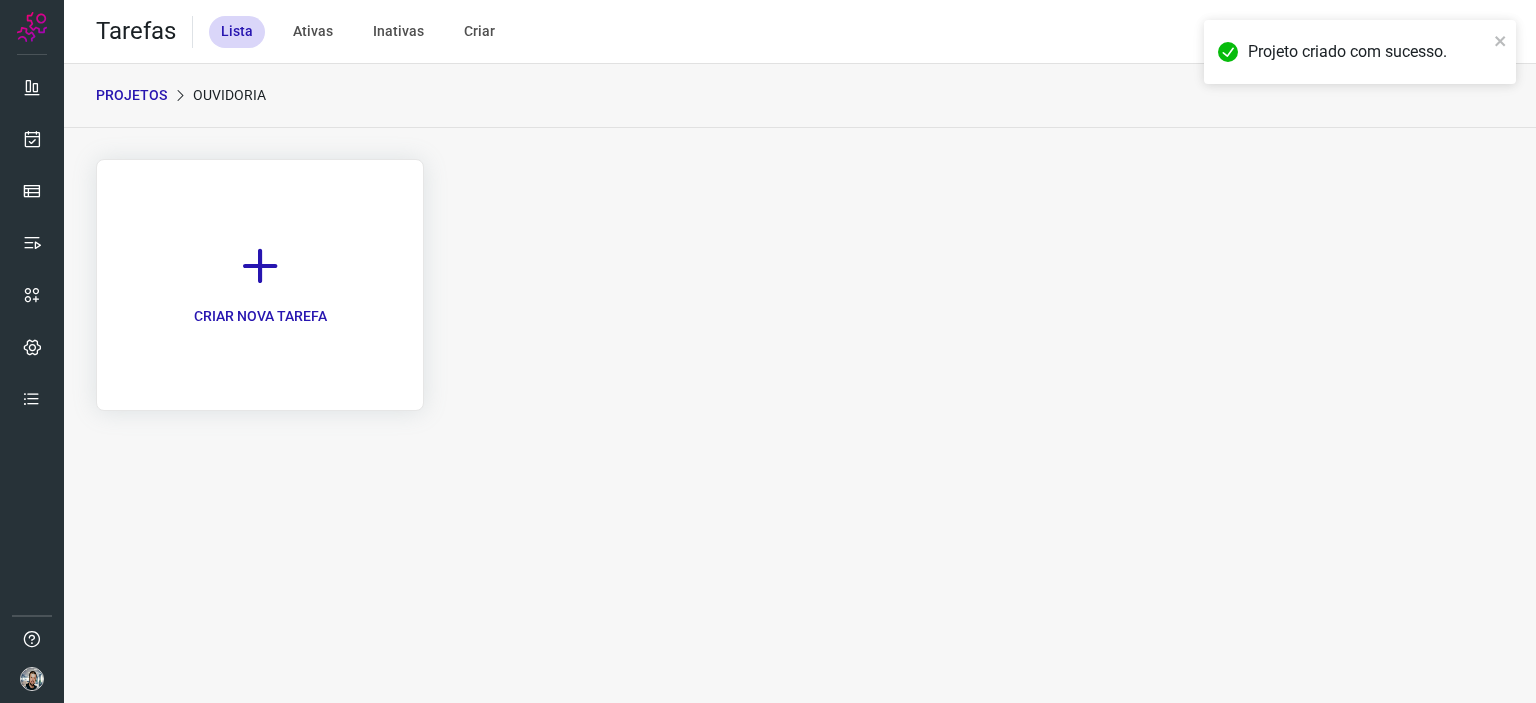 click at bounding box center [260, 266] 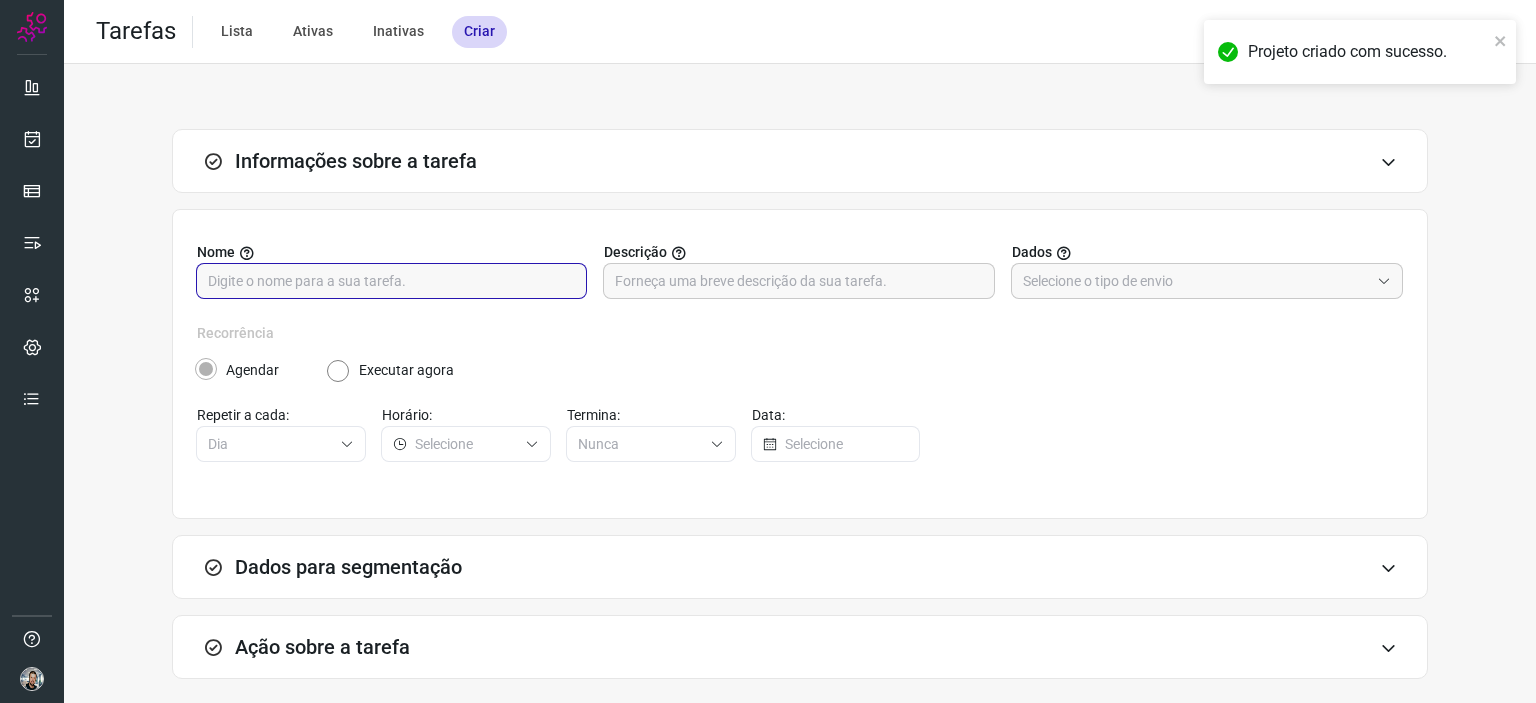 click at bounding box center [391, 281] 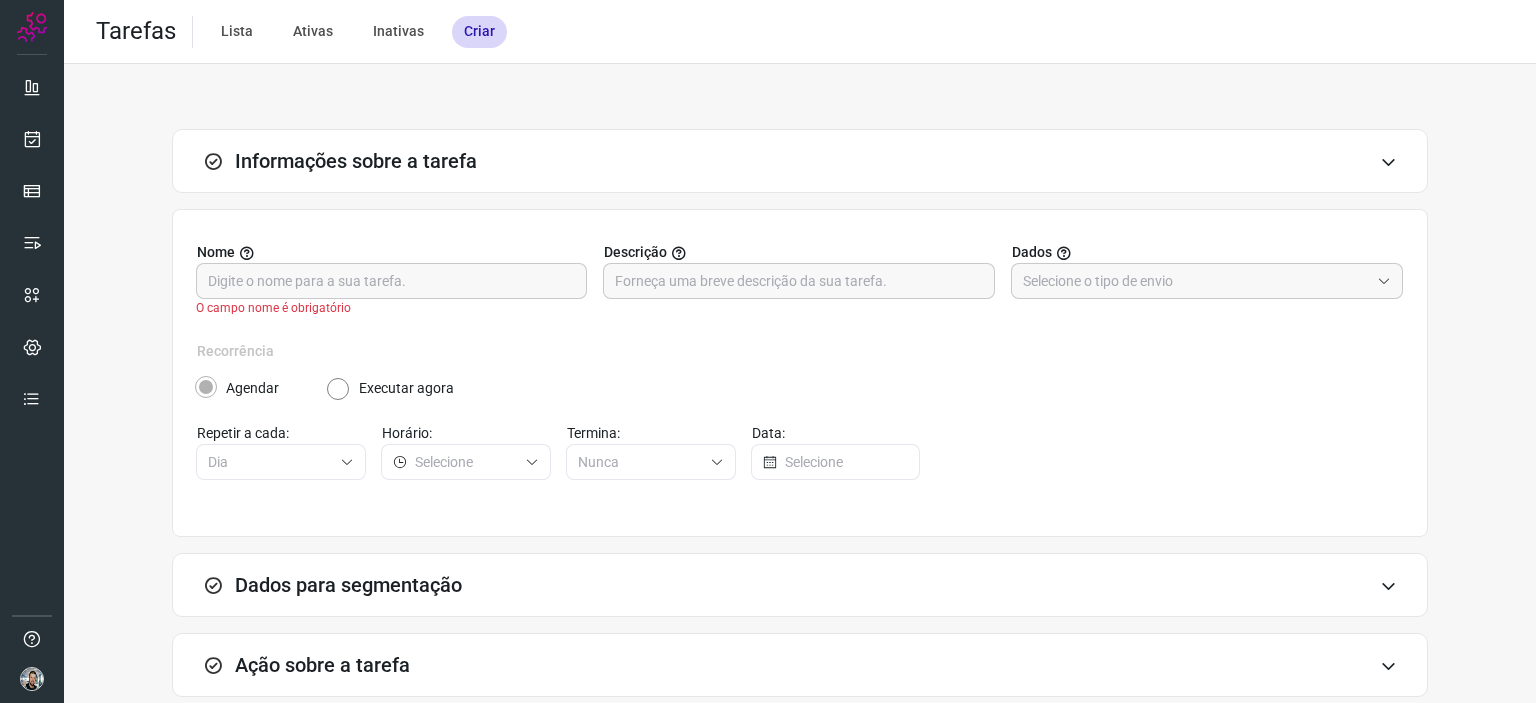 click on "Agendar Executar agora" at bounding box center [799, 380] 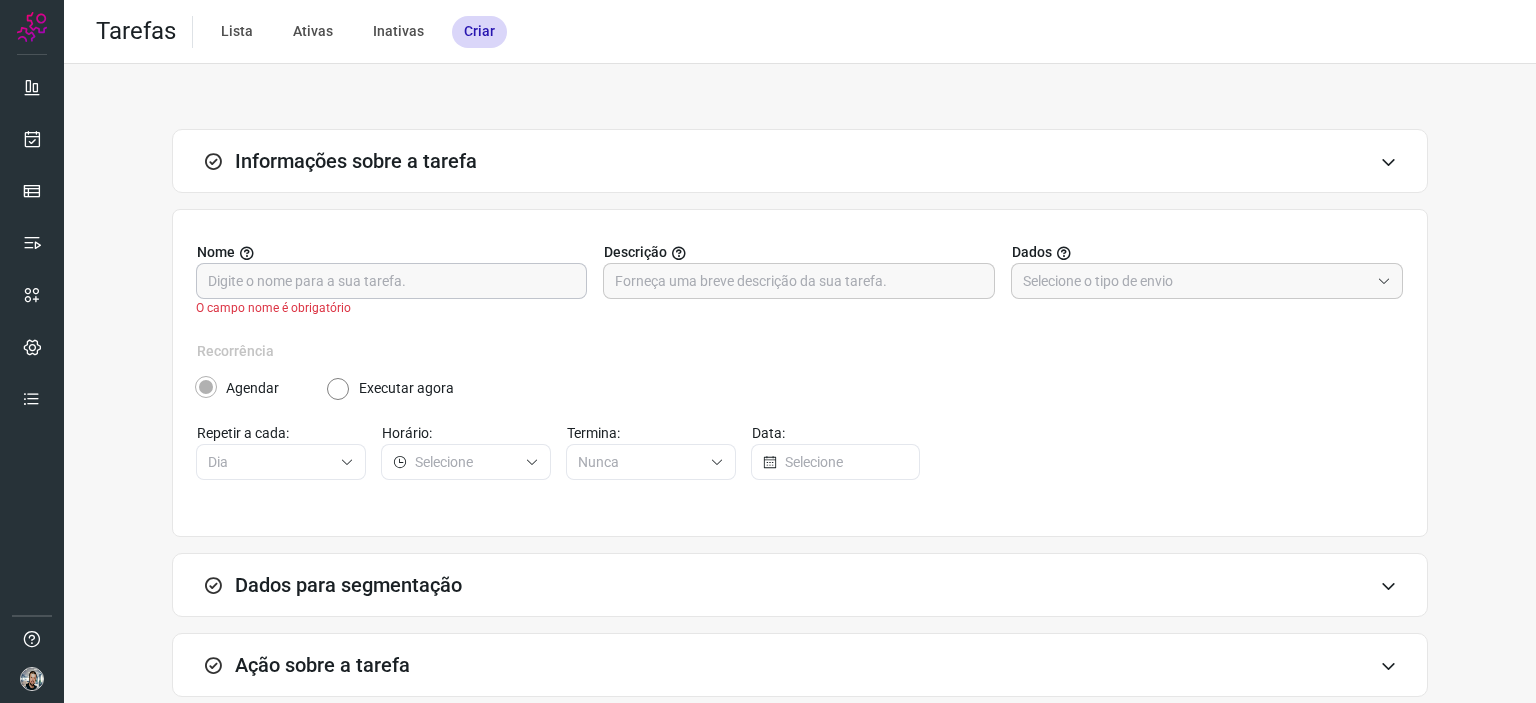 click at bounding box center (391, 281) 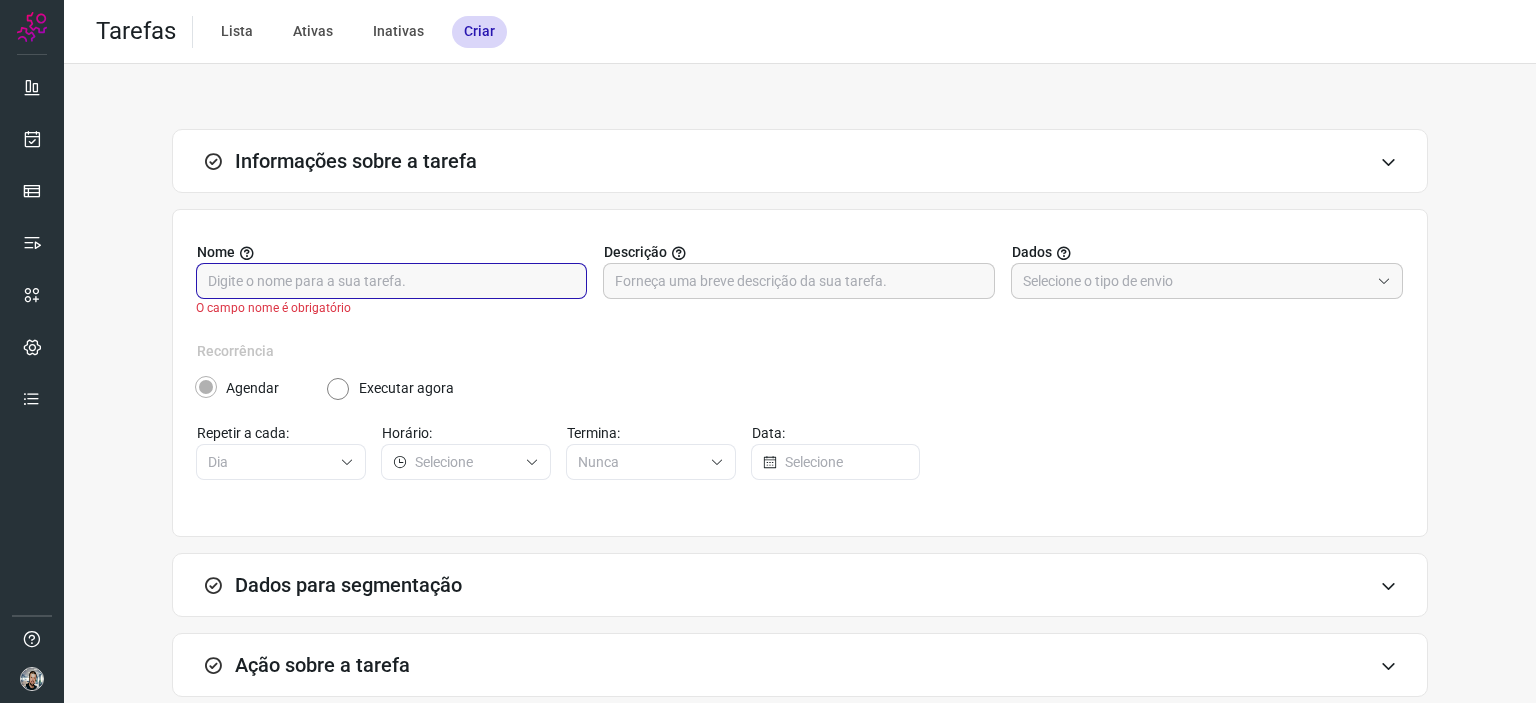 type on "O" 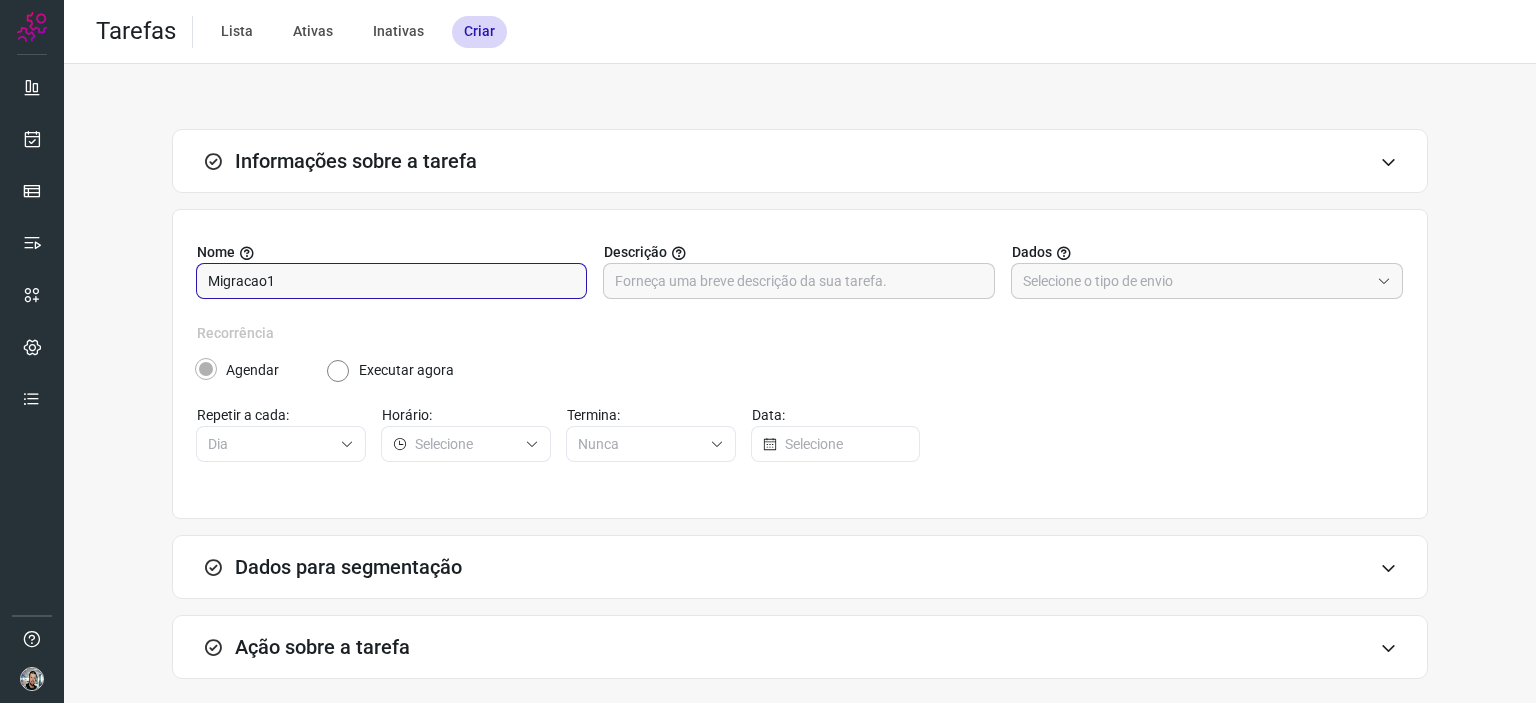 type on "Migracao1" 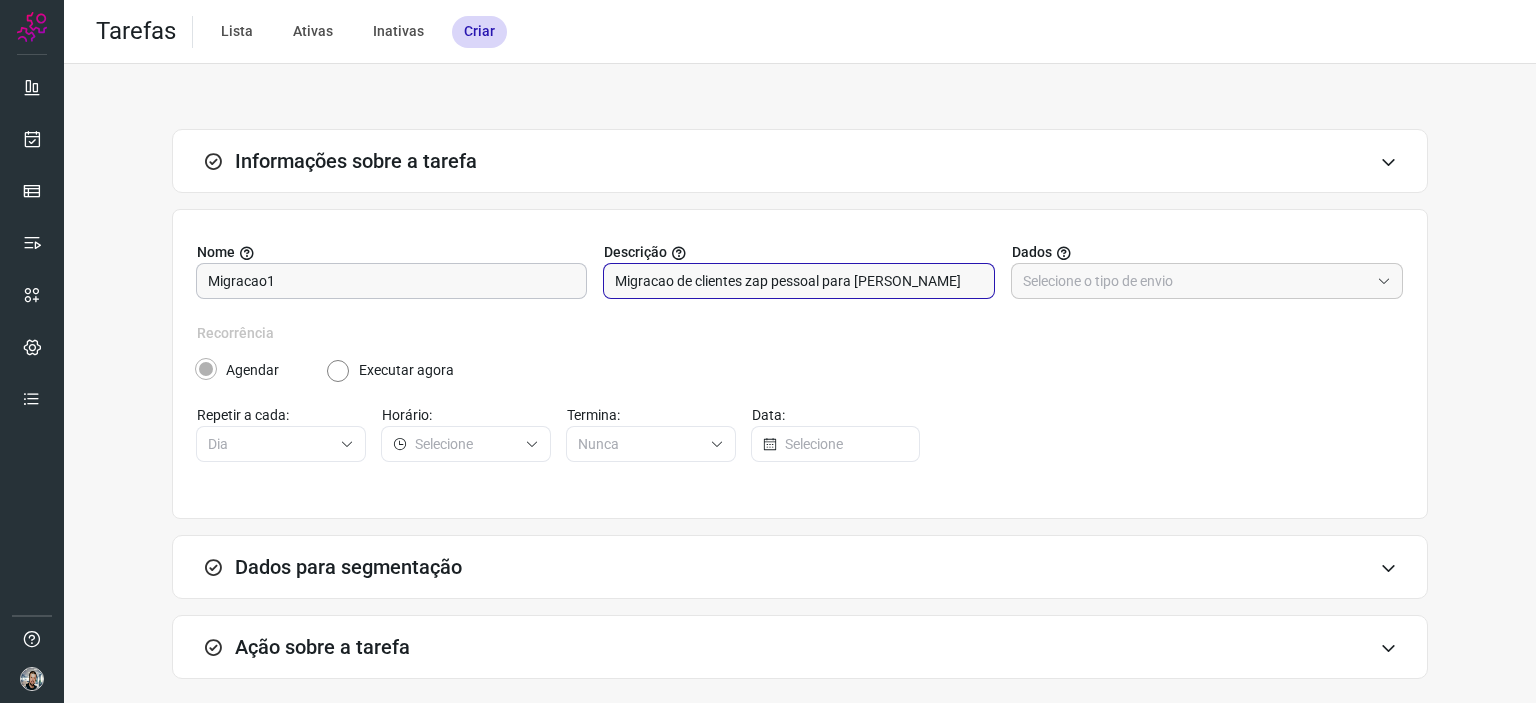 type on "Migracao de clientes zap pessoal para [PERSON_NAME]" 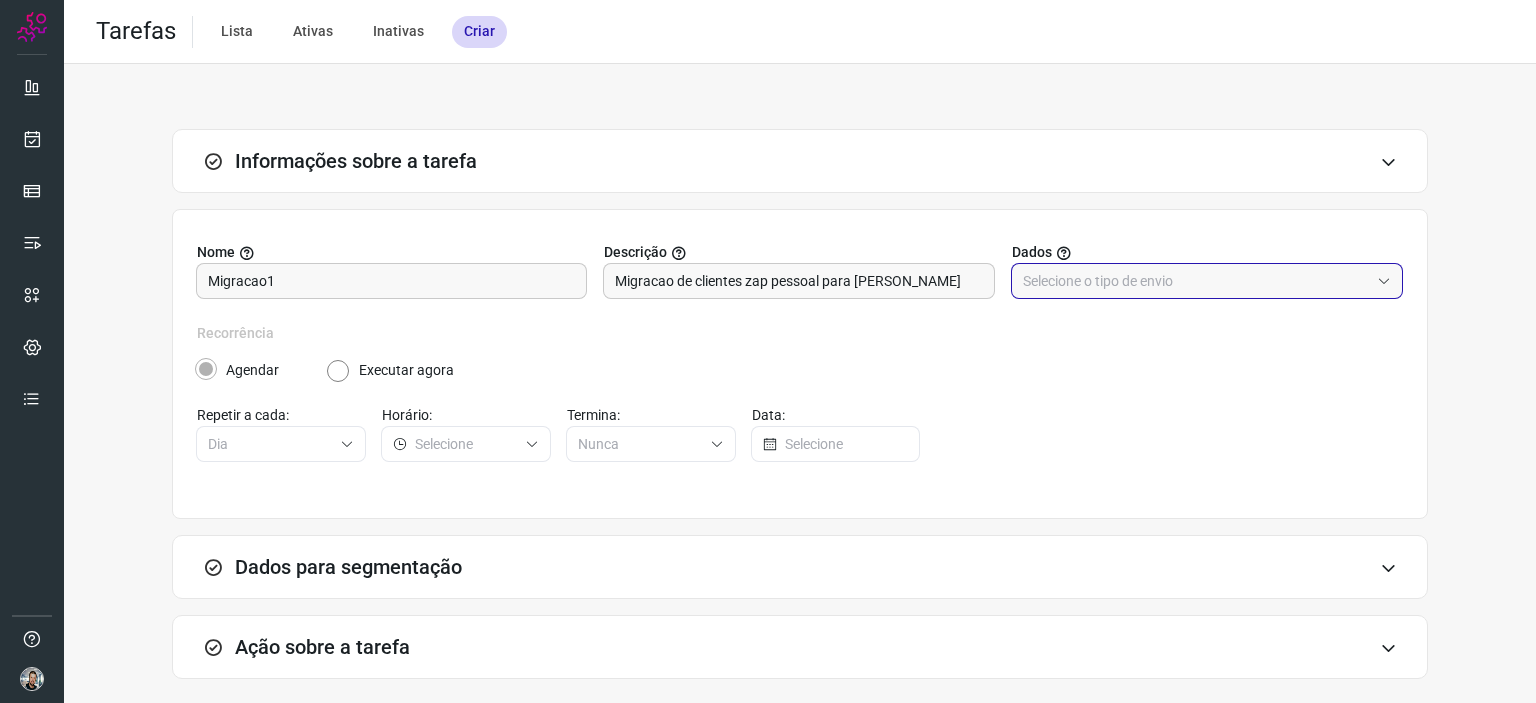 click at bounding box center (1196, 281) 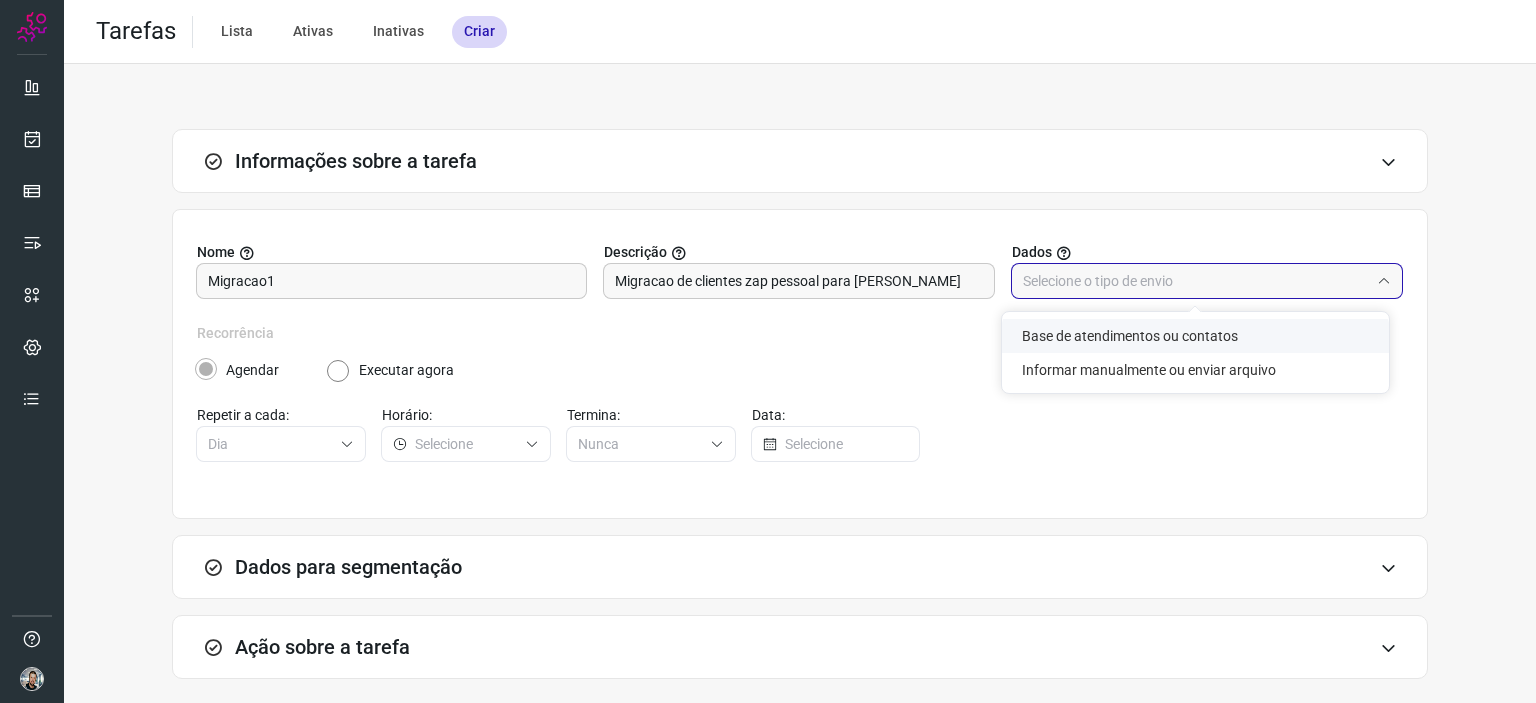 click on "Base de atendimentos ou contatos" 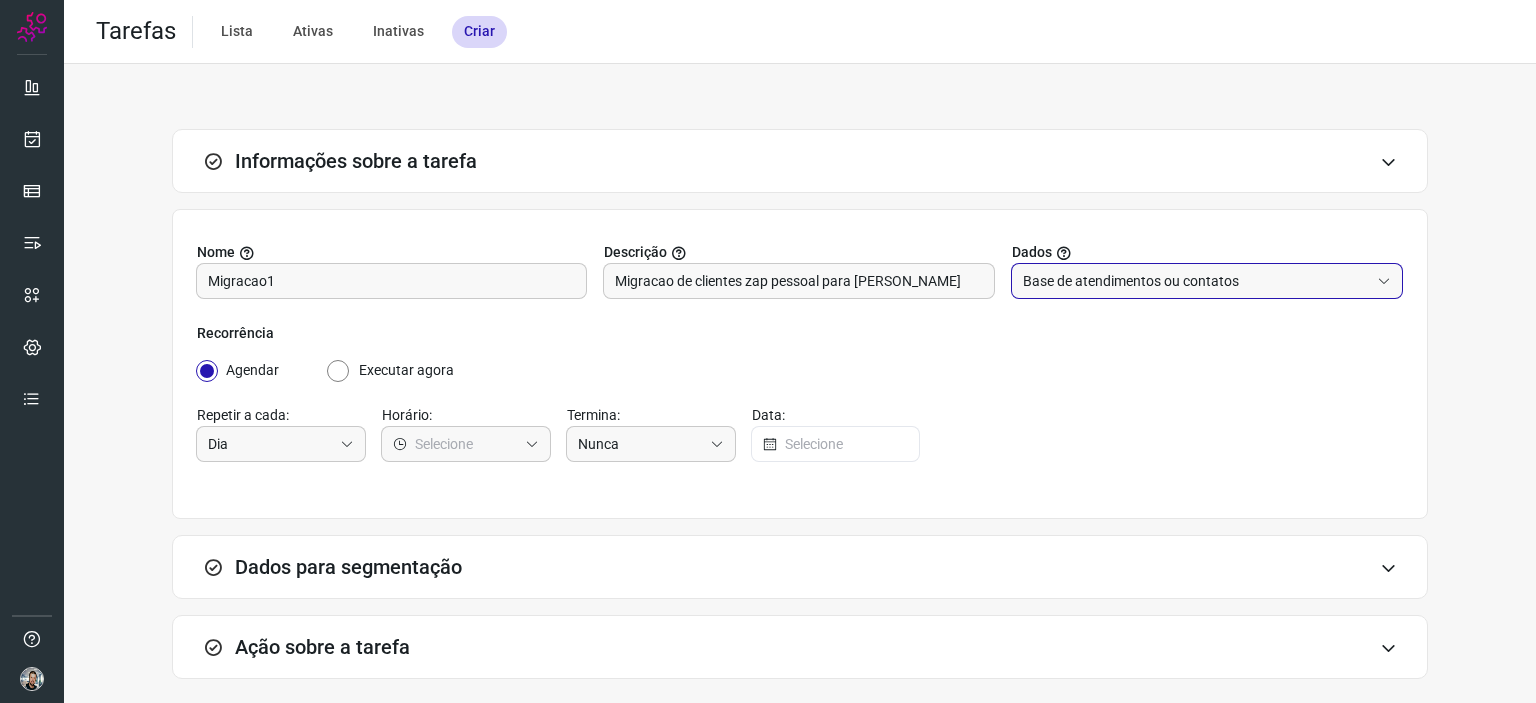 click on "Base de atendimentos ou contatos" 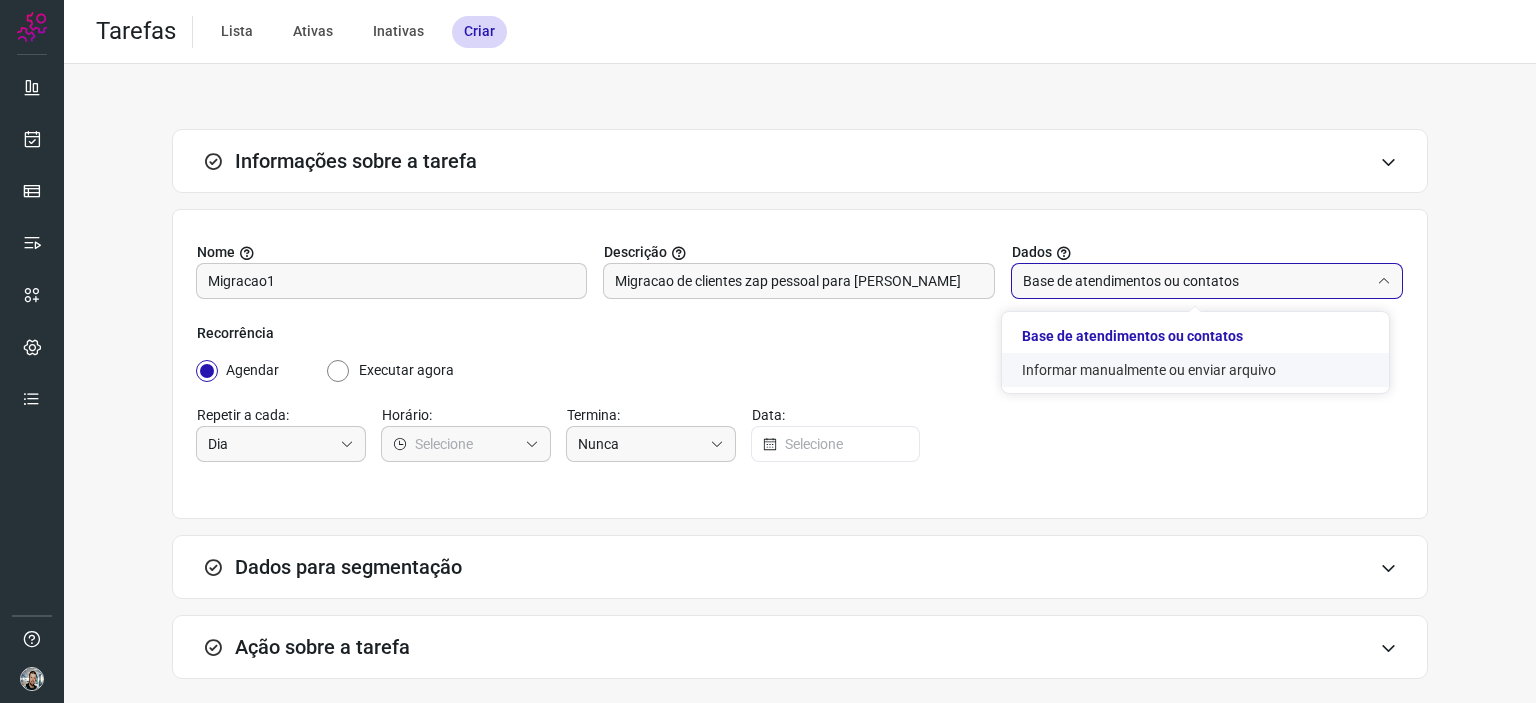 click on "Informar manualmente ou enviar arquivo" 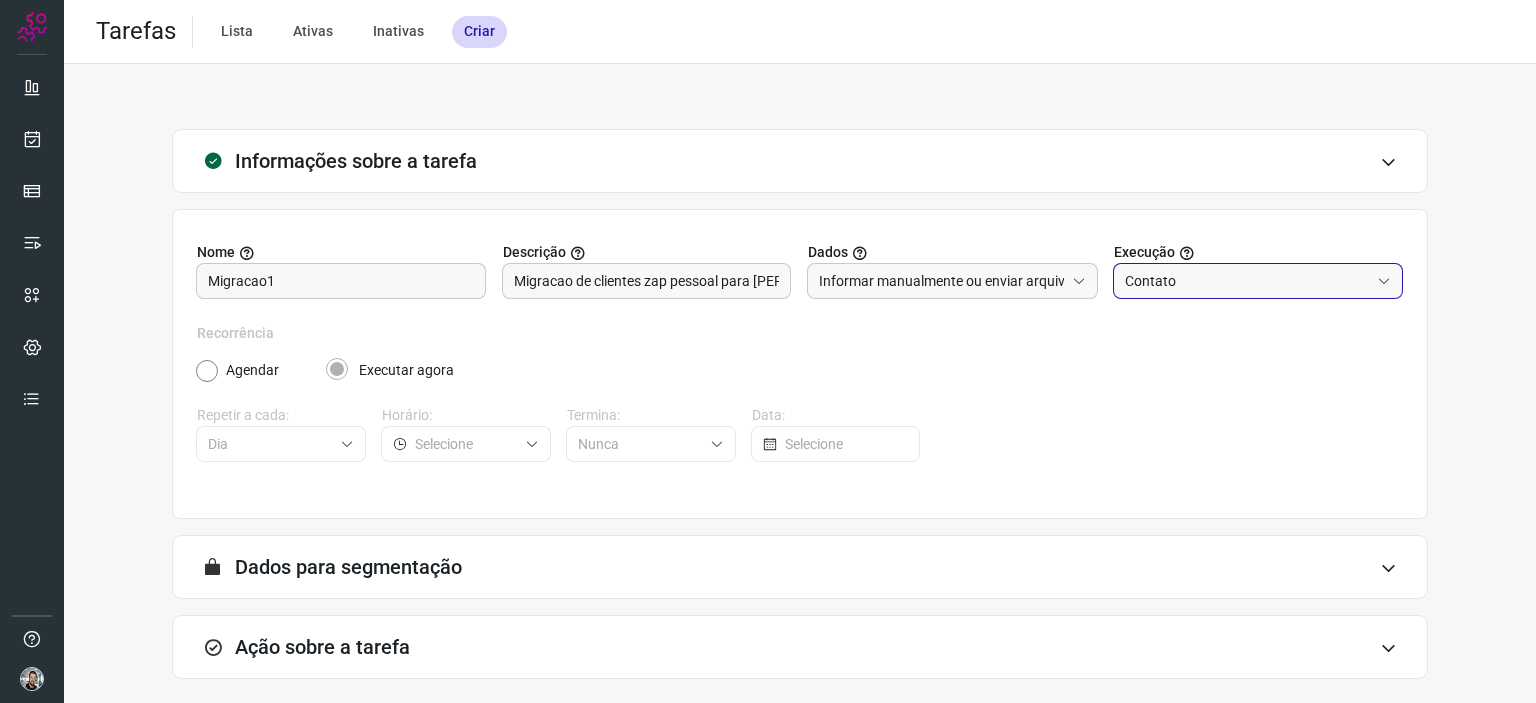 click on "Contato" at bounding box center [1247, 281] 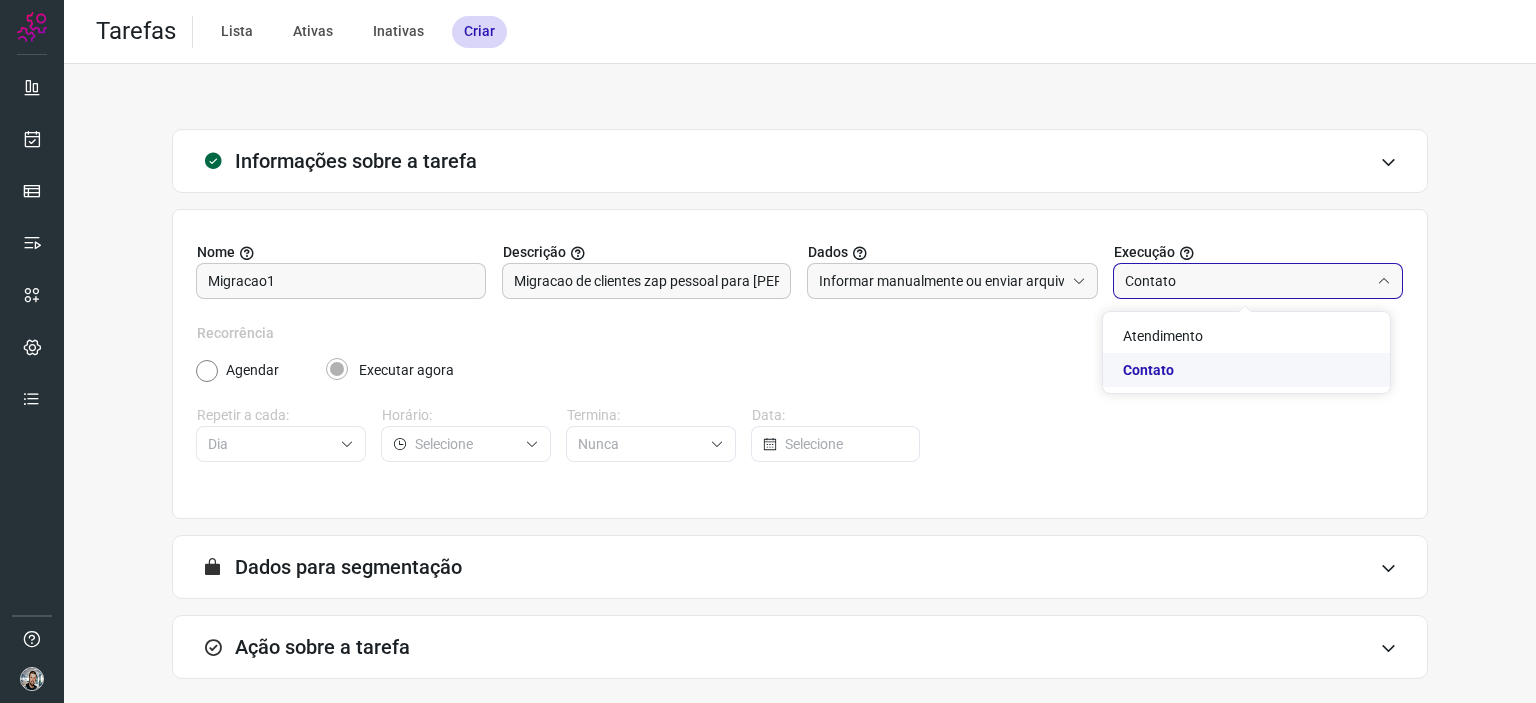 click on "Contato" 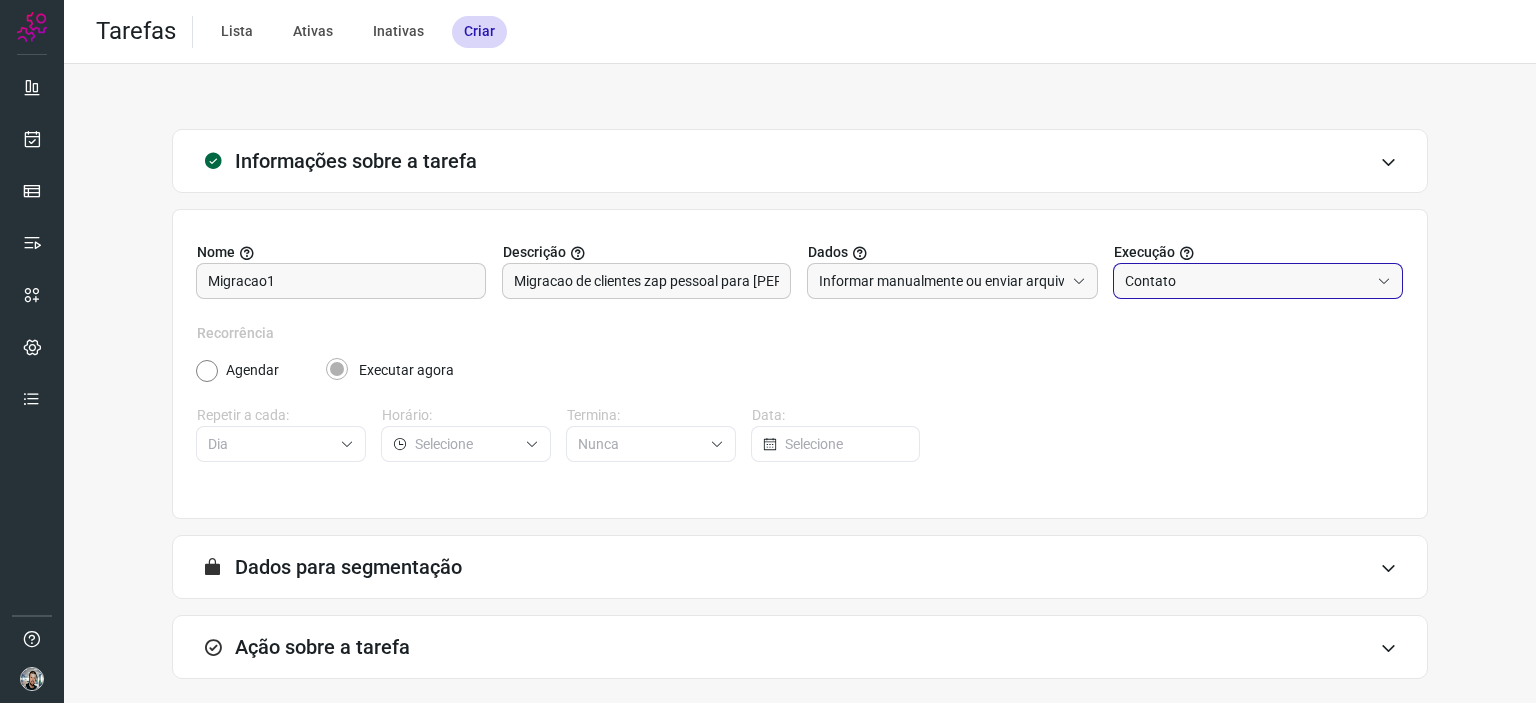 click on "Contato" at bounding box center (1247, 281) 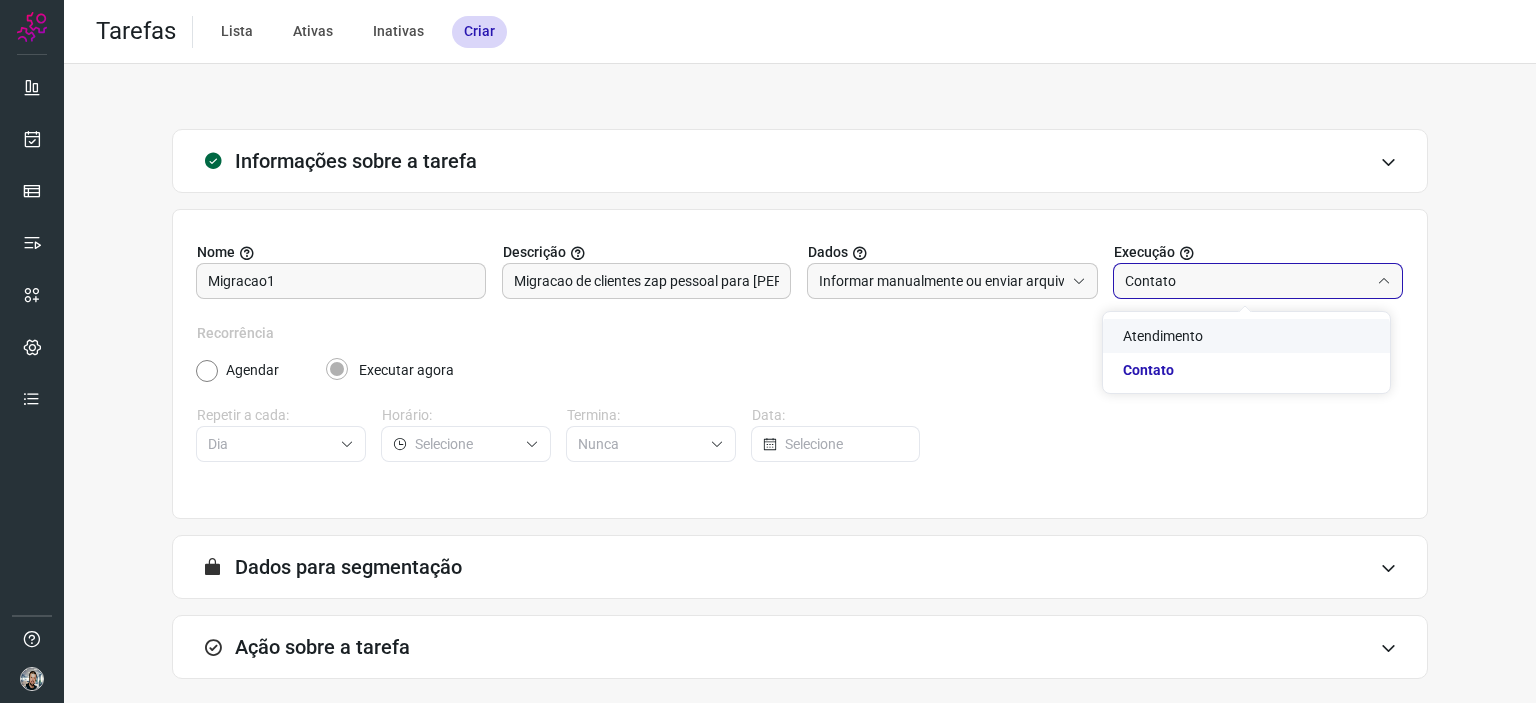 click on "Atendimento" 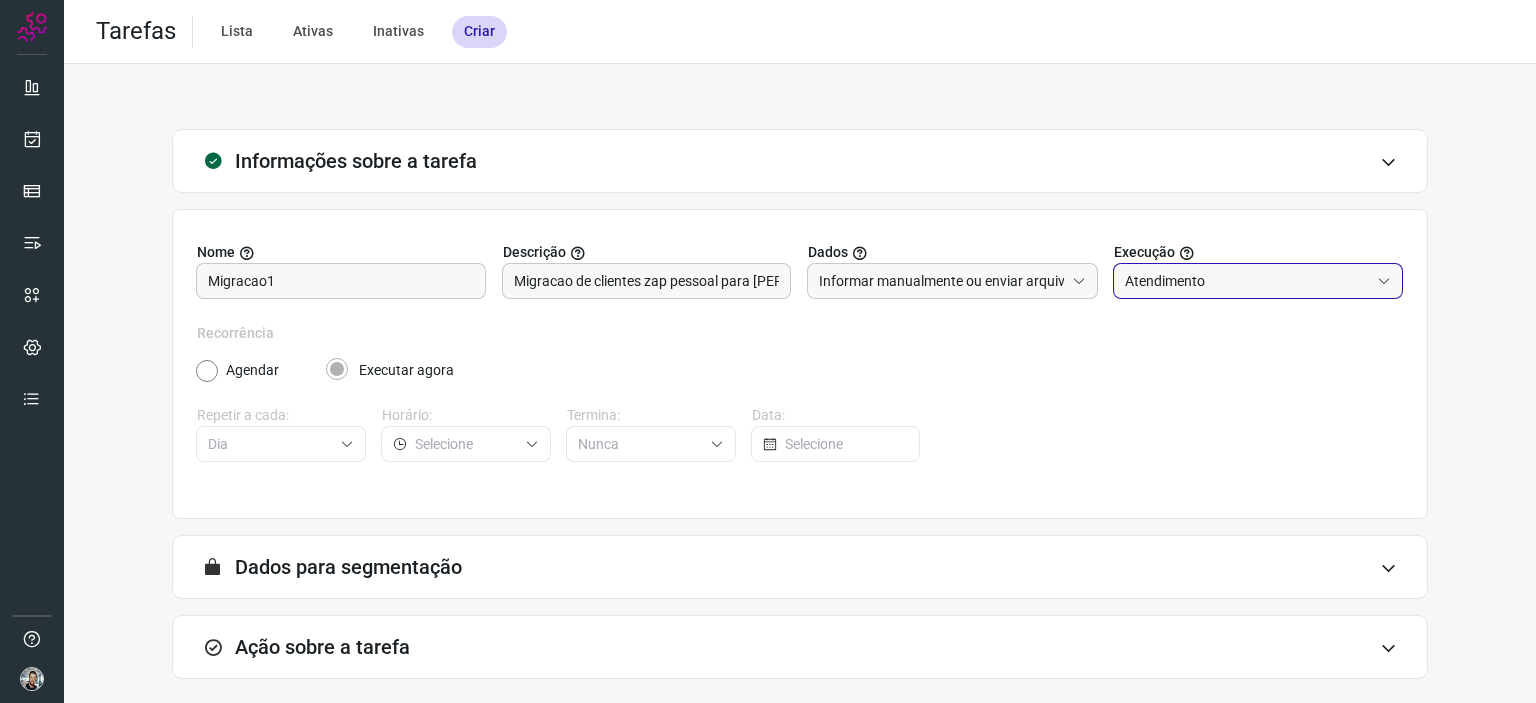 click on "Atendimento" at bounding box center [1247, 281] 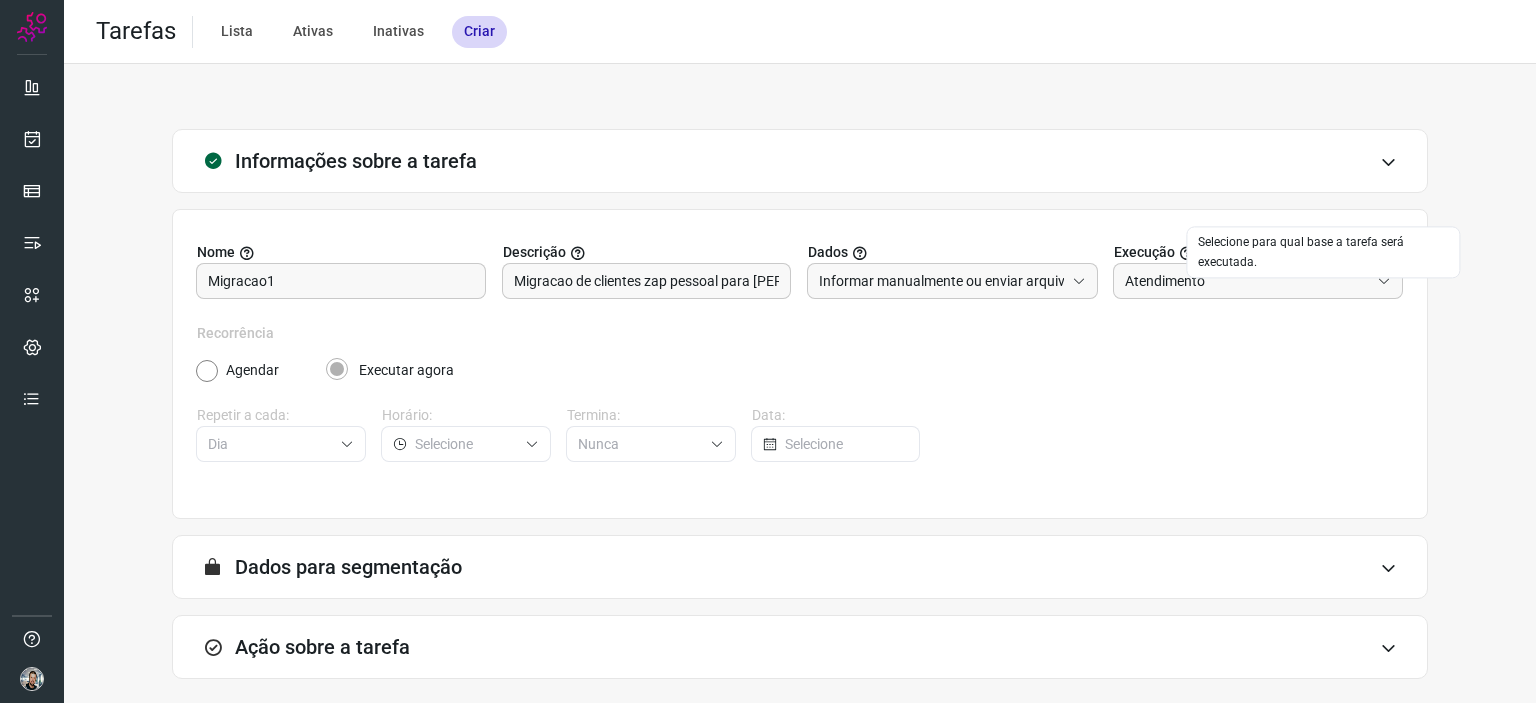 click 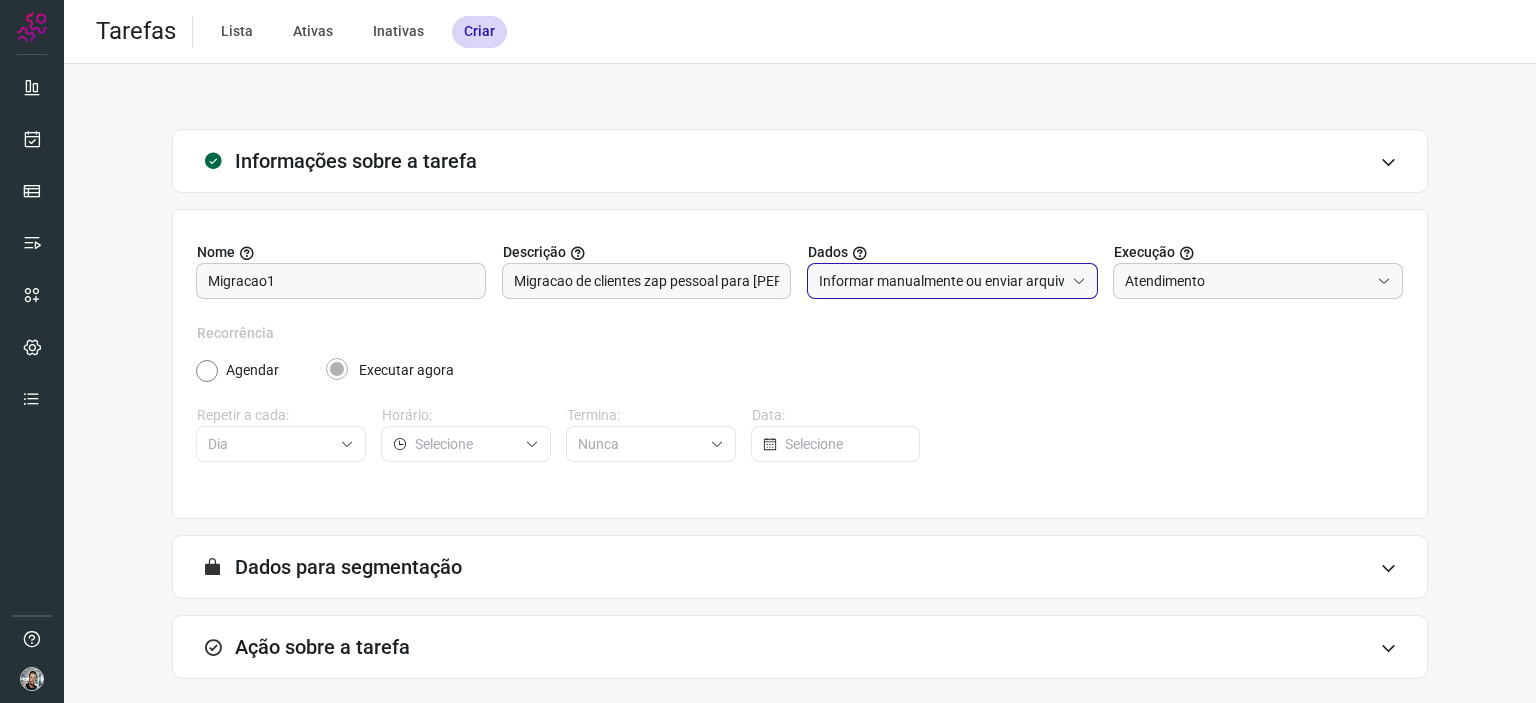 click on "Informar manualmente ou enviar arquivo" at bounding box center [941, 281] 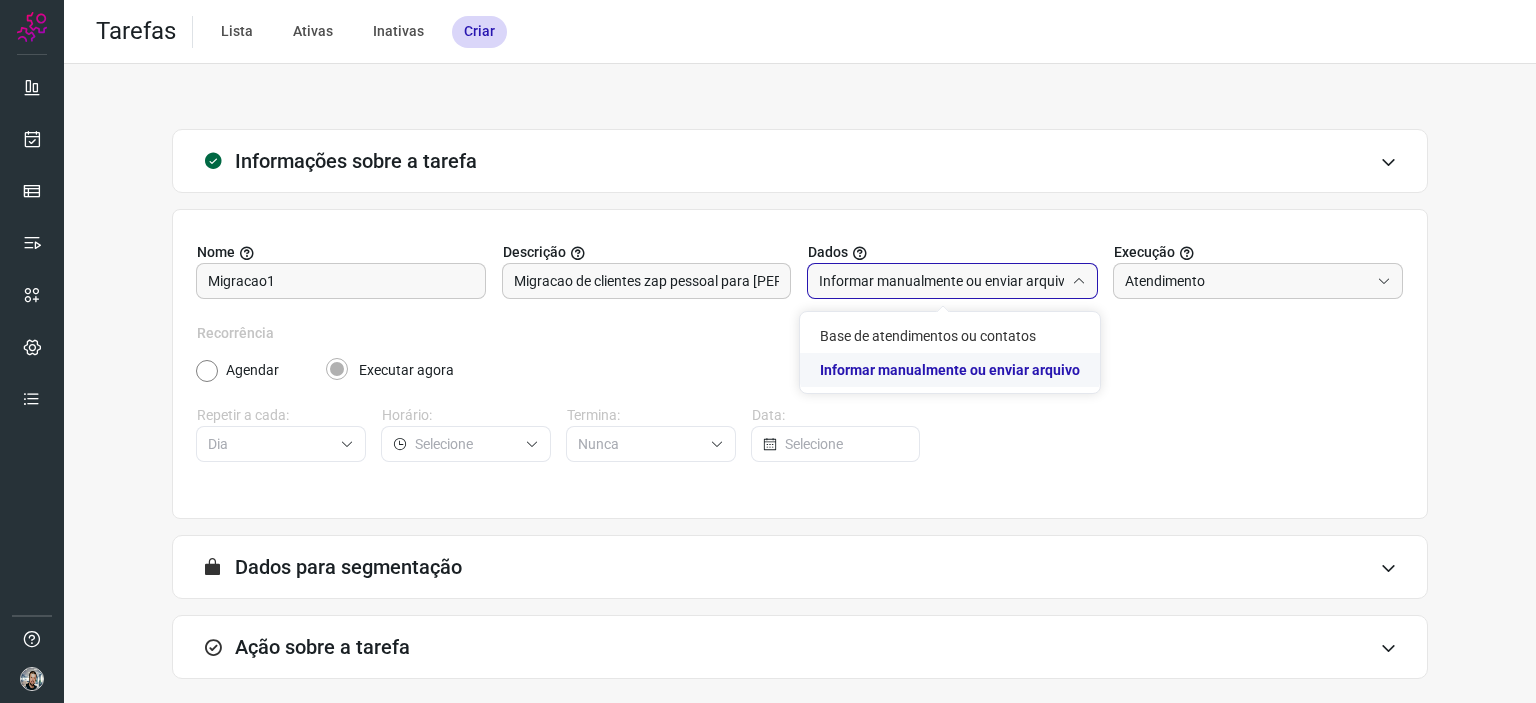 click on "Informar manualmente ou enviar arquivo" 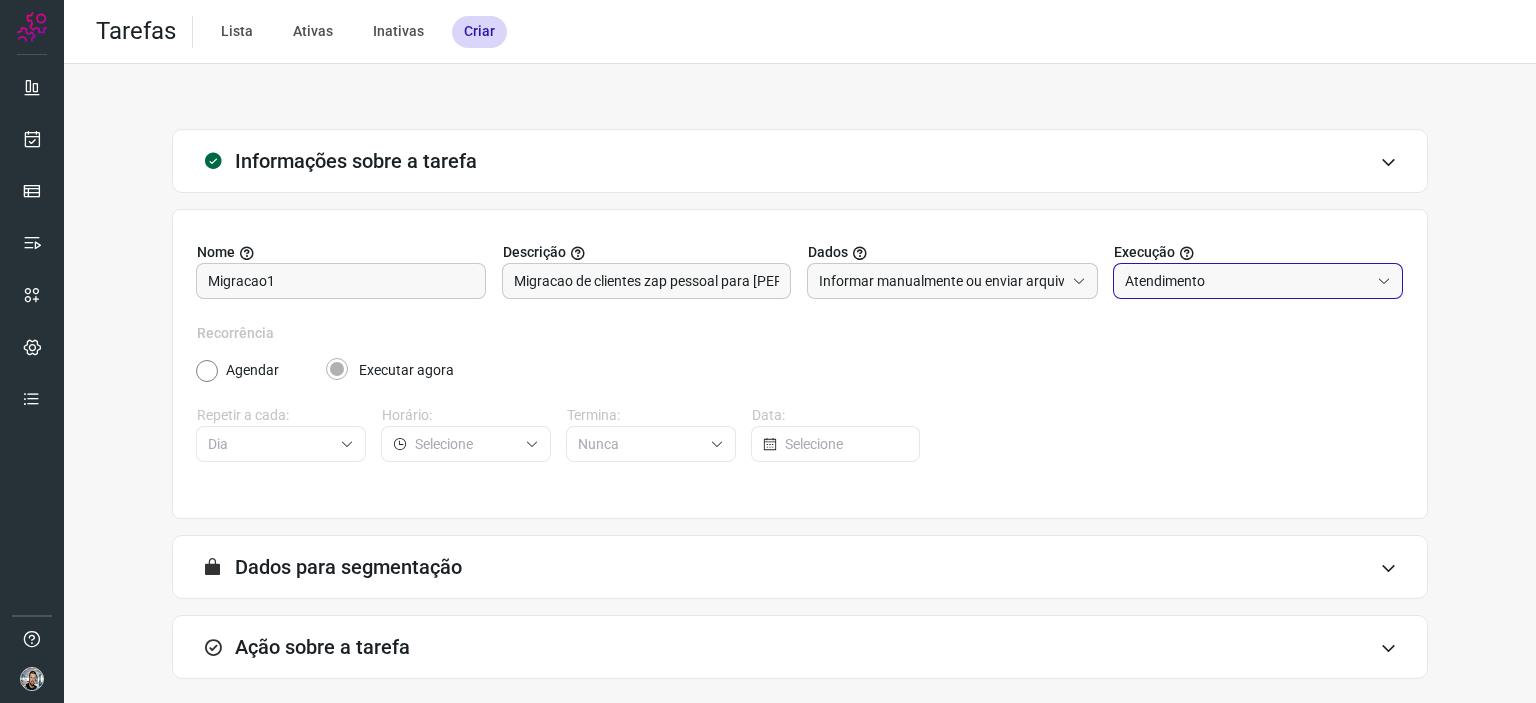 click on "Atendimento" at bounding box center (1247, 281) 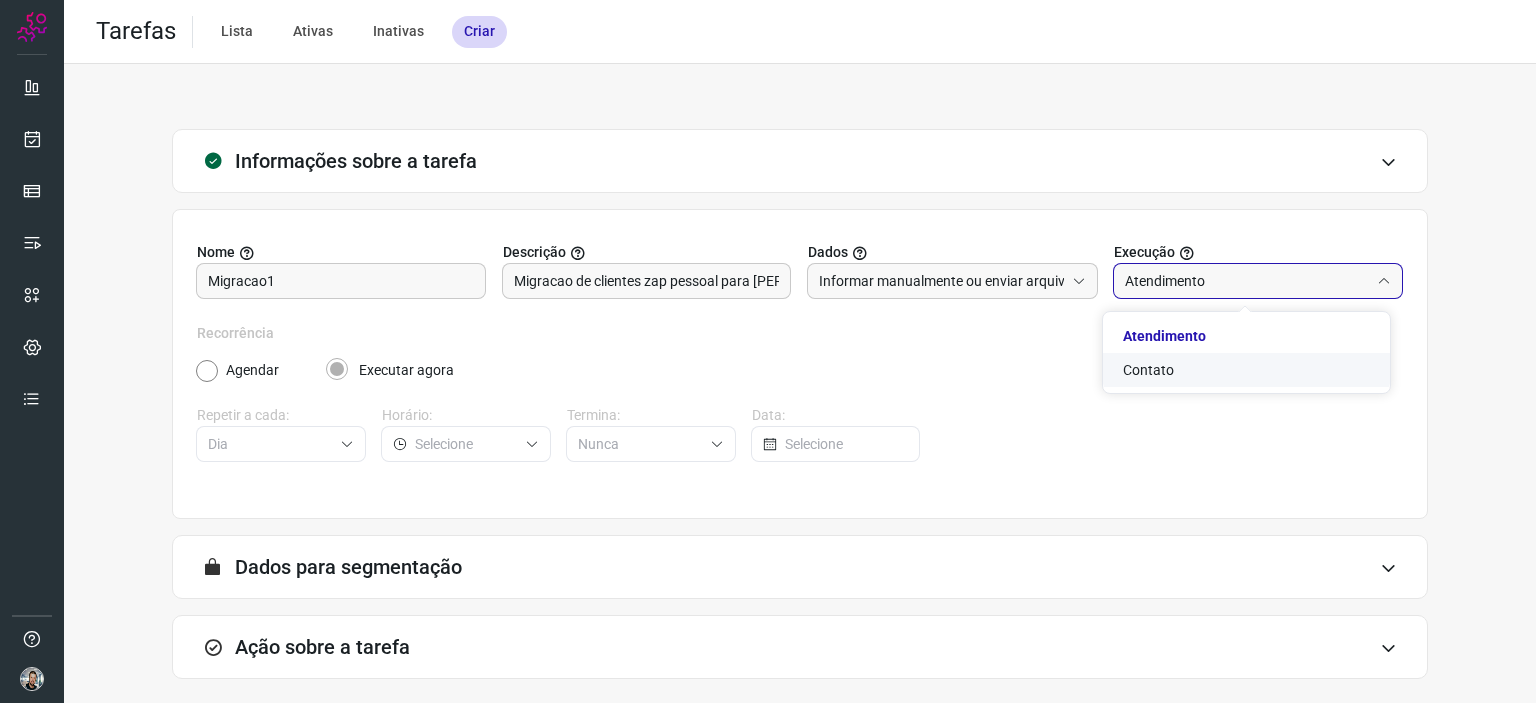 click on "Contato" 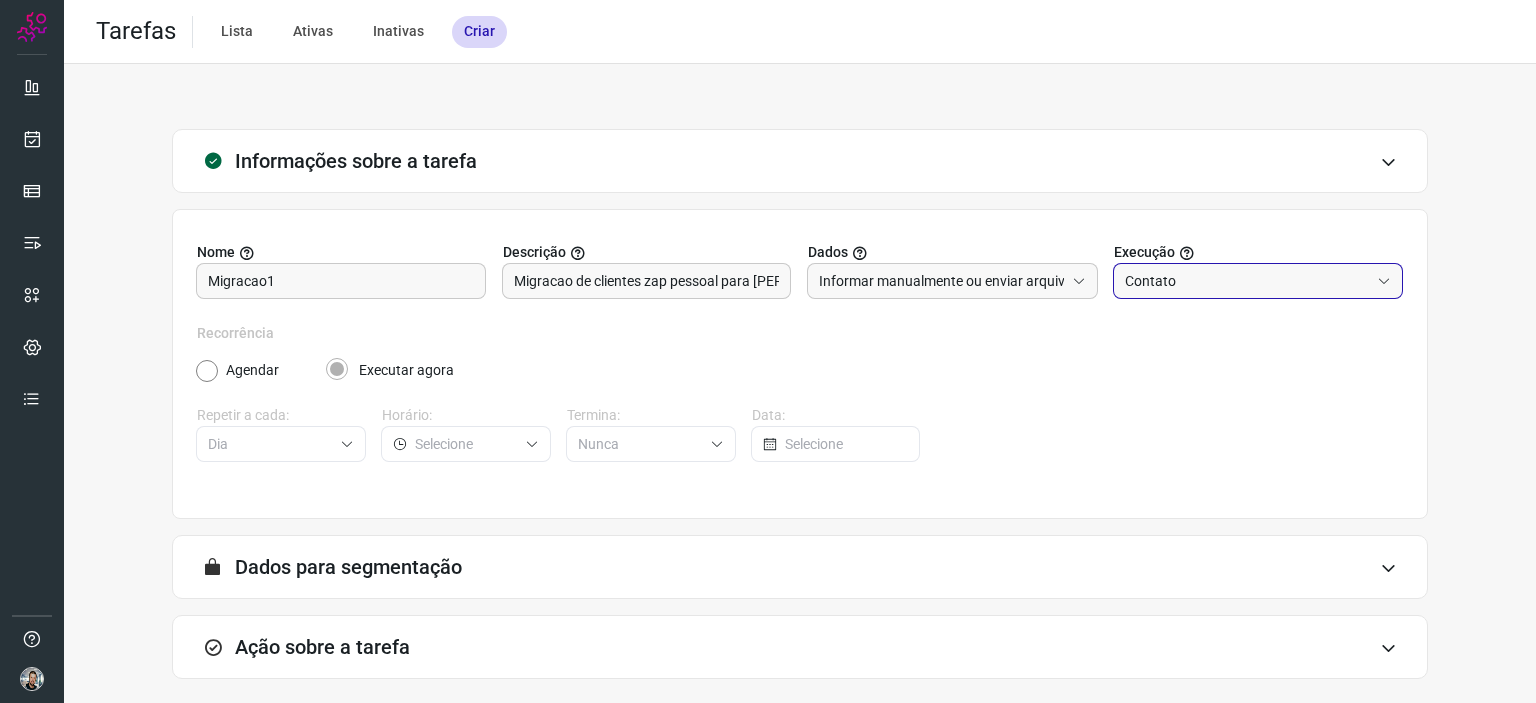 click on "Contato" at bounding box center (1247, 281) 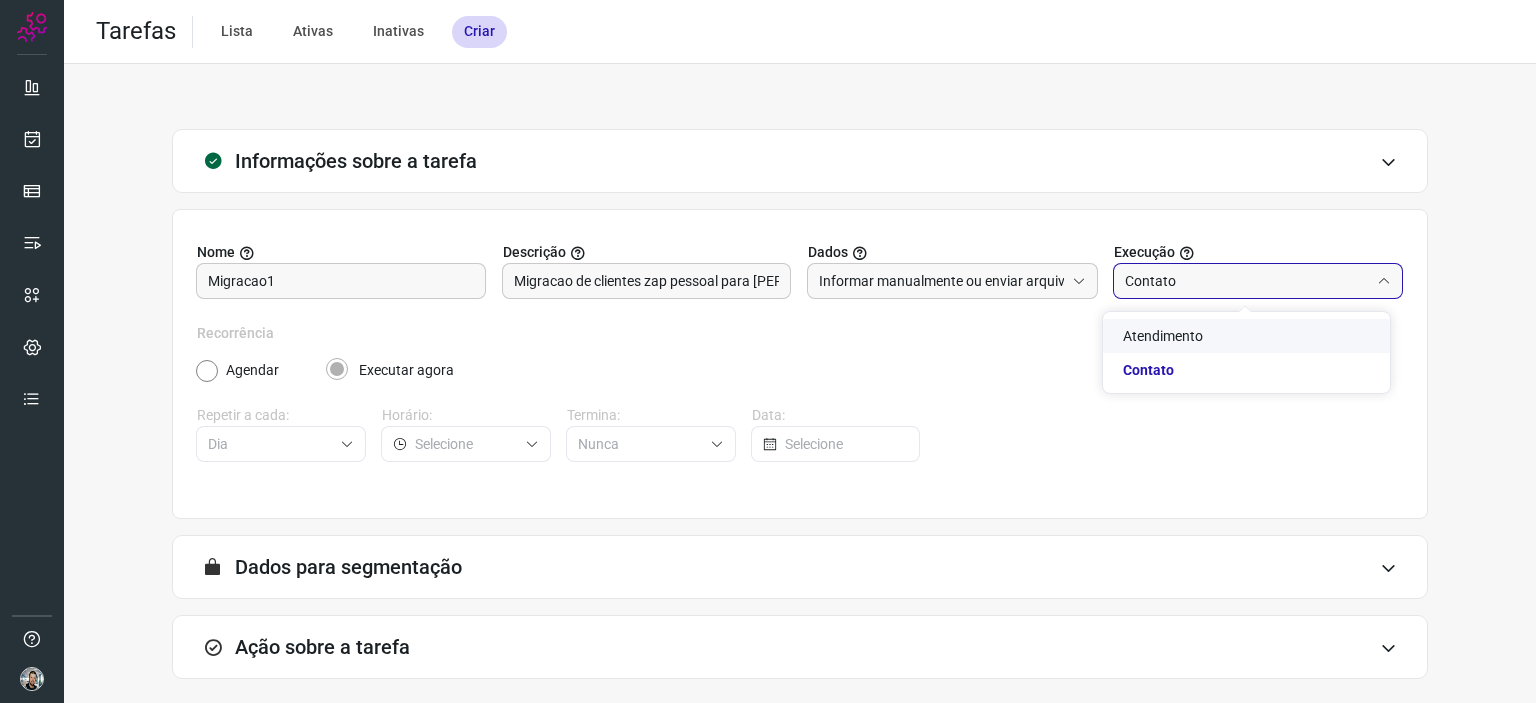 click on "Atendimento" 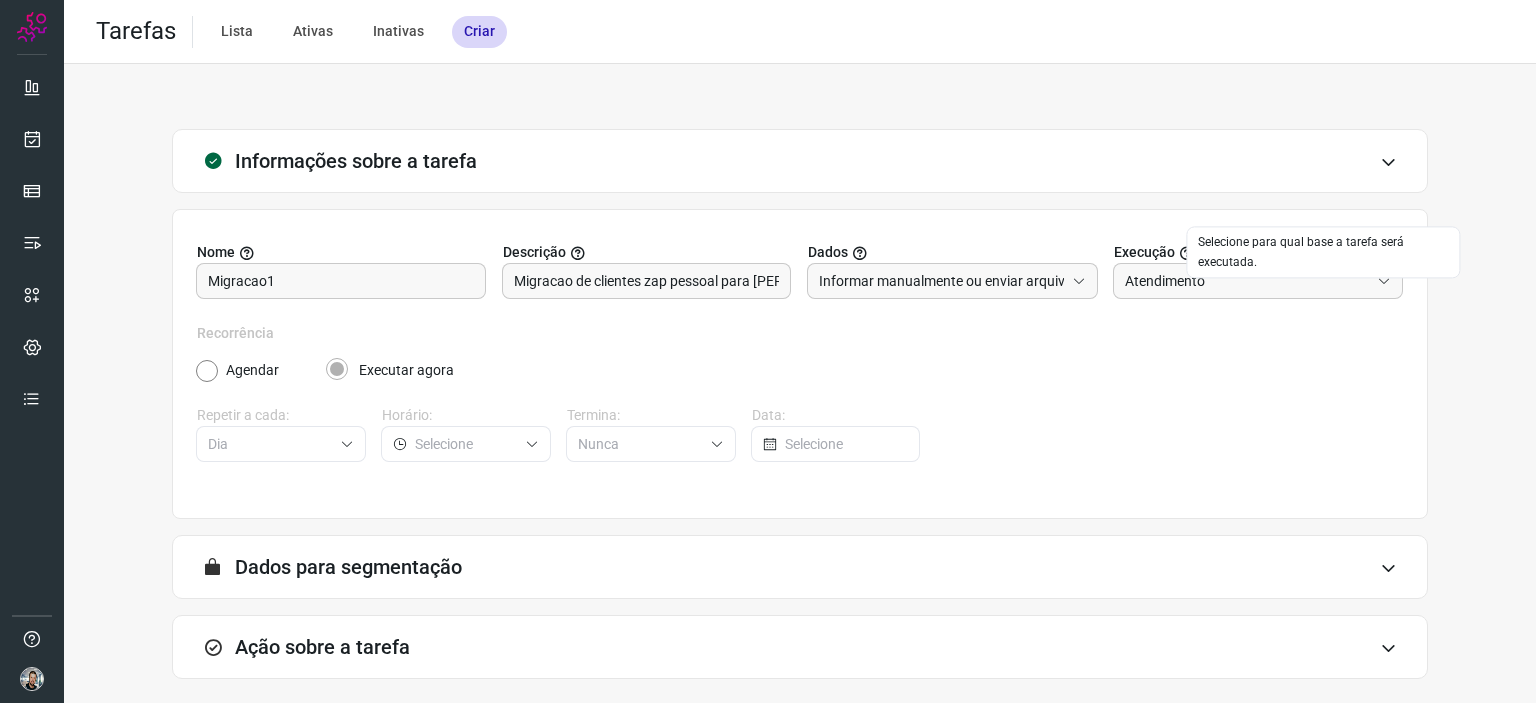 click 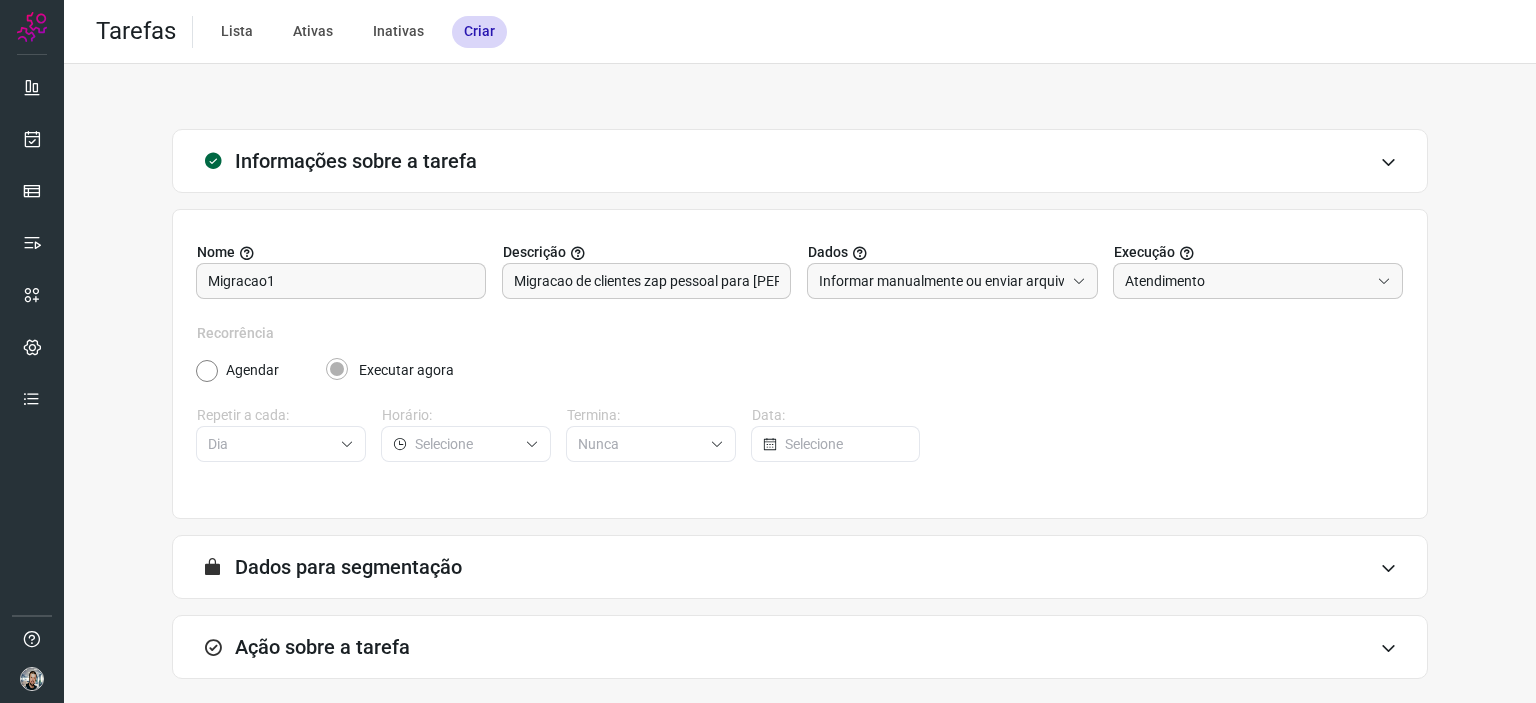 click on "Executar agora" at bounding box center (406, 370) 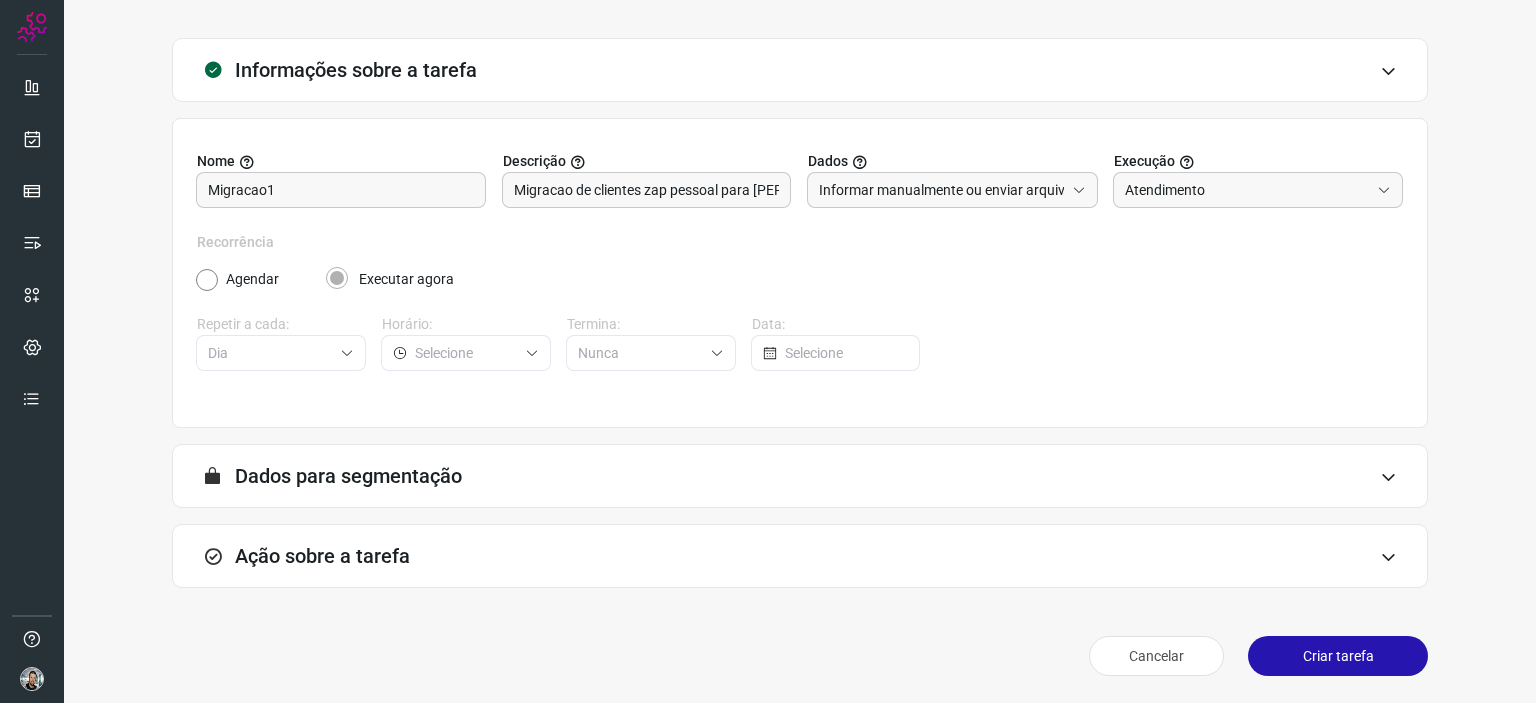click on "A segmentação de dados está desabilitada porque a opção de envio manual foi selecionada na etapa Informações. Você poderá enviar os dados assim que criar a tarefa. Dados para segmentação" at bounding box center (800, 476) 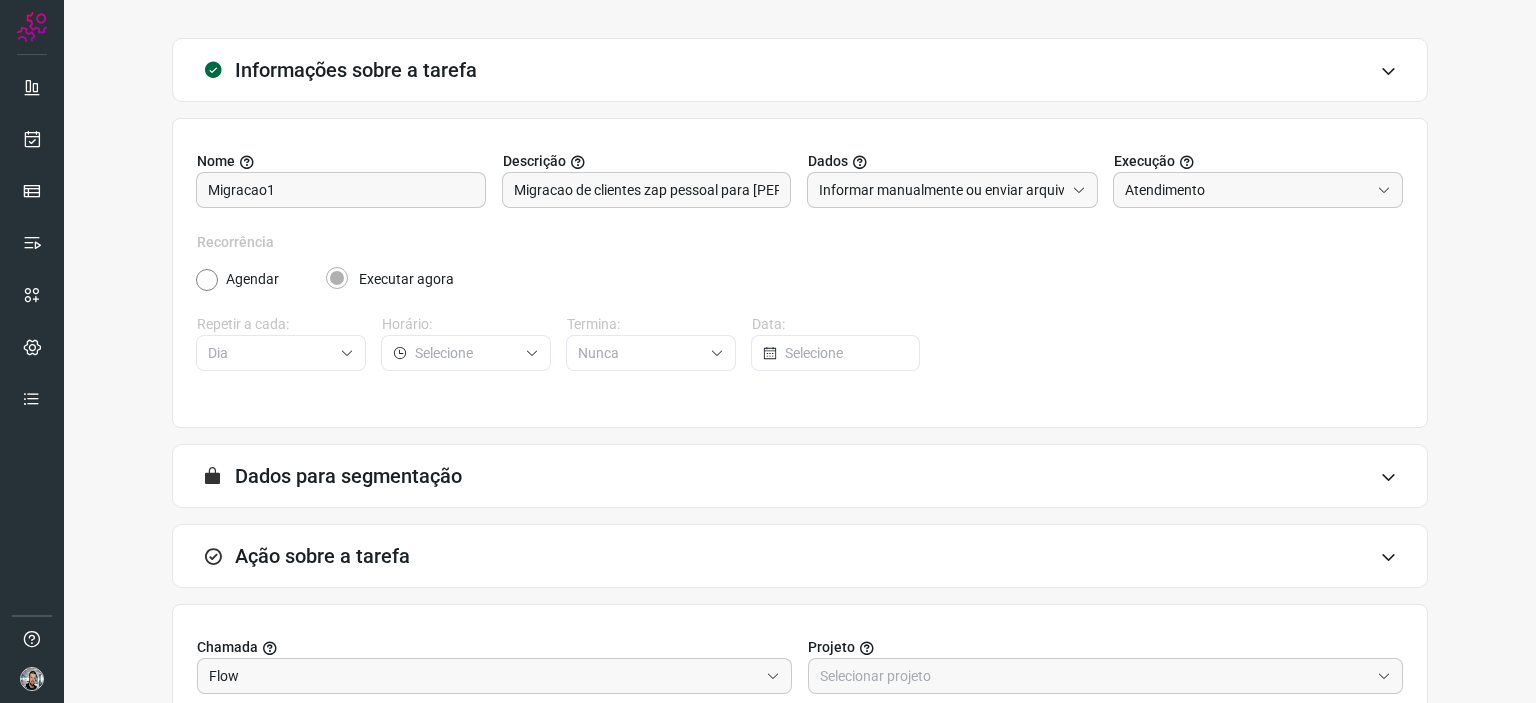 scroll, scrollTop: 407, scrollLeft: 0, axis: vertical 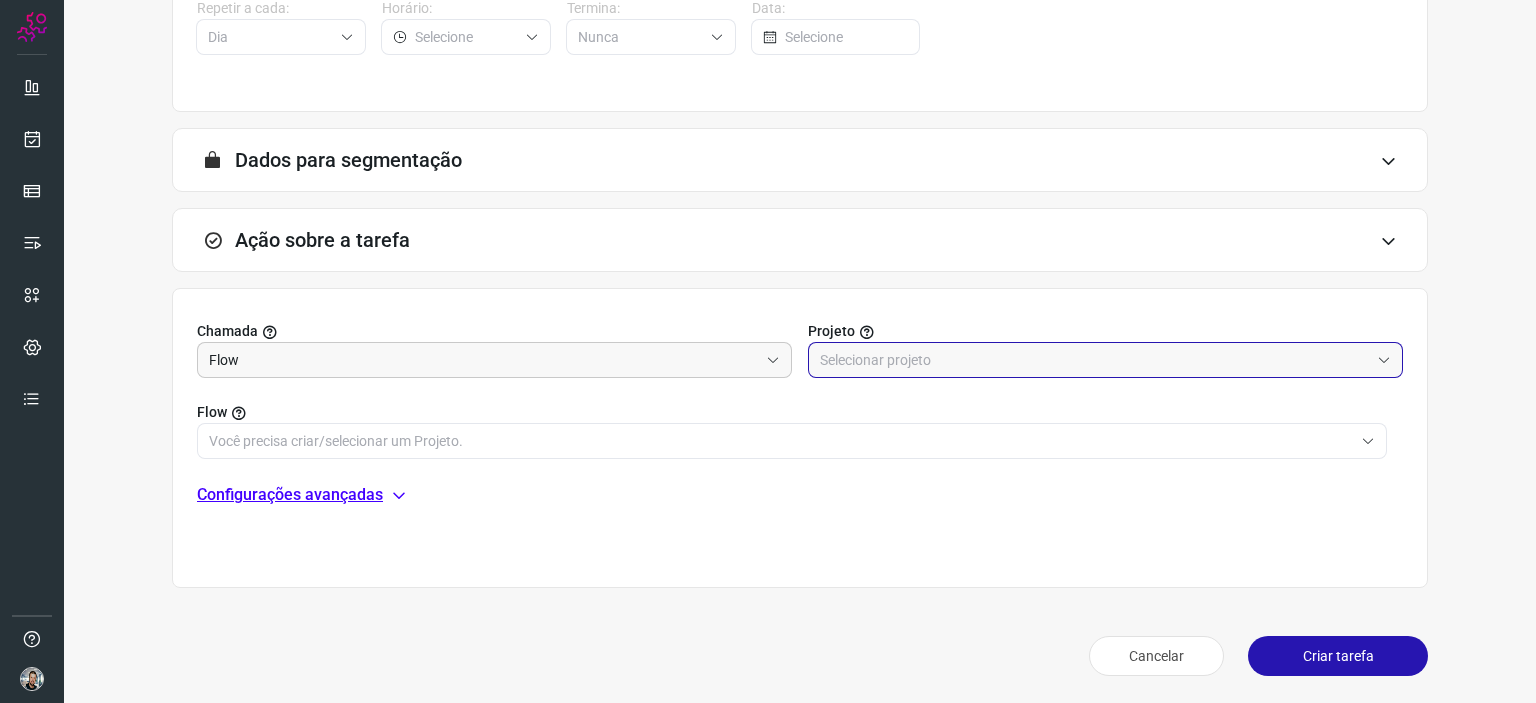 click at bounding box center [1094, 360] 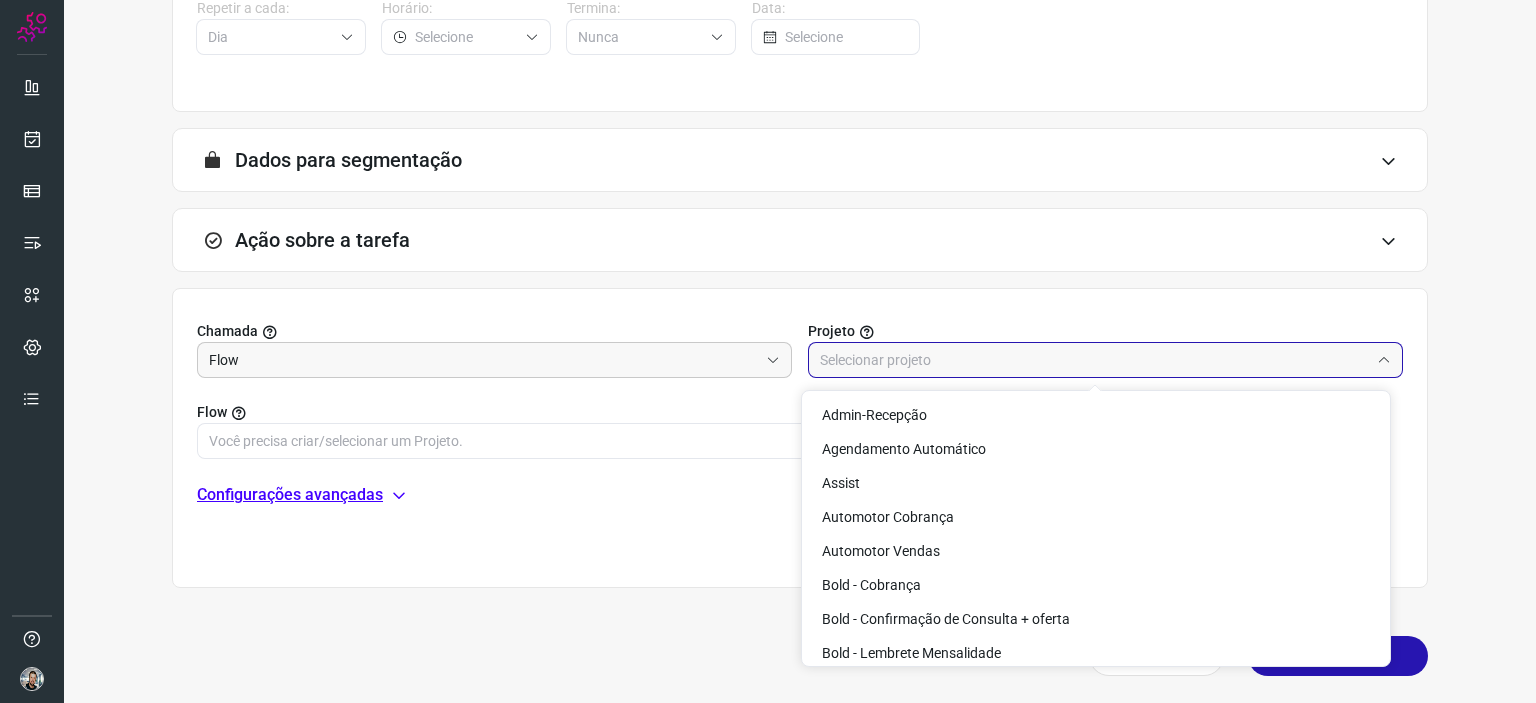 click at bounding box center [1094, 360] 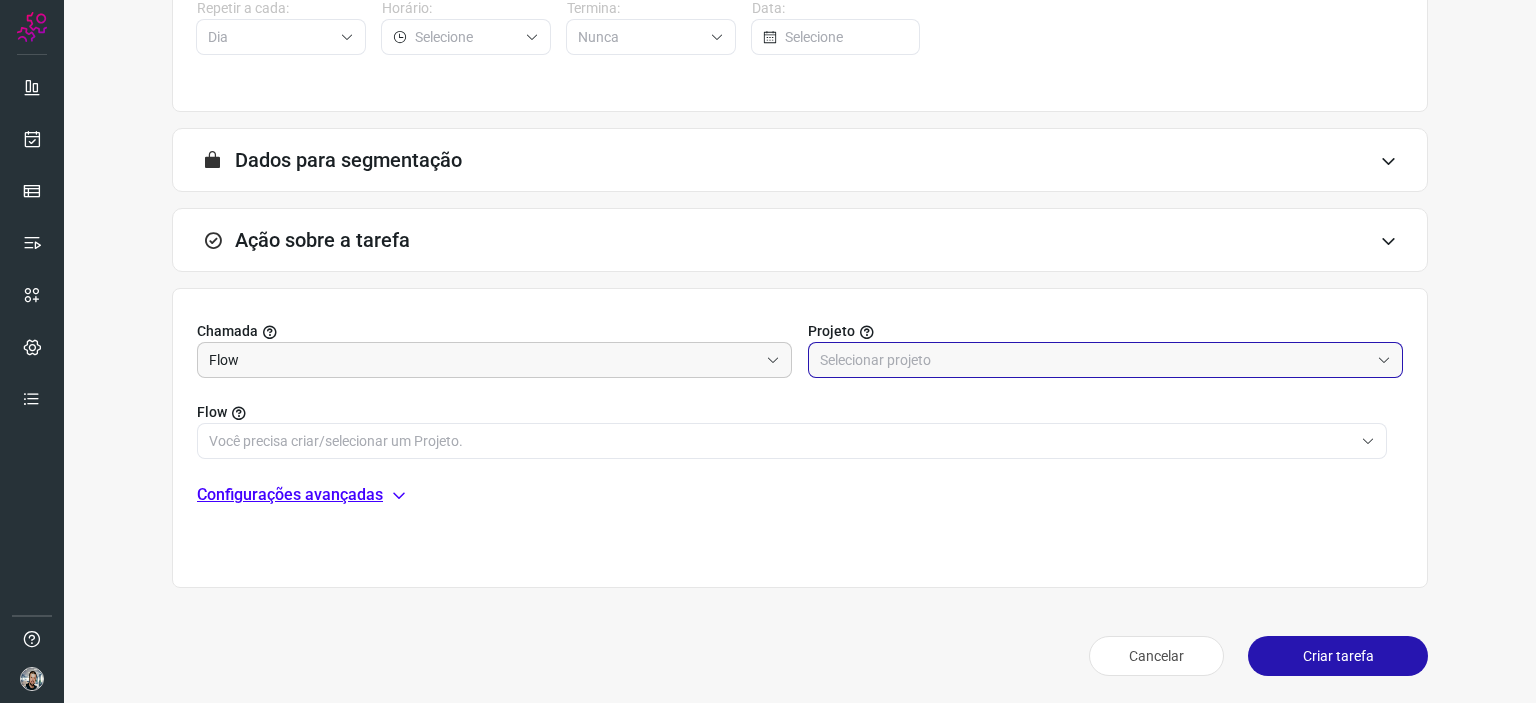 click at bounding box center [1094, 360] 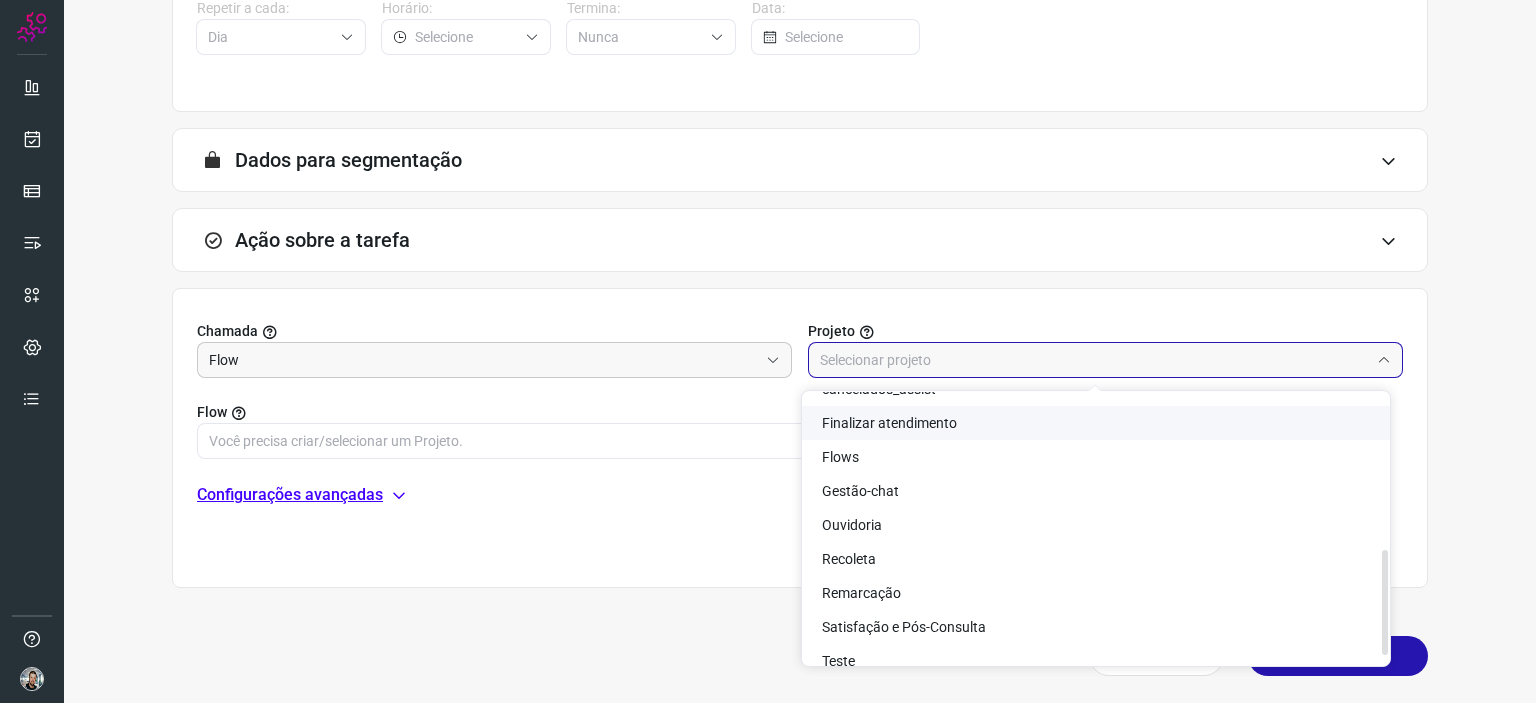 scroll, scrollTop: 417, scrollLeft: 0, axis: vertical 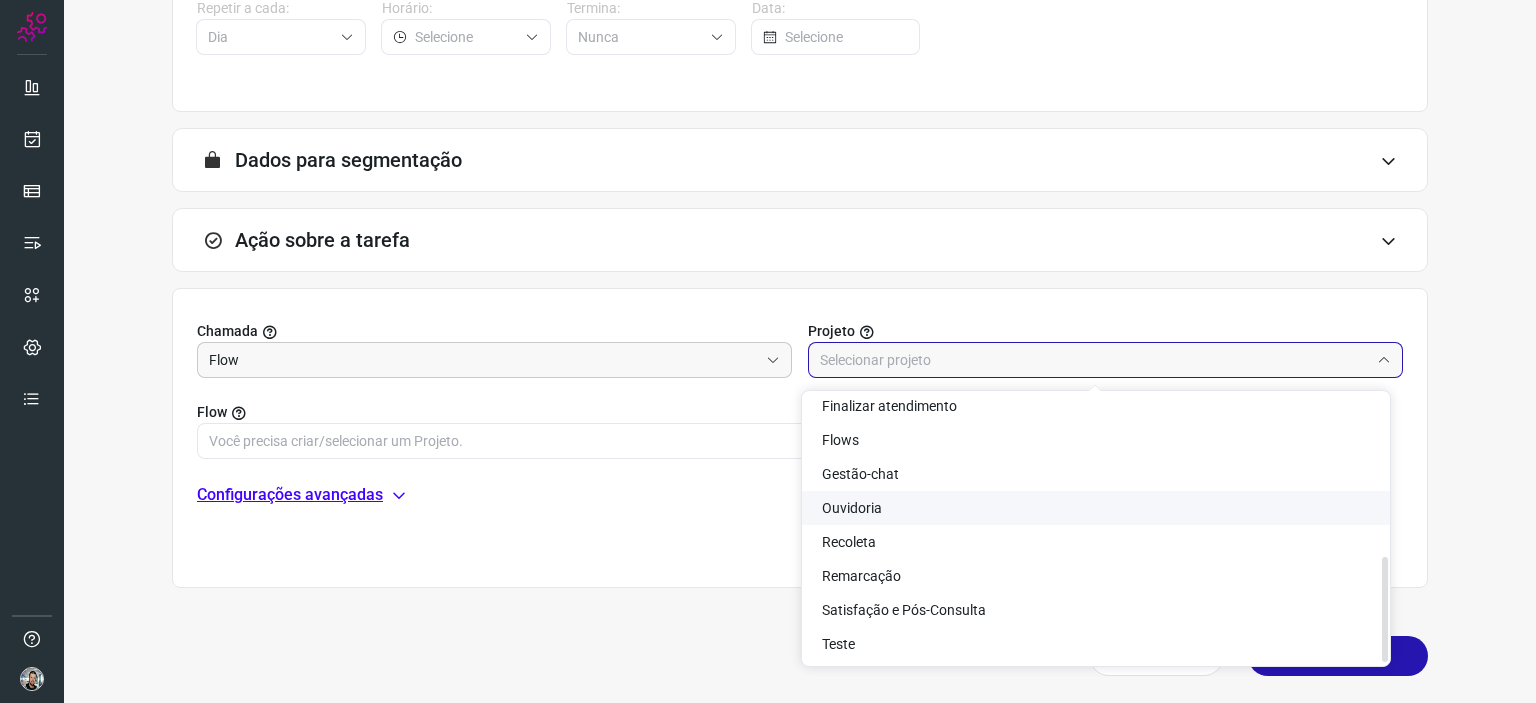 click on "Ouvidoria" 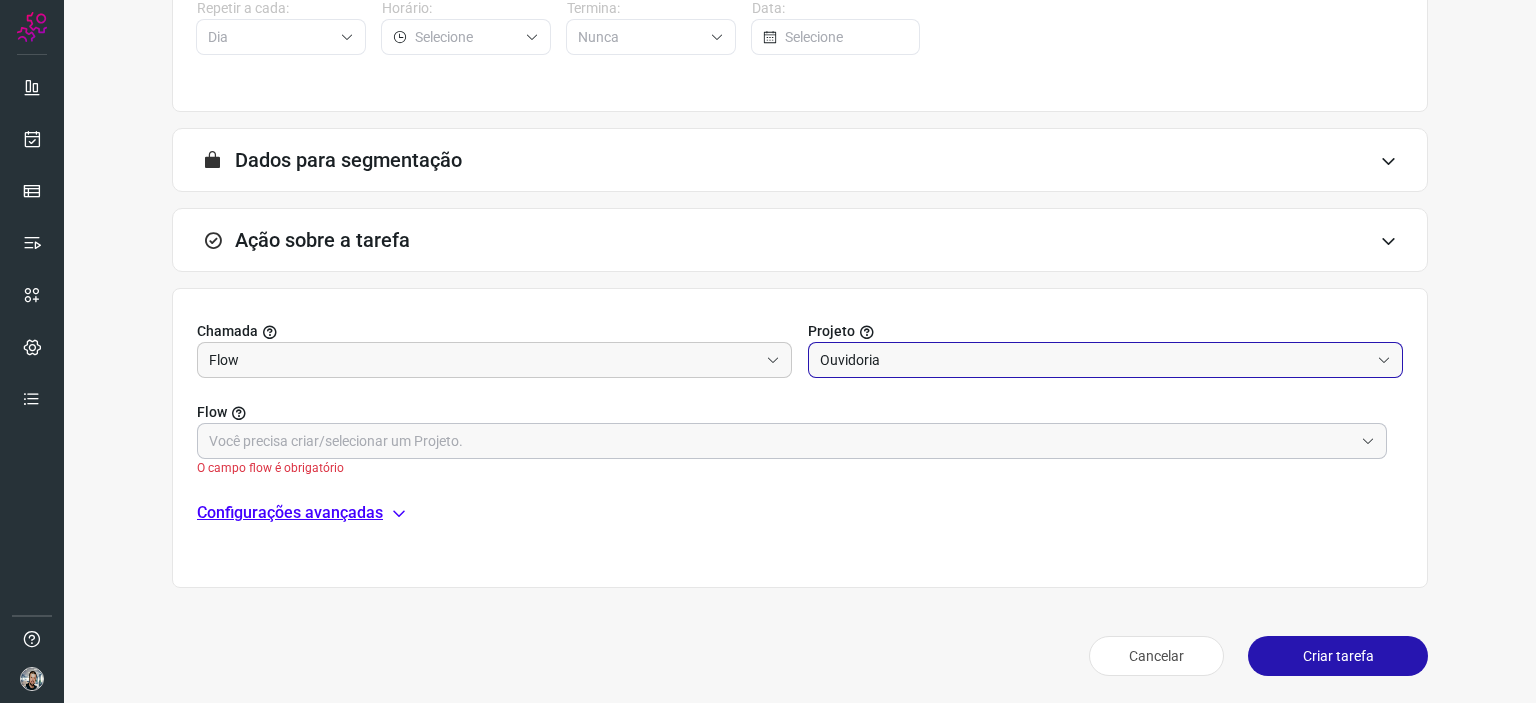 click at bounding box center (781, 441) 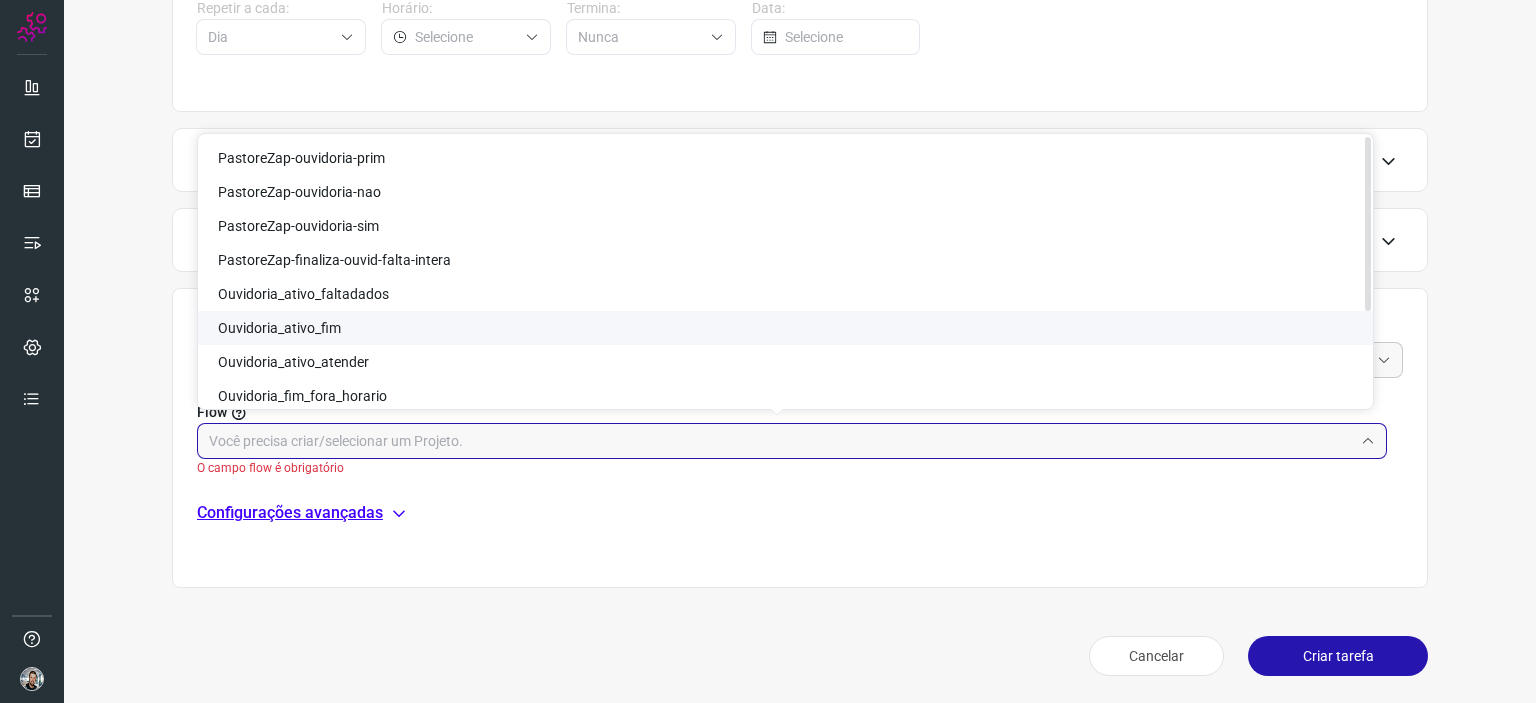scroll, scrollTop: 145, scrollLeft: 0, axis: vertical 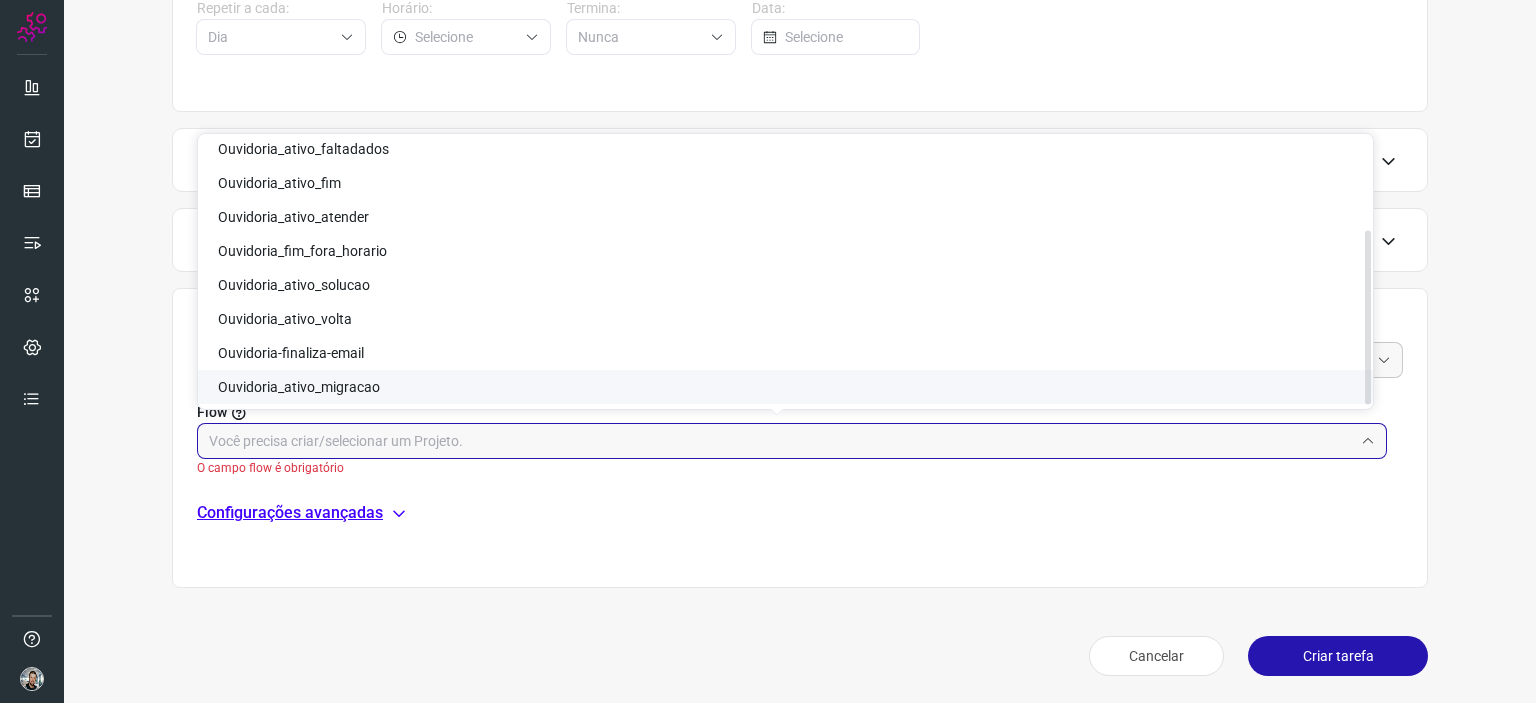 click on "Ouvidoria_ativo_migracao" 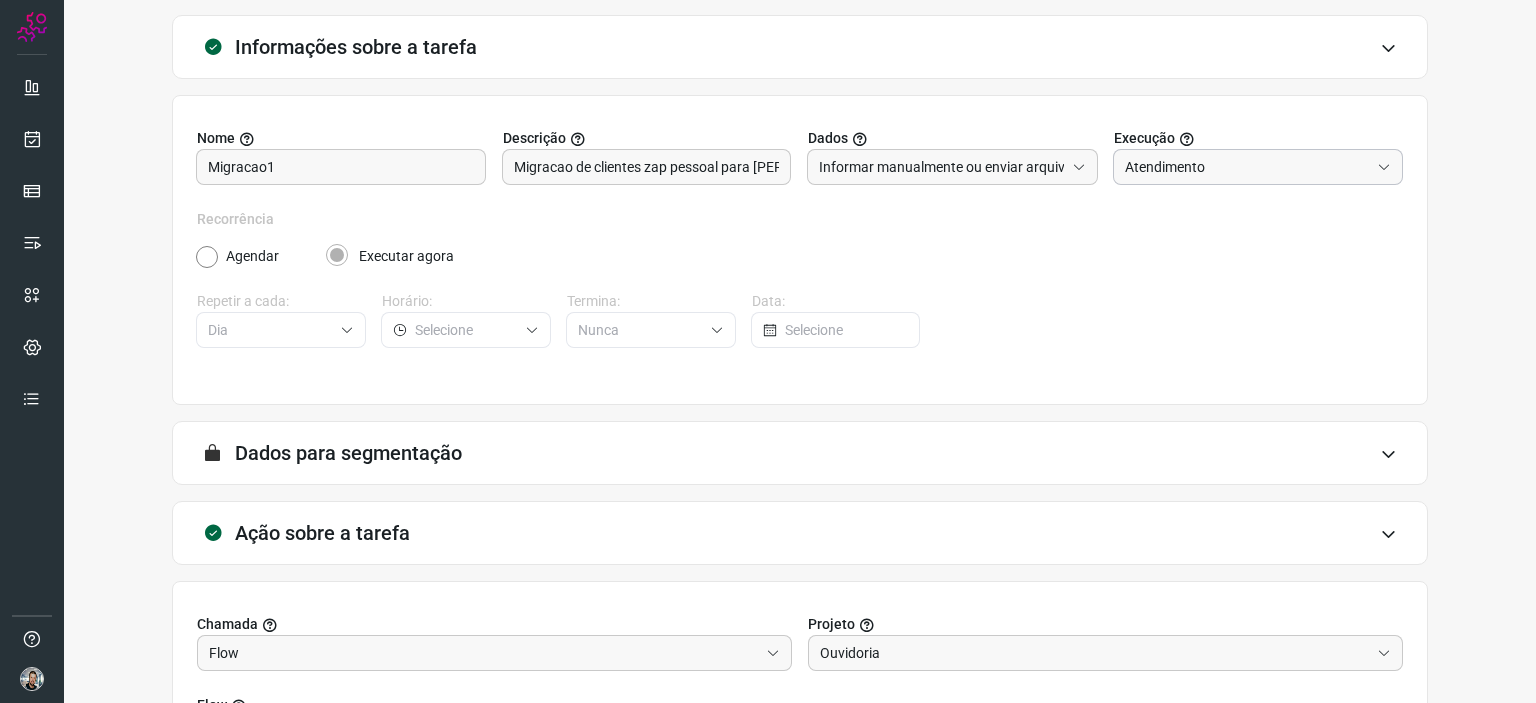 scroll, scrollTop: 107, scrollLeft: 0, axis: vertical 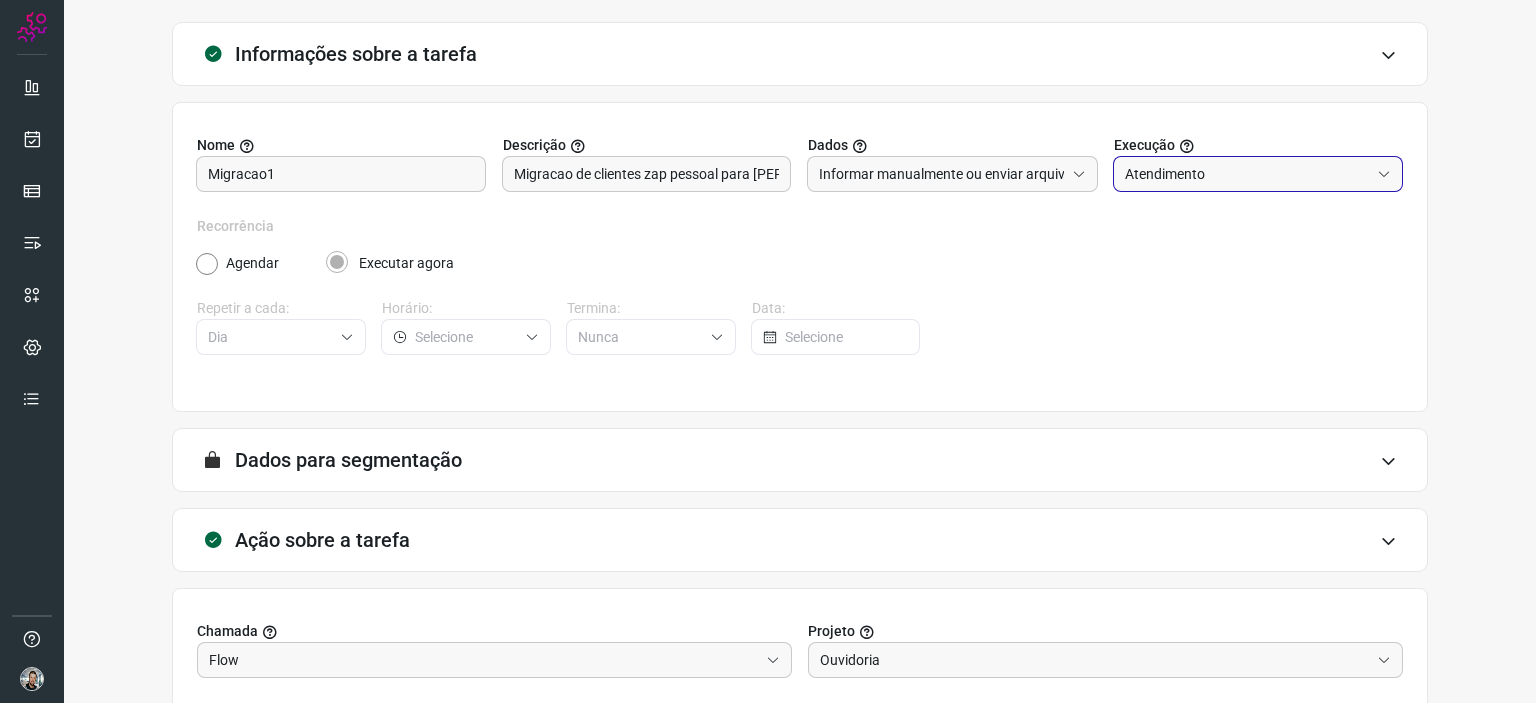 click on "Atendimento" at bounding box center [1247, 174] 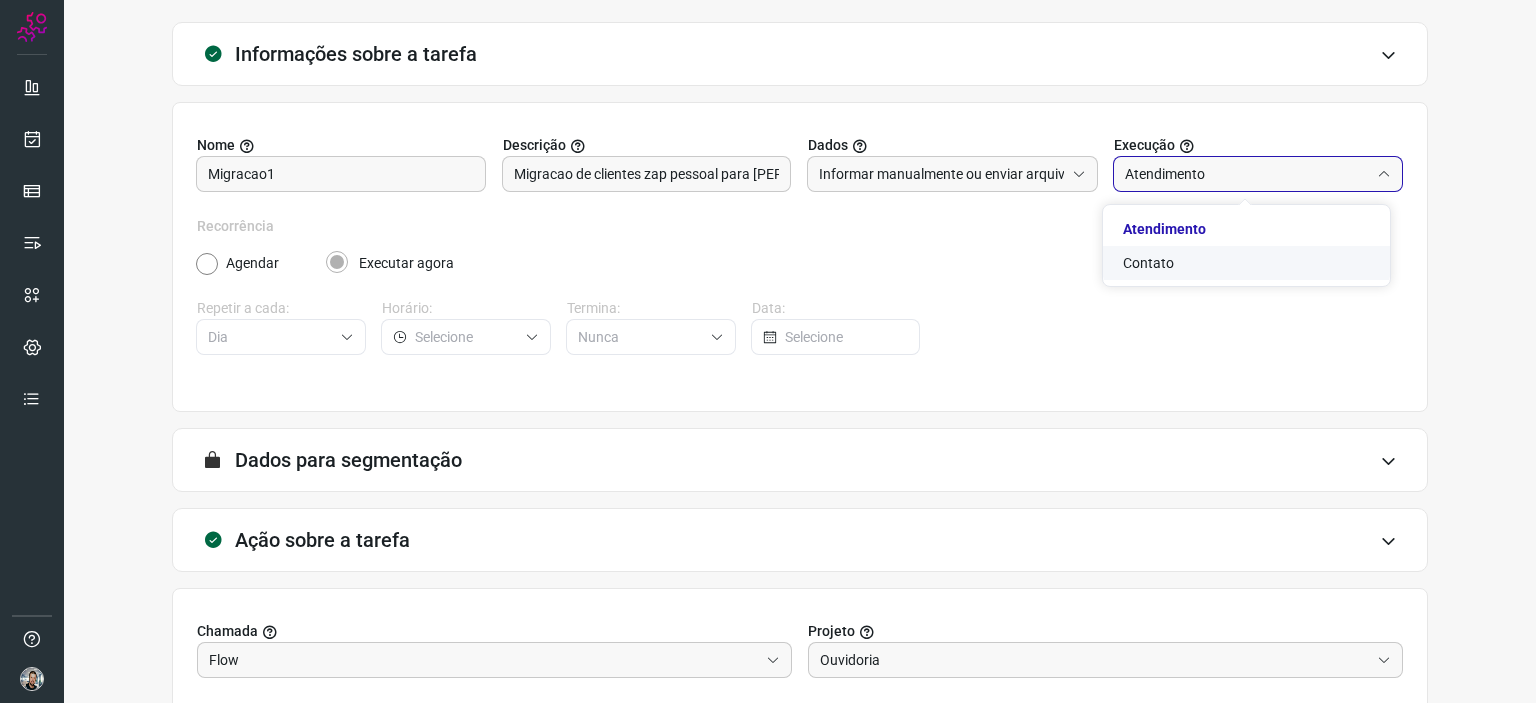 click on "Contato" 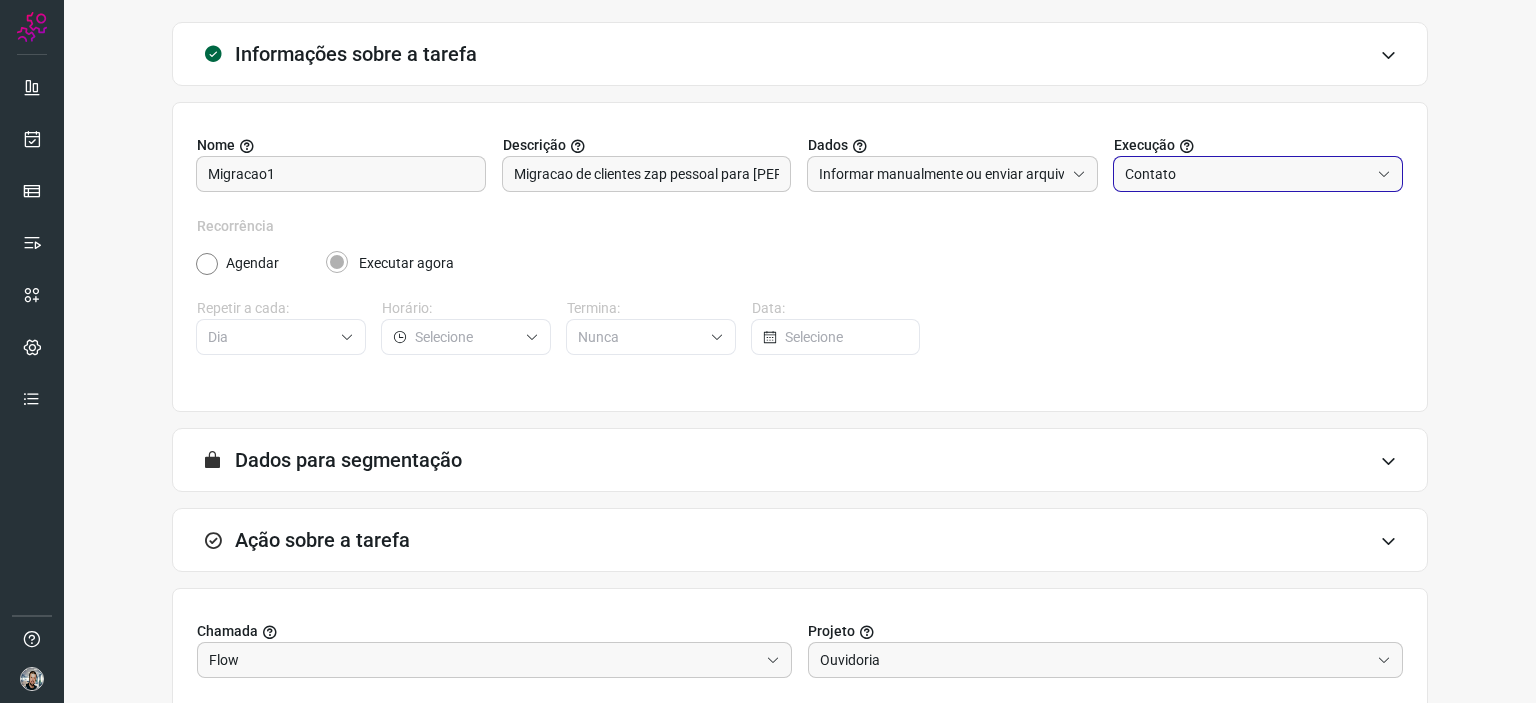 click on "Contato" at bounding box center (1247, 174) 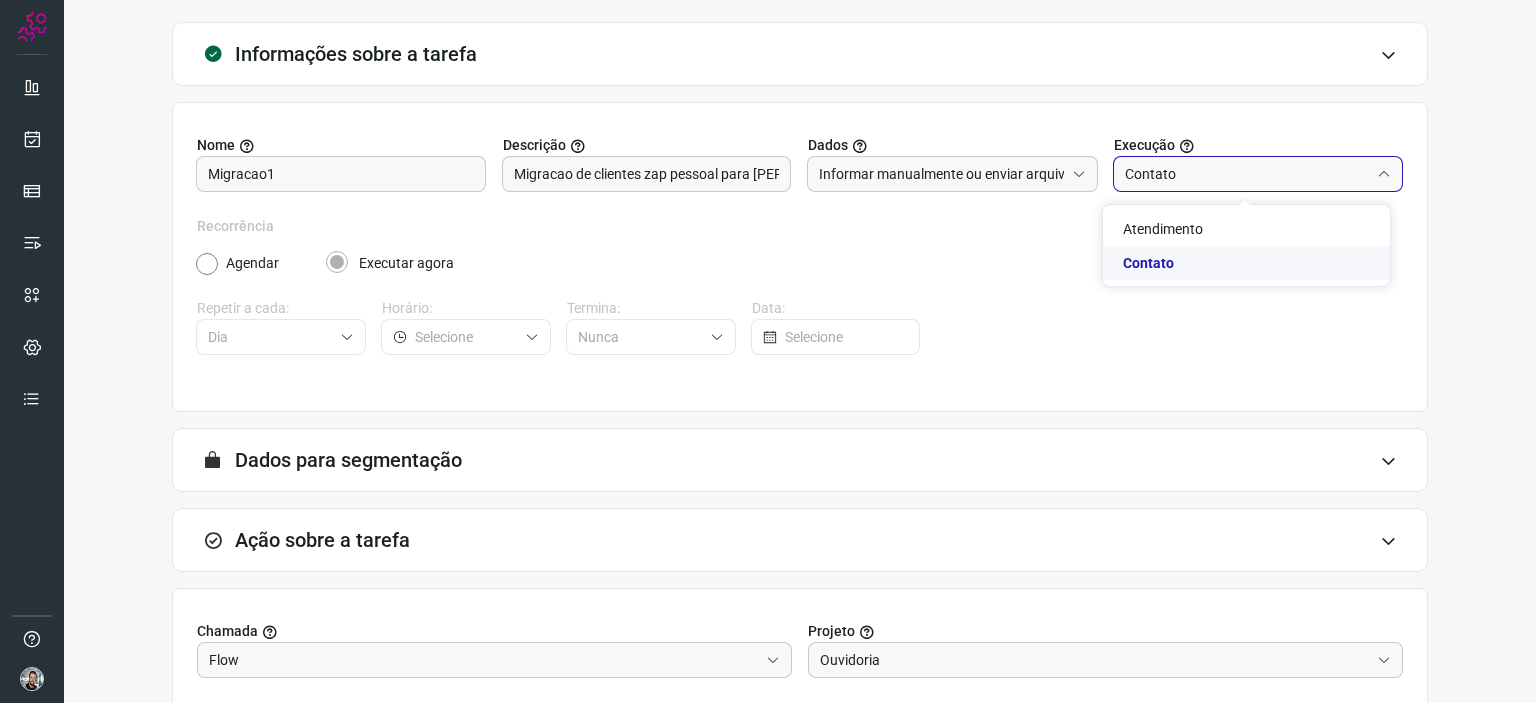 drag, startPoint x: 1200, startPoint y: 207, endPoint x: 1193, endPoint y: 216, distance: 11.401754 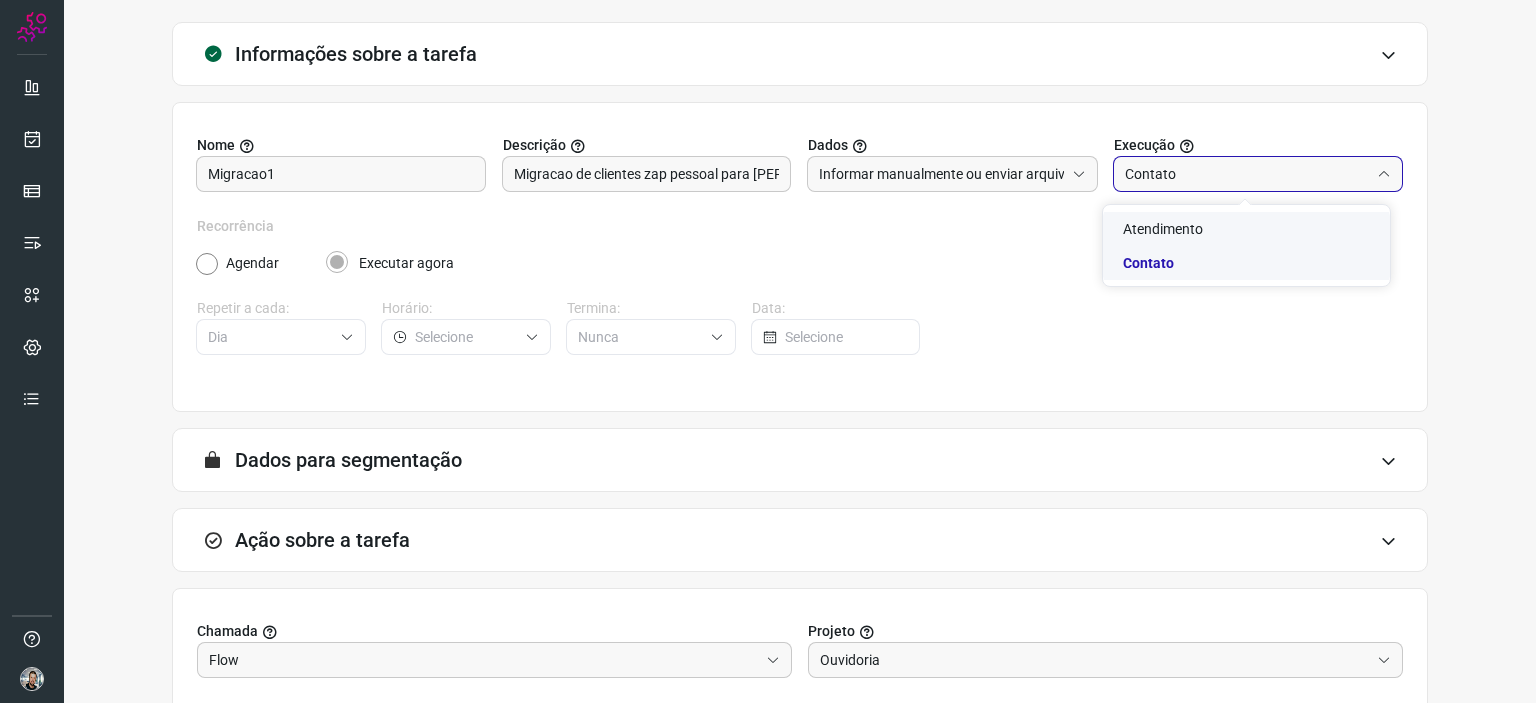 click on "Atendimento Contato" at bounding box center [1246, 246] 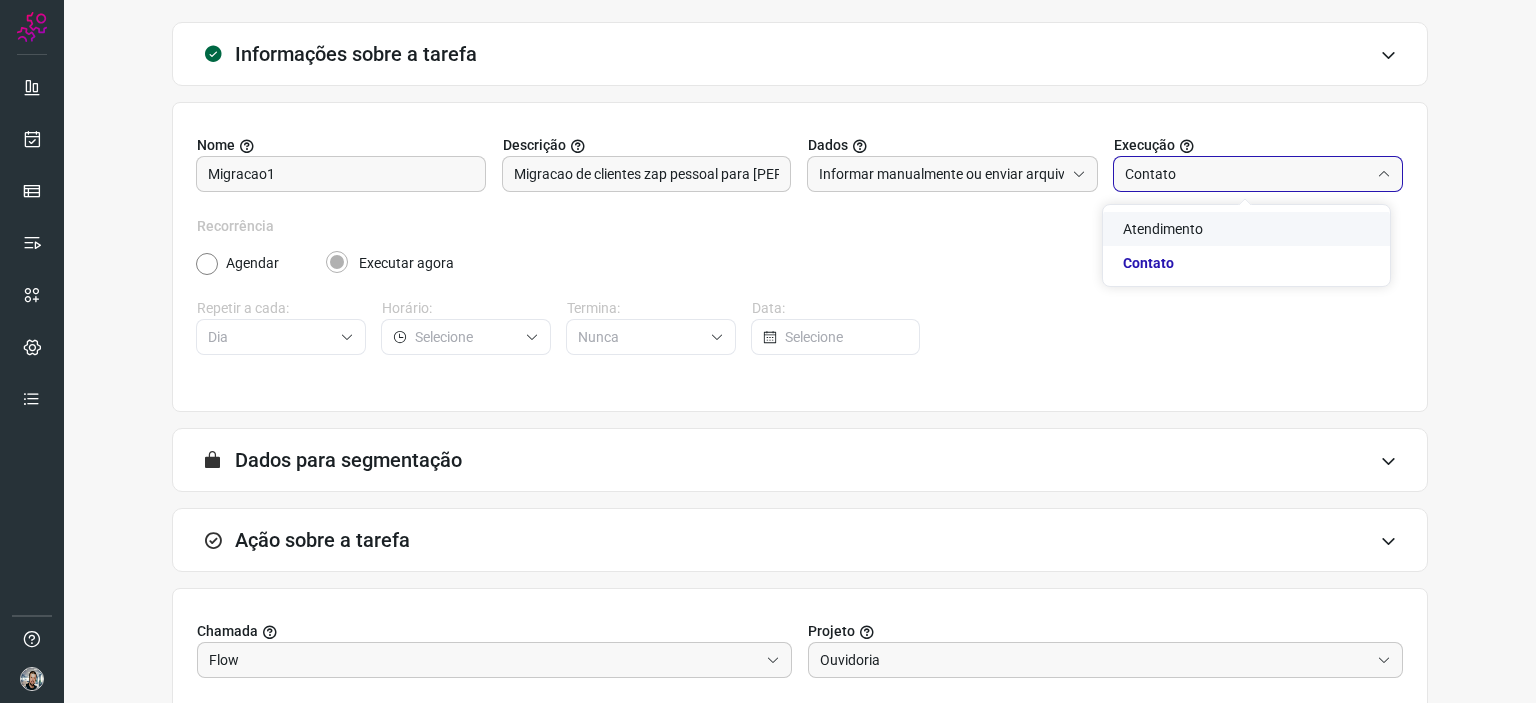 click on "Atendimento" 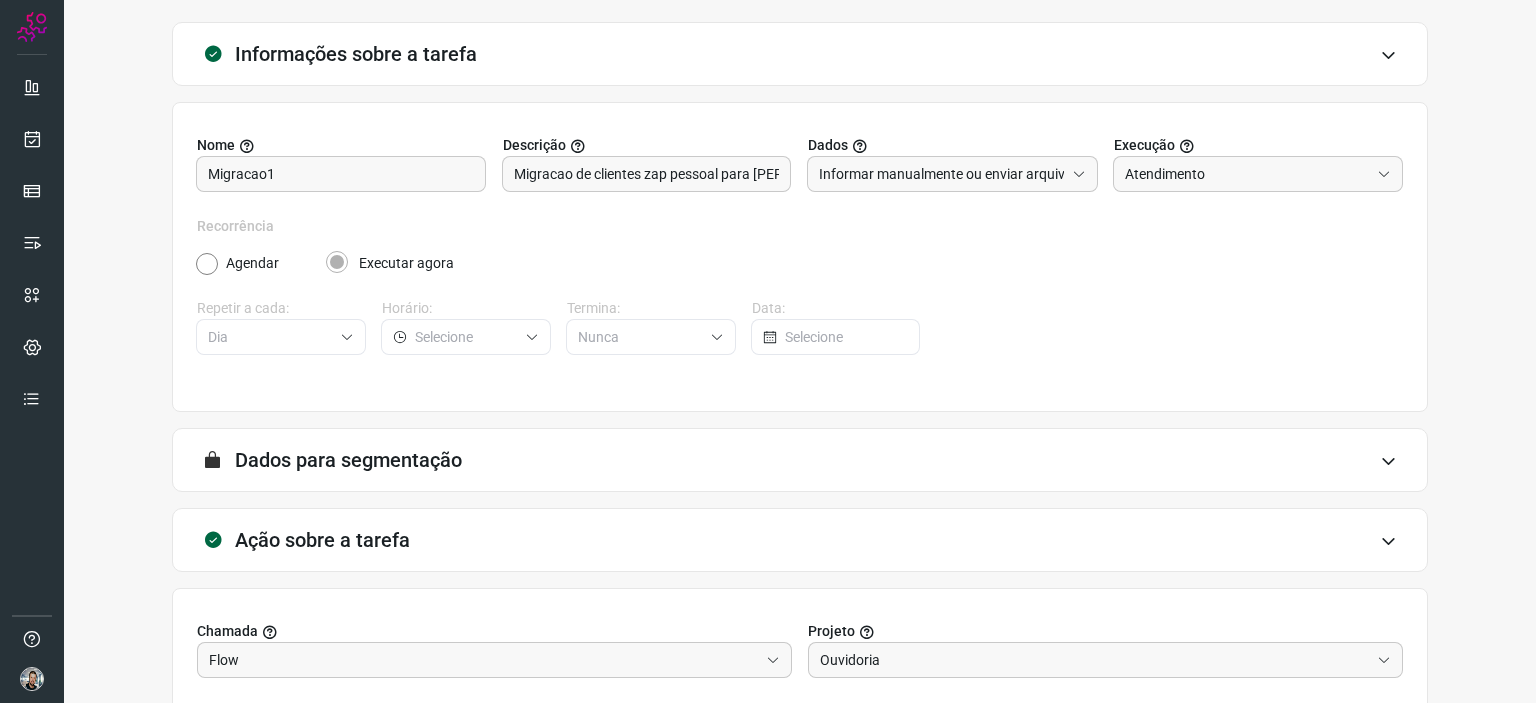 click on "Agendar Executar agora" at bounding box center [799, 263] 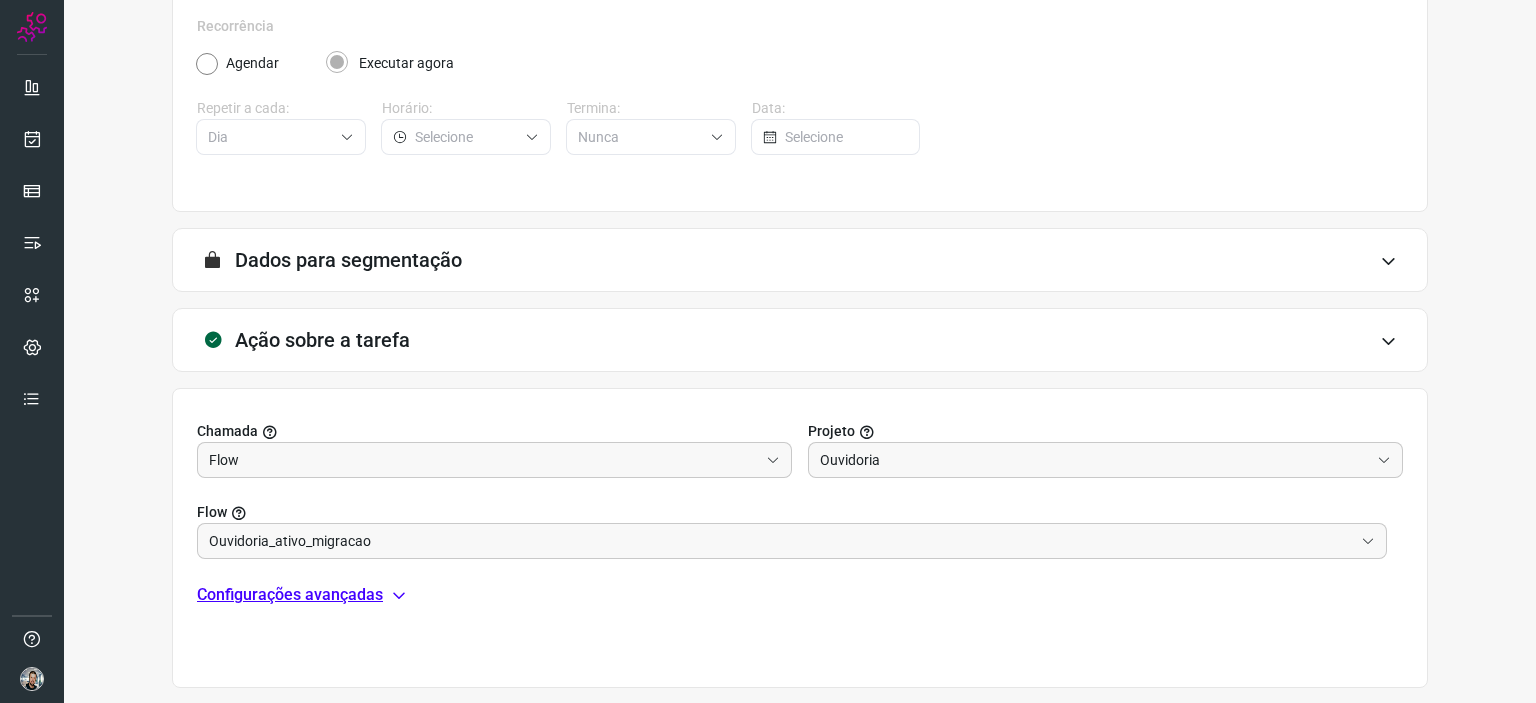 click on "A segmentação de dados está desabilitada porque a opção de envio manual foi selecionada na etapa Informações. Você poderá enviar os dados assim que criar a tarefa. Dados para segmentação" at bounding box center (800, 260) 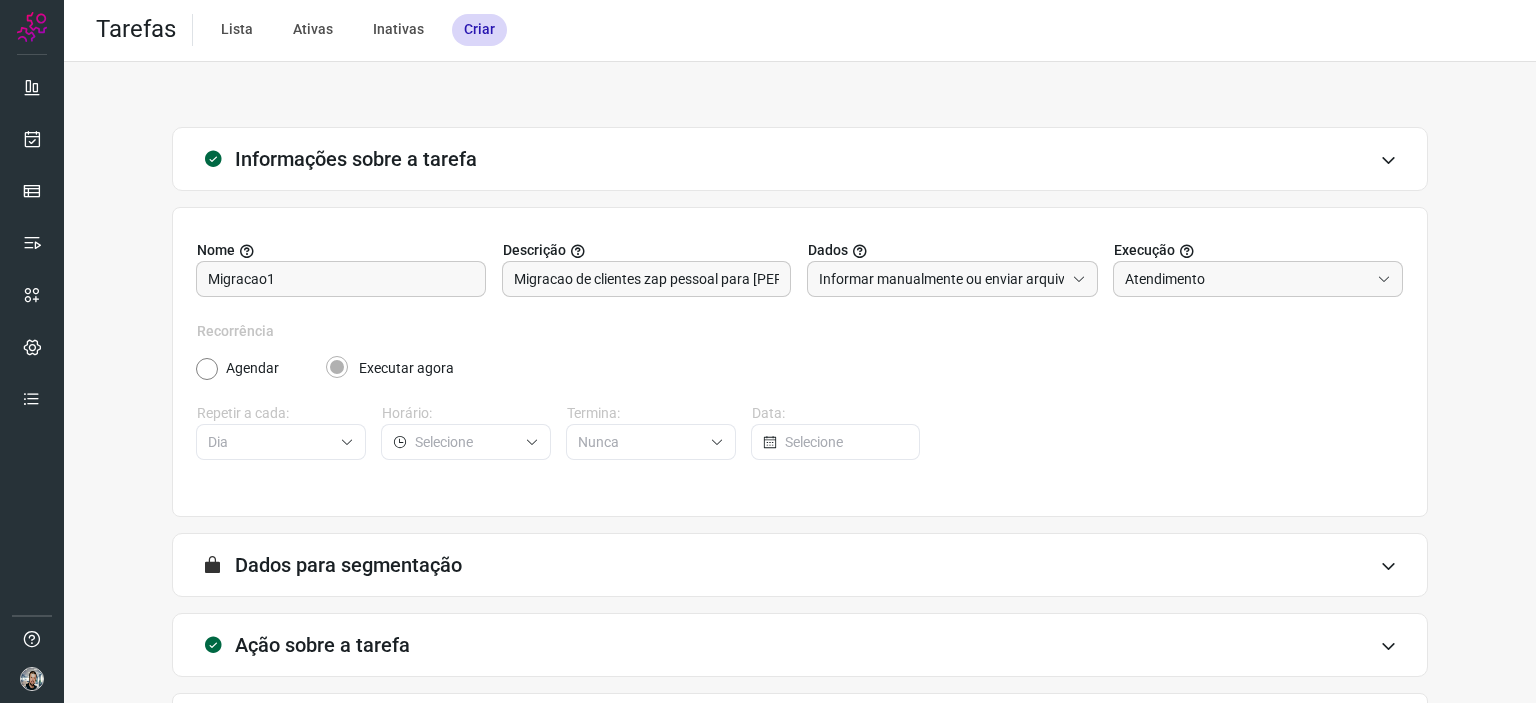 scroll, scrollTop: 0, scrollLeft: 0, axis: both 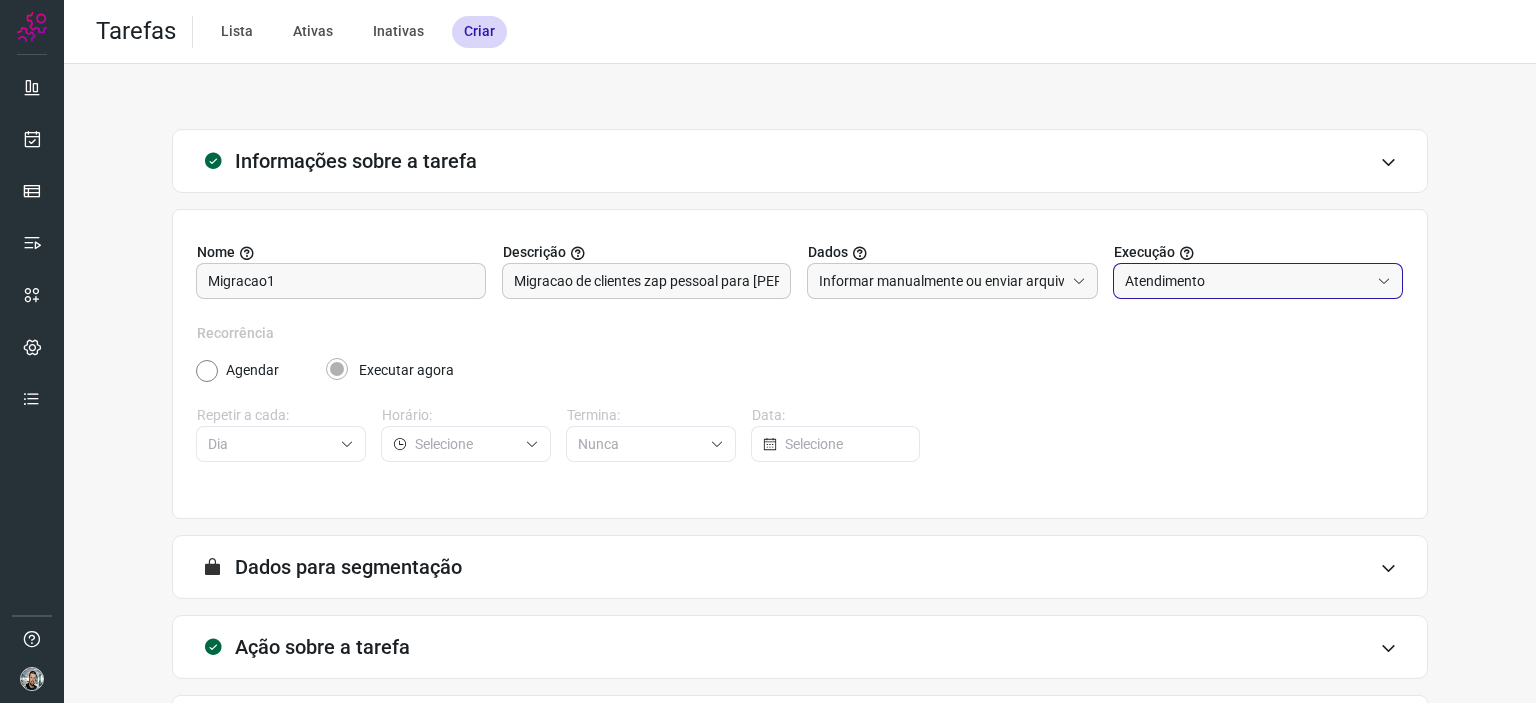 click on "Atendimento" at bounding box center [1247, 281] 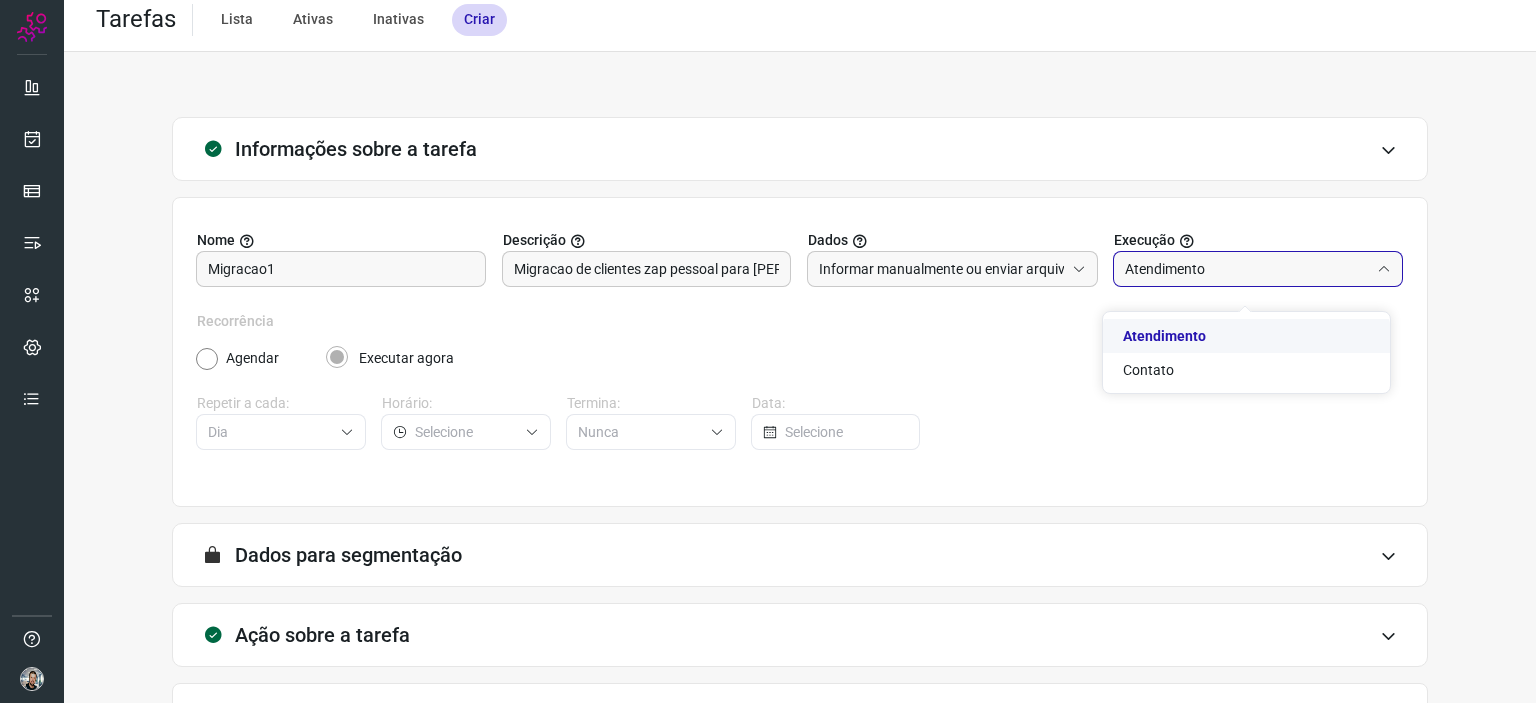 scroll, scrollTop: 0, scrollLeft: 0, axis: both 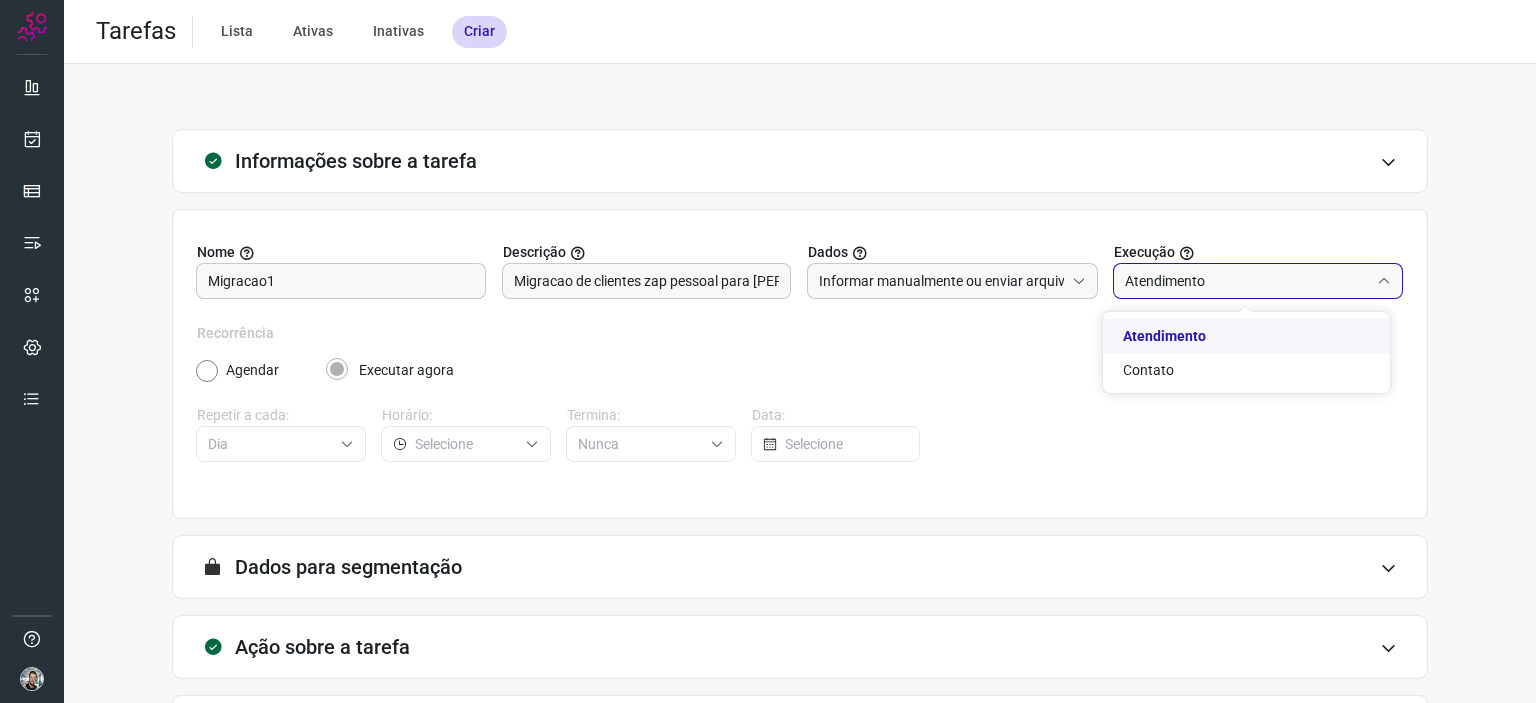 click on "Atendimento" at bounding box center (1247, 281) 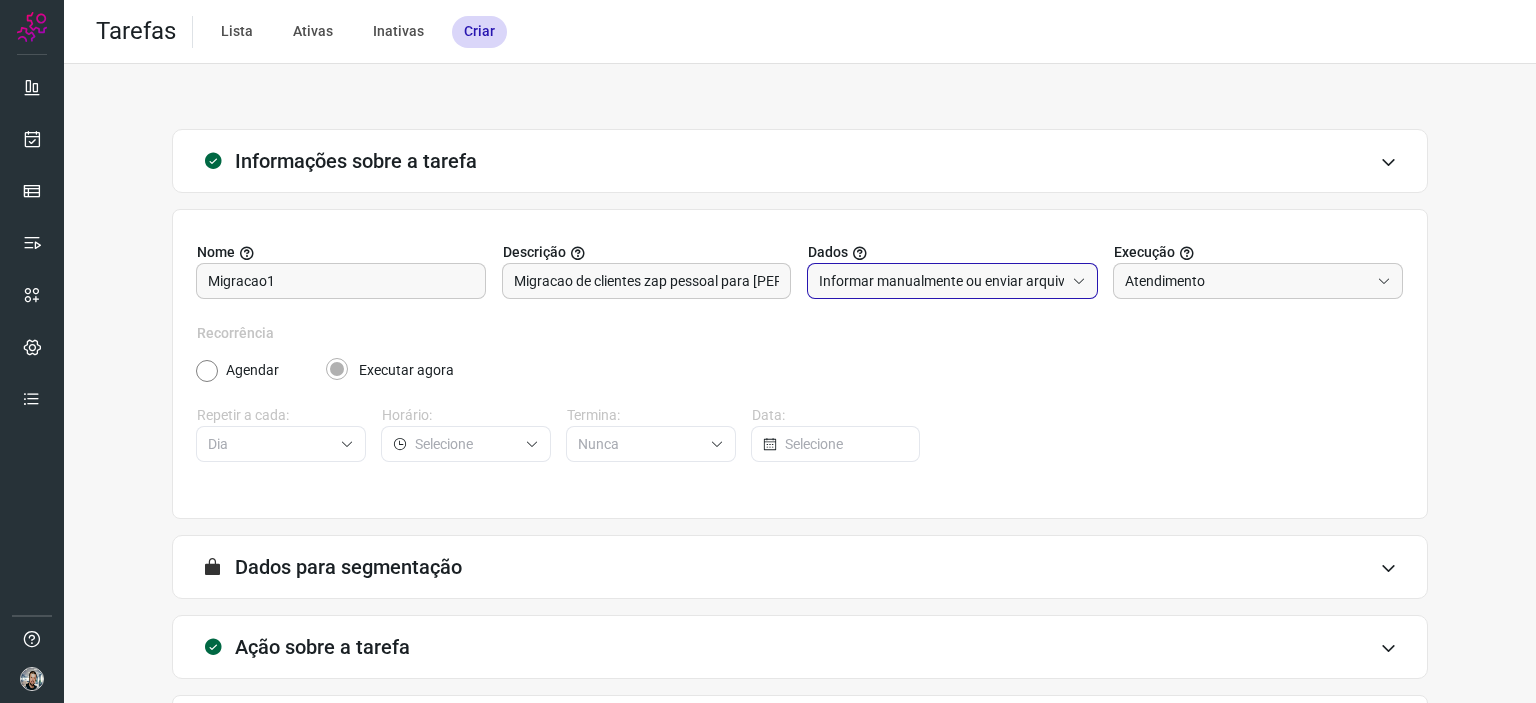 click on "Informar manualmente ou enviar arquivo" at bounding box center (941, 281) 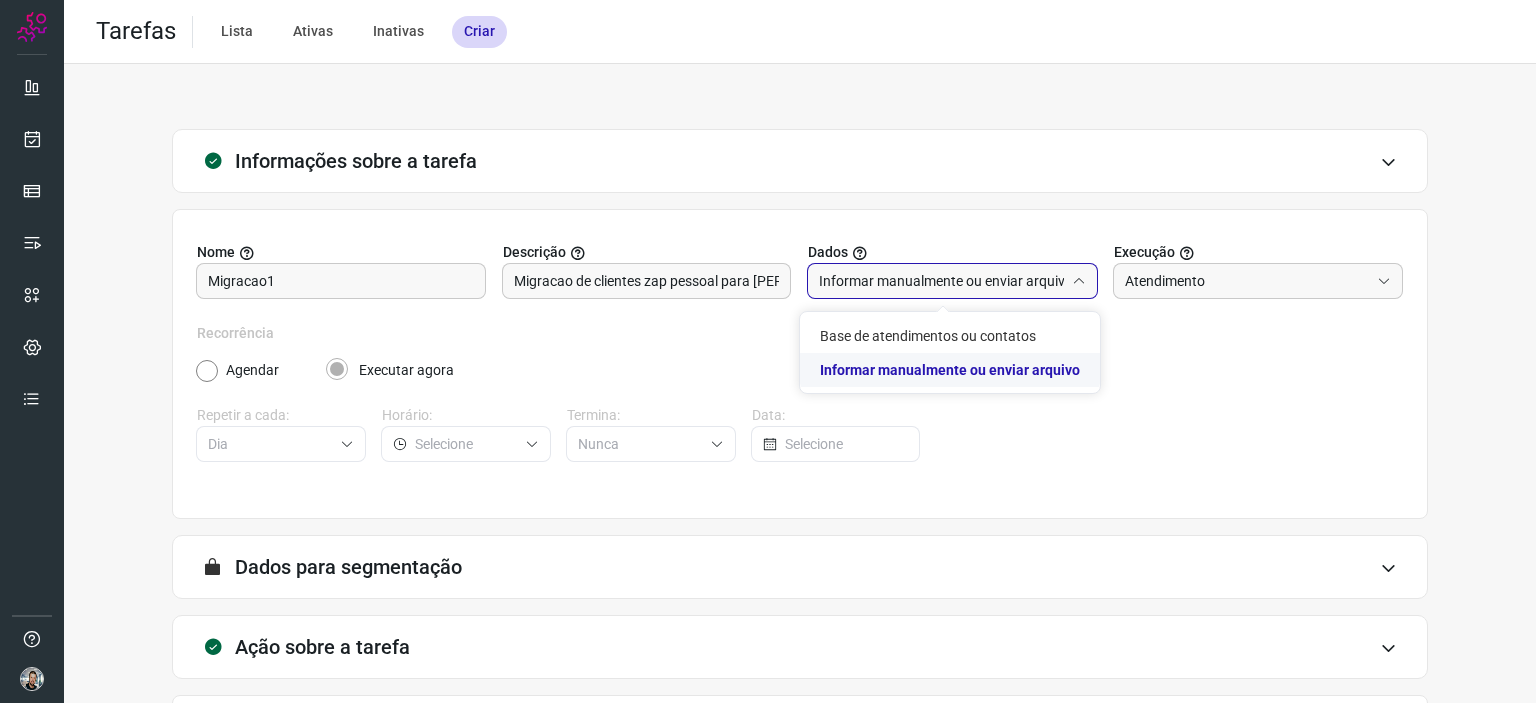 click on "Informar manualmente ou enviar arquivo" 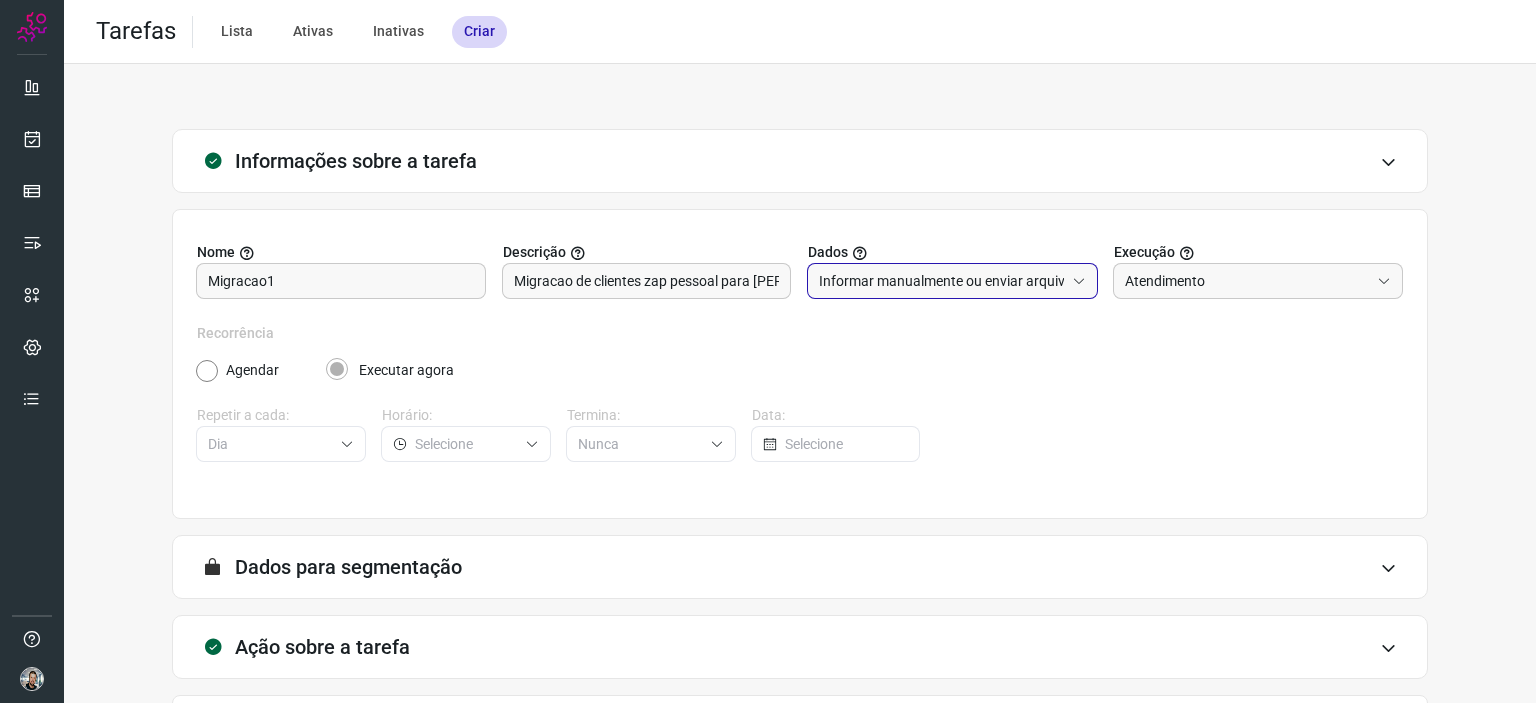 click on "Informar manualmente ou enviar arquivo" at bounding box center (941, 281) 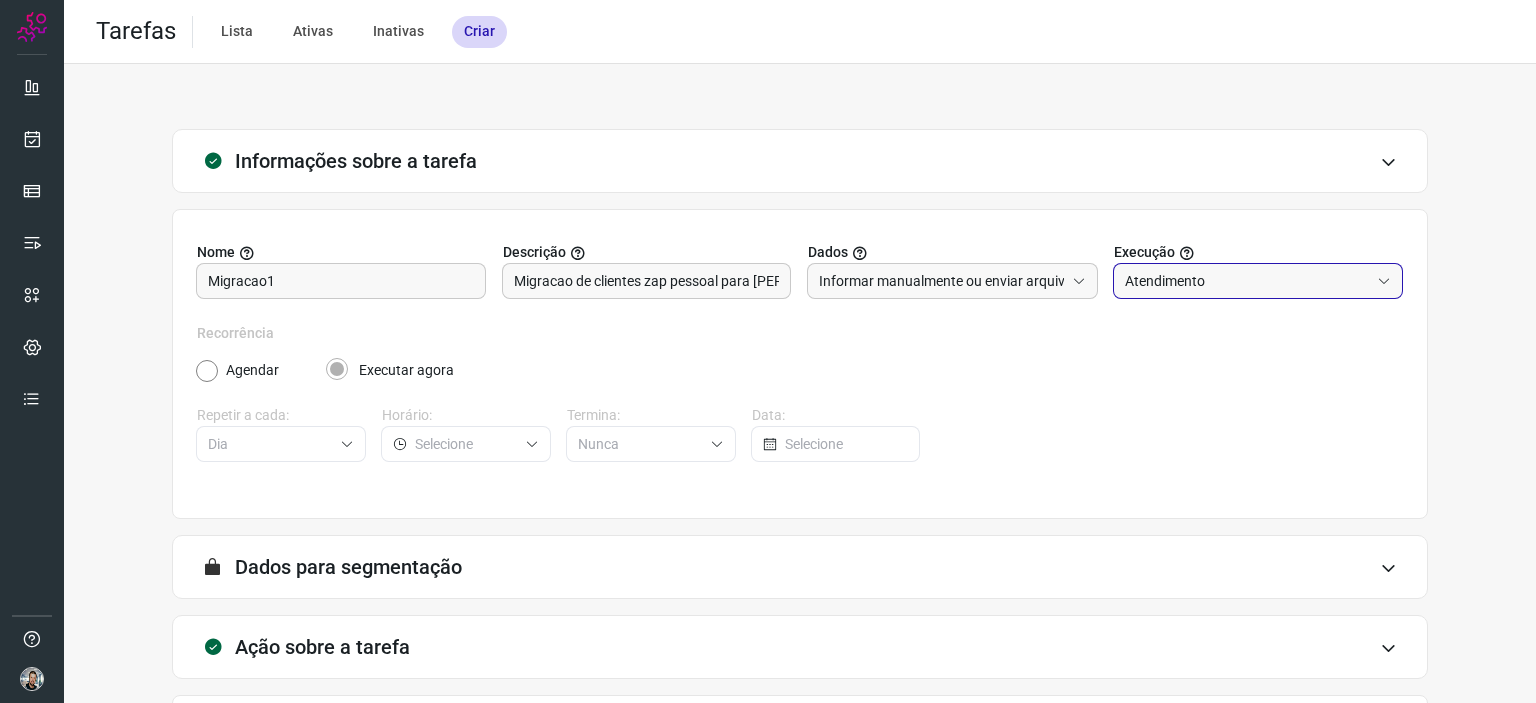 click on "Atendimento" at bounding box center (1247, 281) 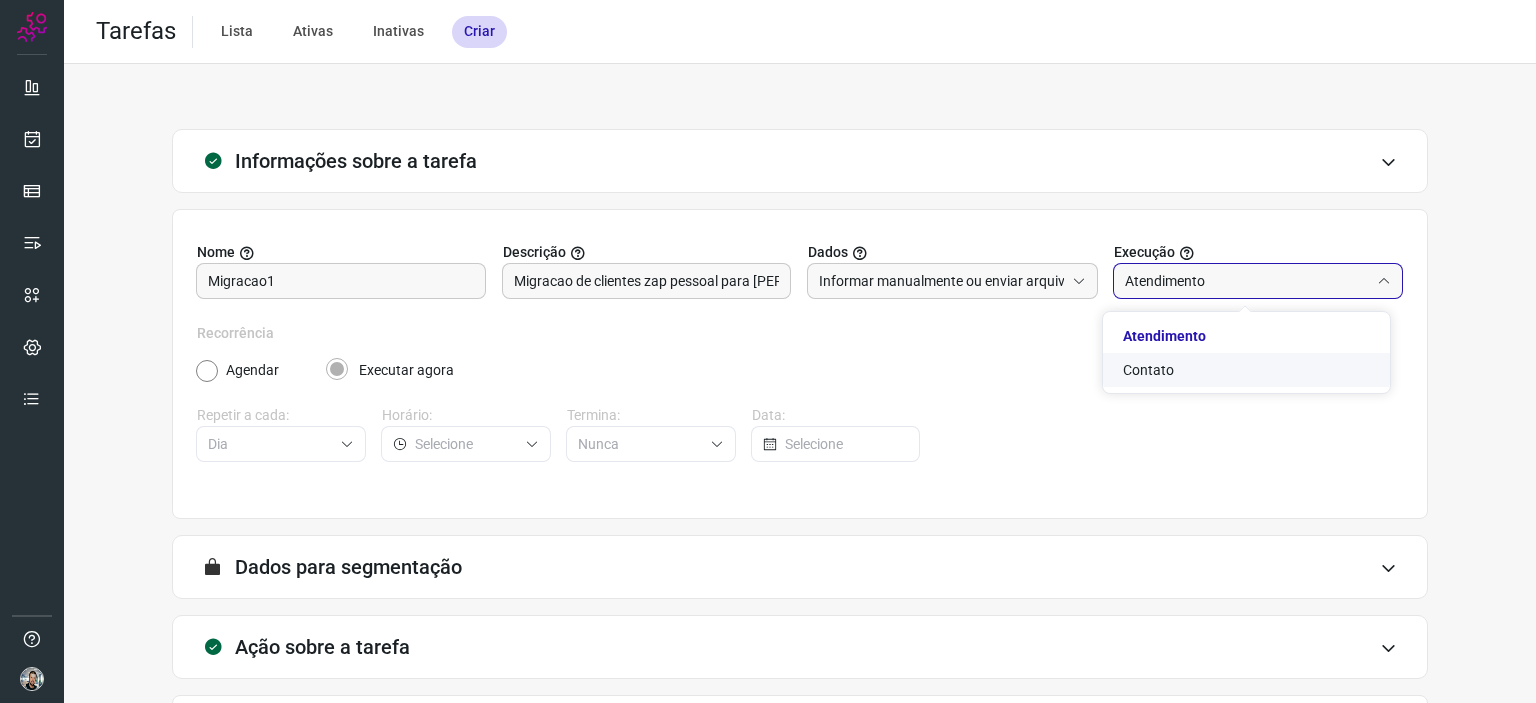 click on "Contato" 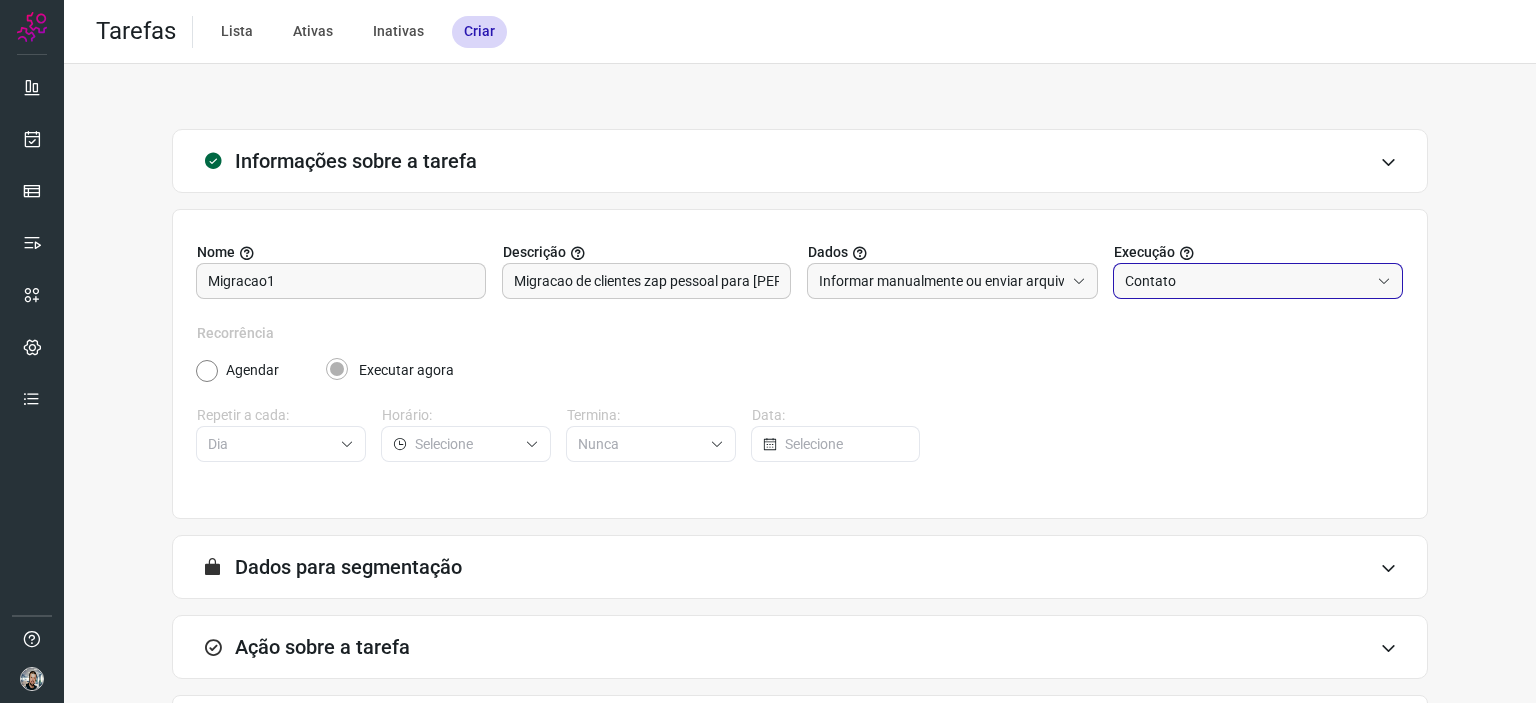 click on "Contato" at bounding box center [1247, 281] 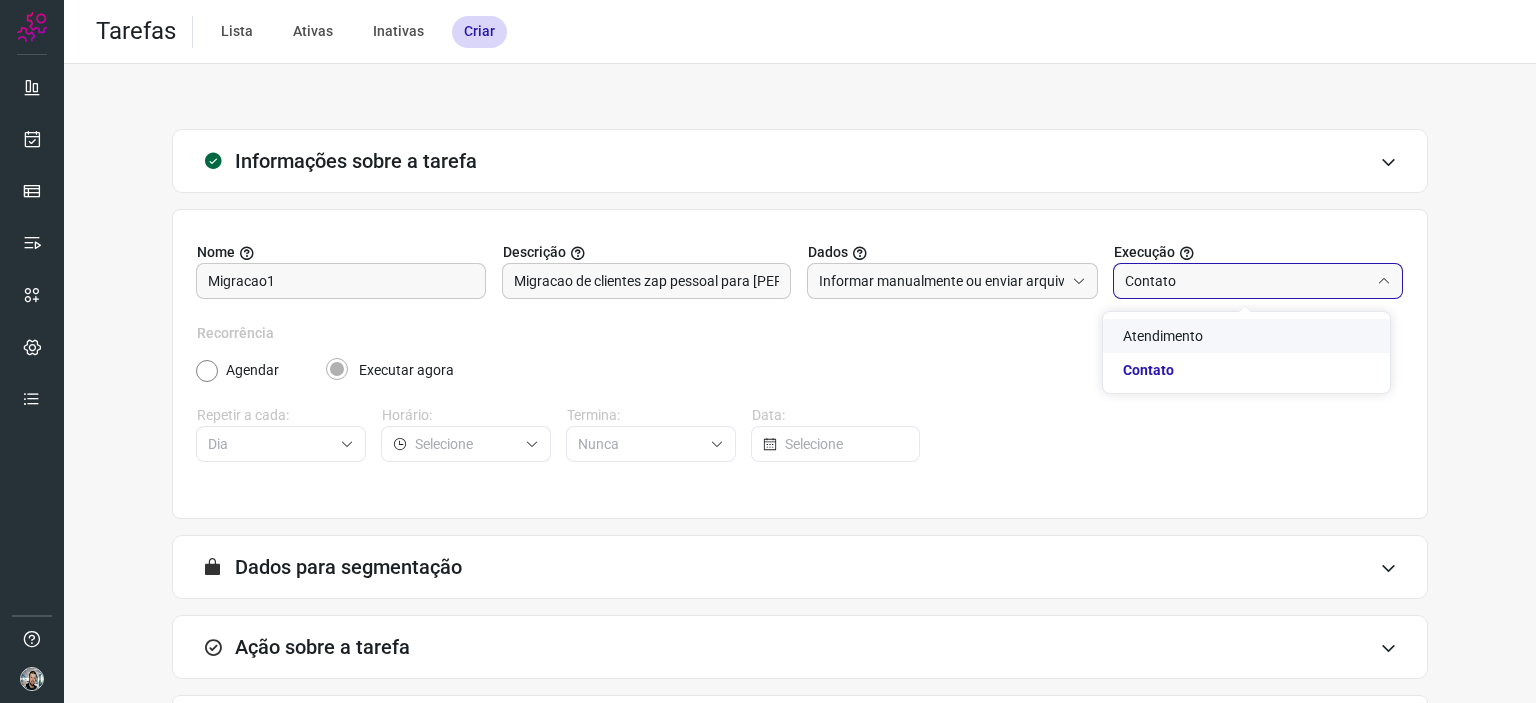 click on "Atendimento" 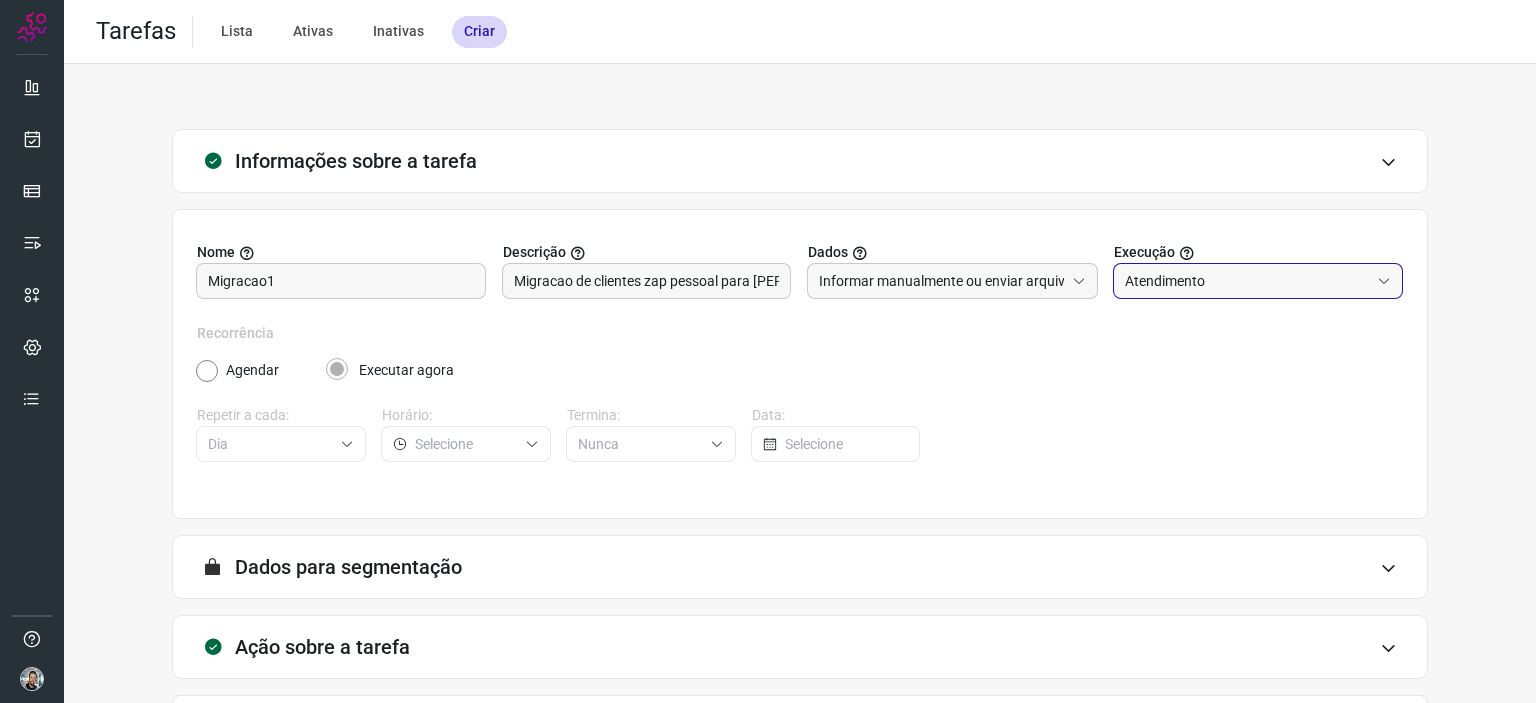 click on "Atendimento" at bounding box center [1247, 281] 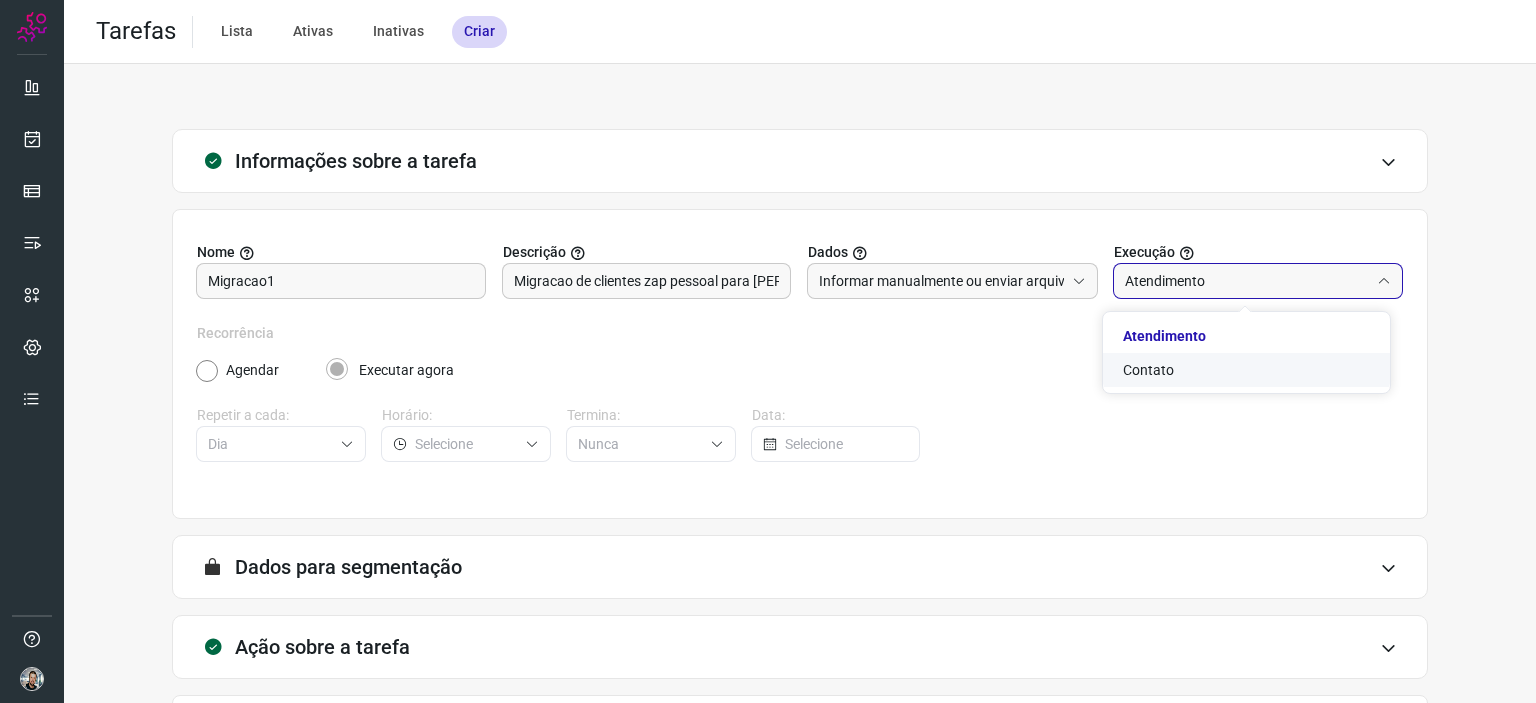 drag, startPoint x: 1155, startPoint y: 355, endPoint x: 1152, endPoint y: 367, distance: 12.369317 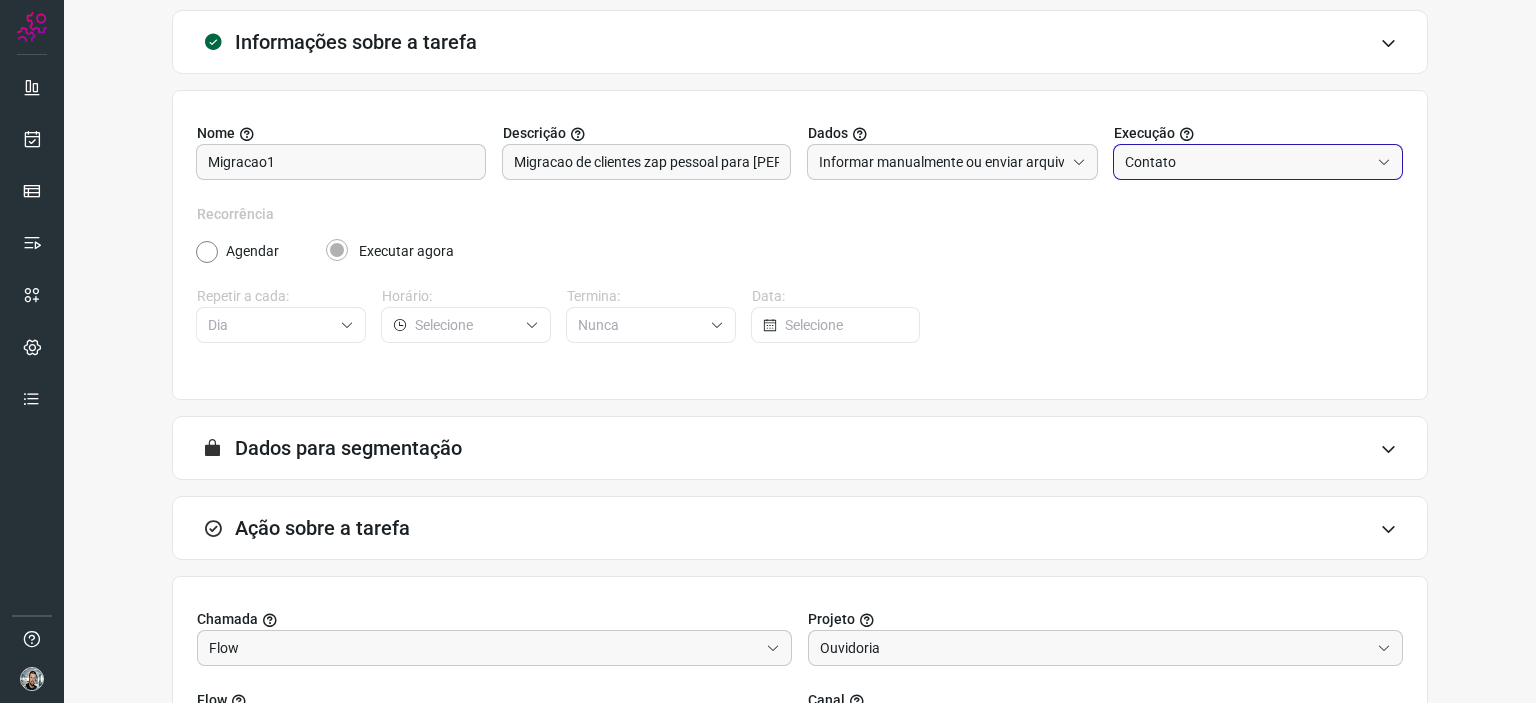 scroll, scrollTop: 200, scrollLeft: 0, axis: vertical 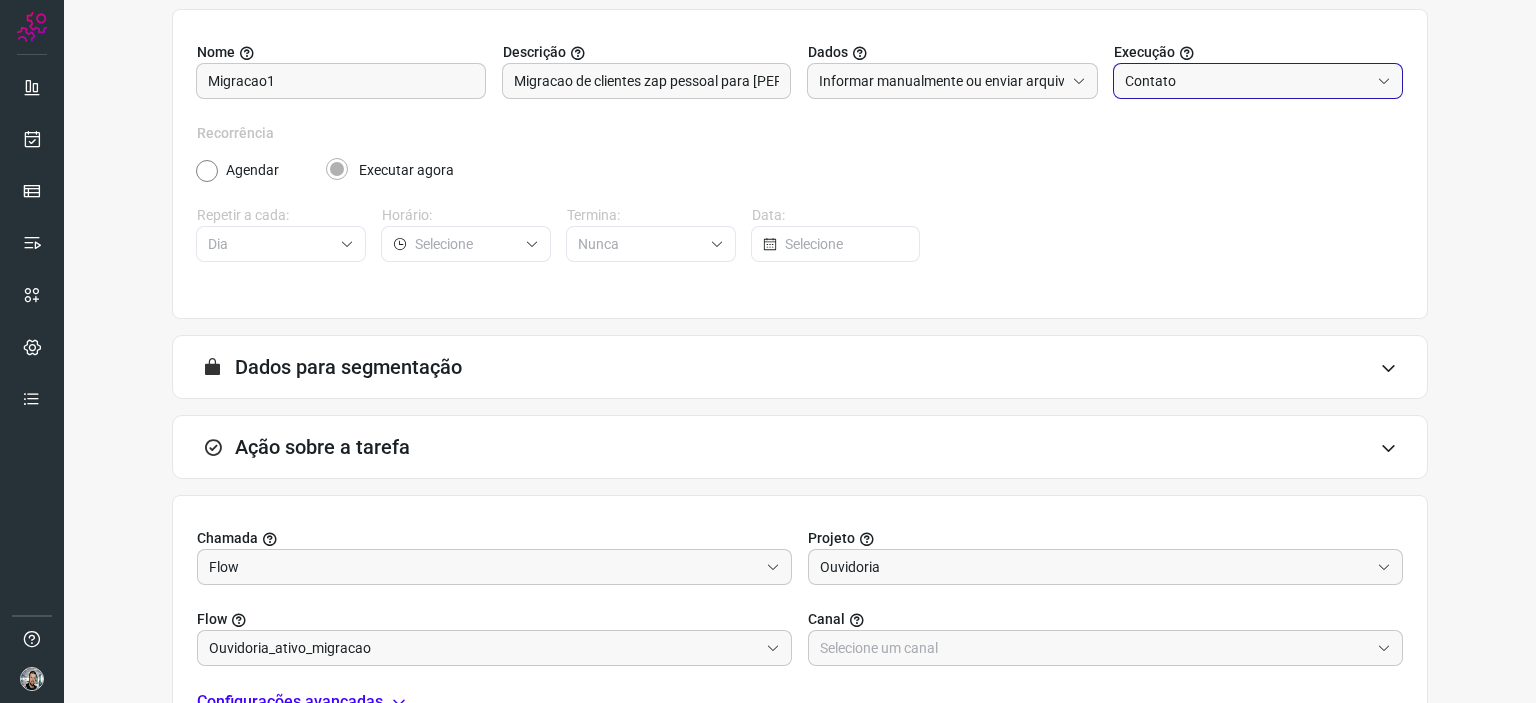 click on "A segmentação de dados está desabilitada porque a opção de envio manual foi selecionada na etapa Informações. Você poderá enviar os dados assim que criar a tarefa. Dados para segmentação" at bounding box center [800, 367] 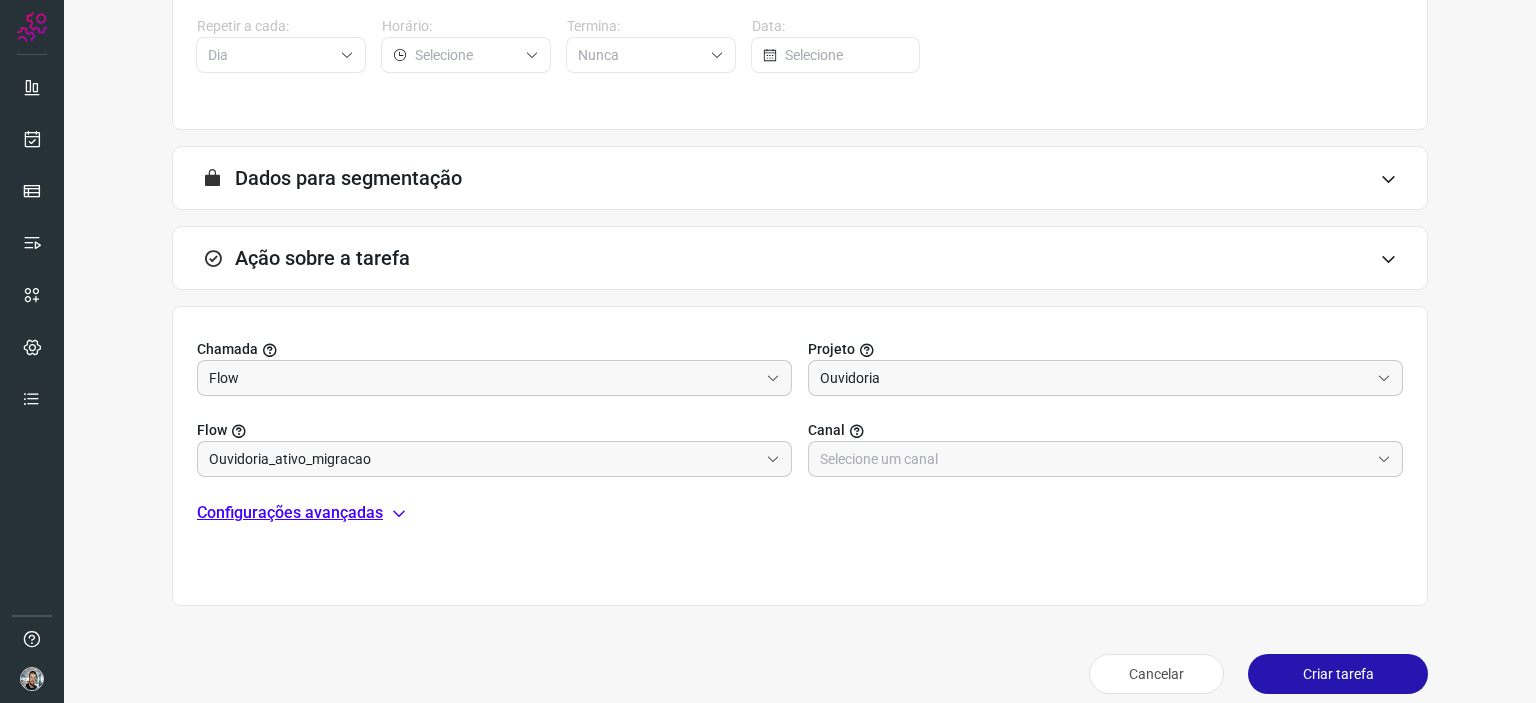 scroll, scrollTop: 407, scrollLeft: 0, axis: vertical 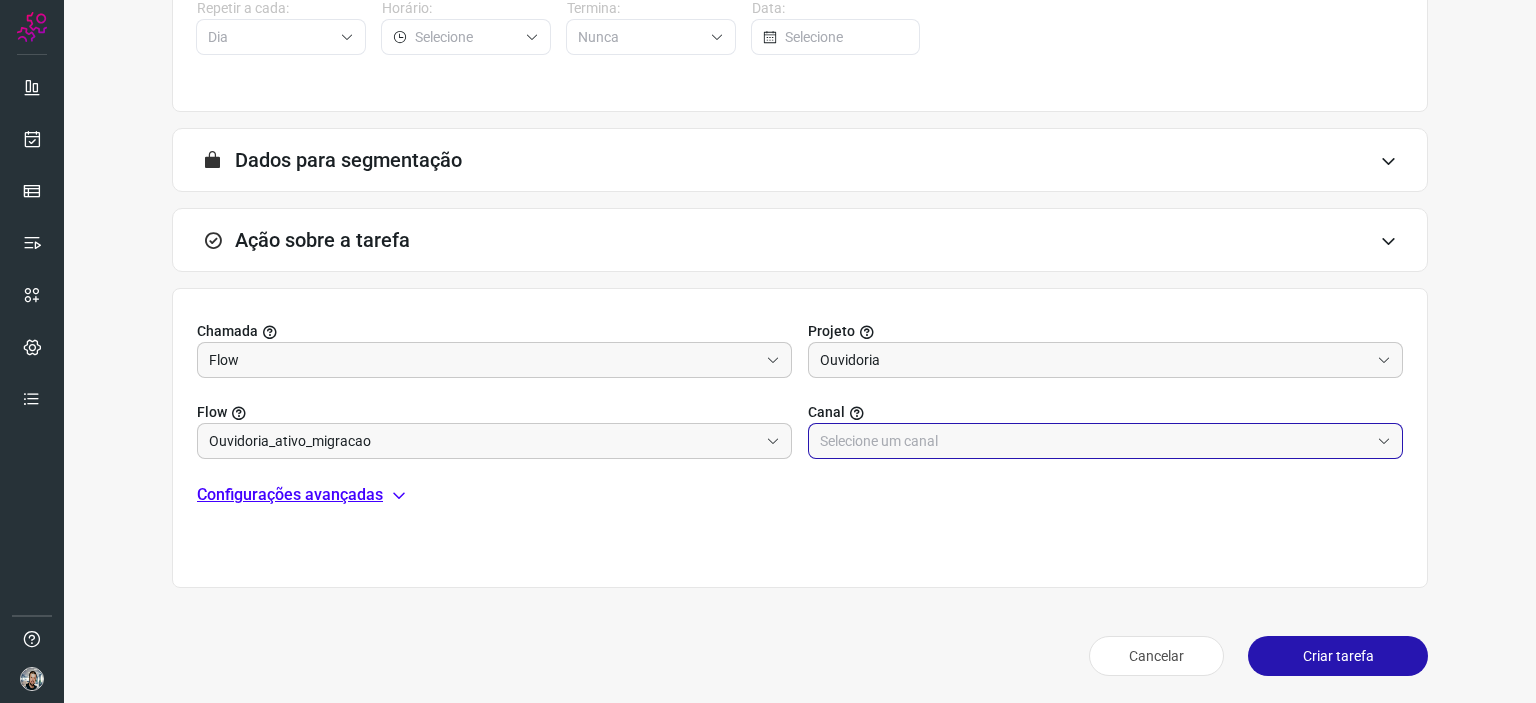 click at bounding box center [1094, 441] 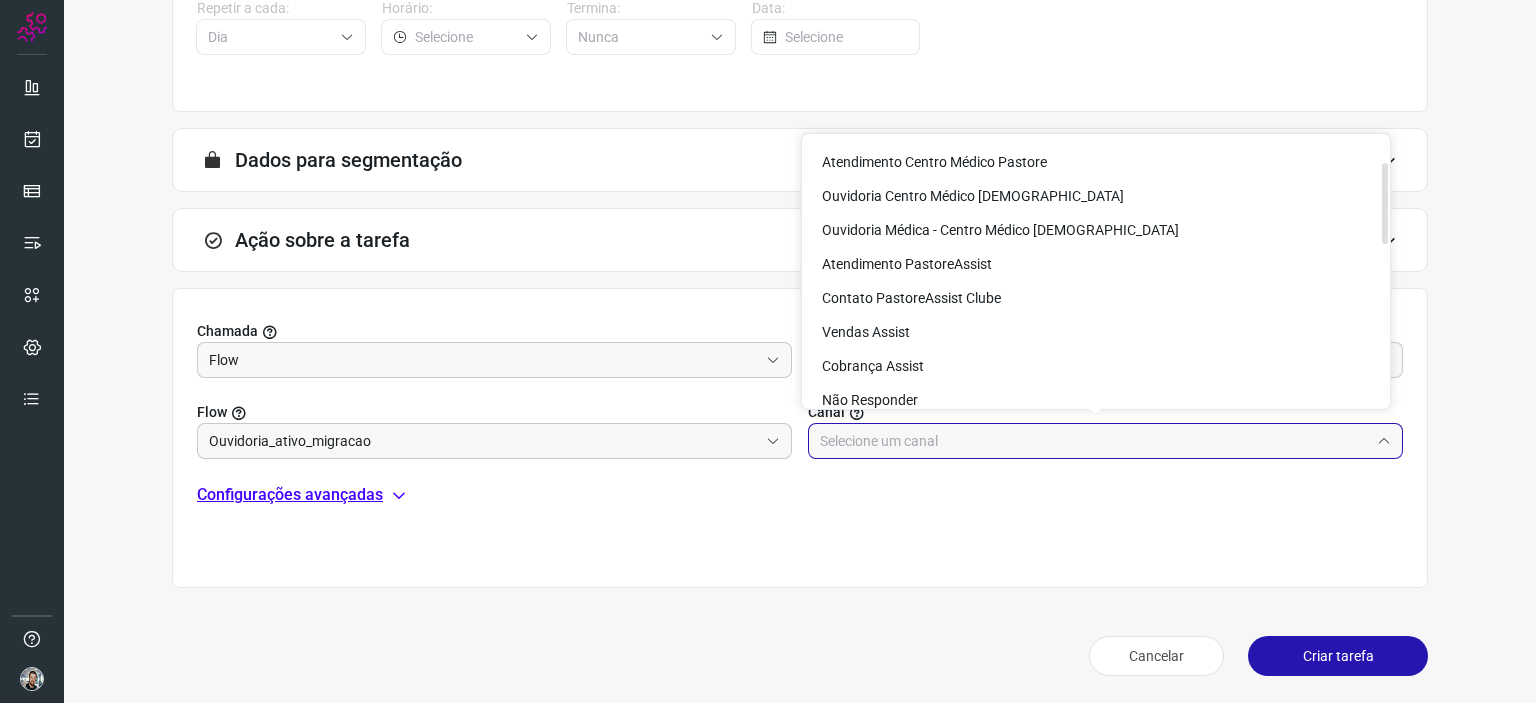 scroll, scrollTop: 0, scrollLeft: 0, axis: both 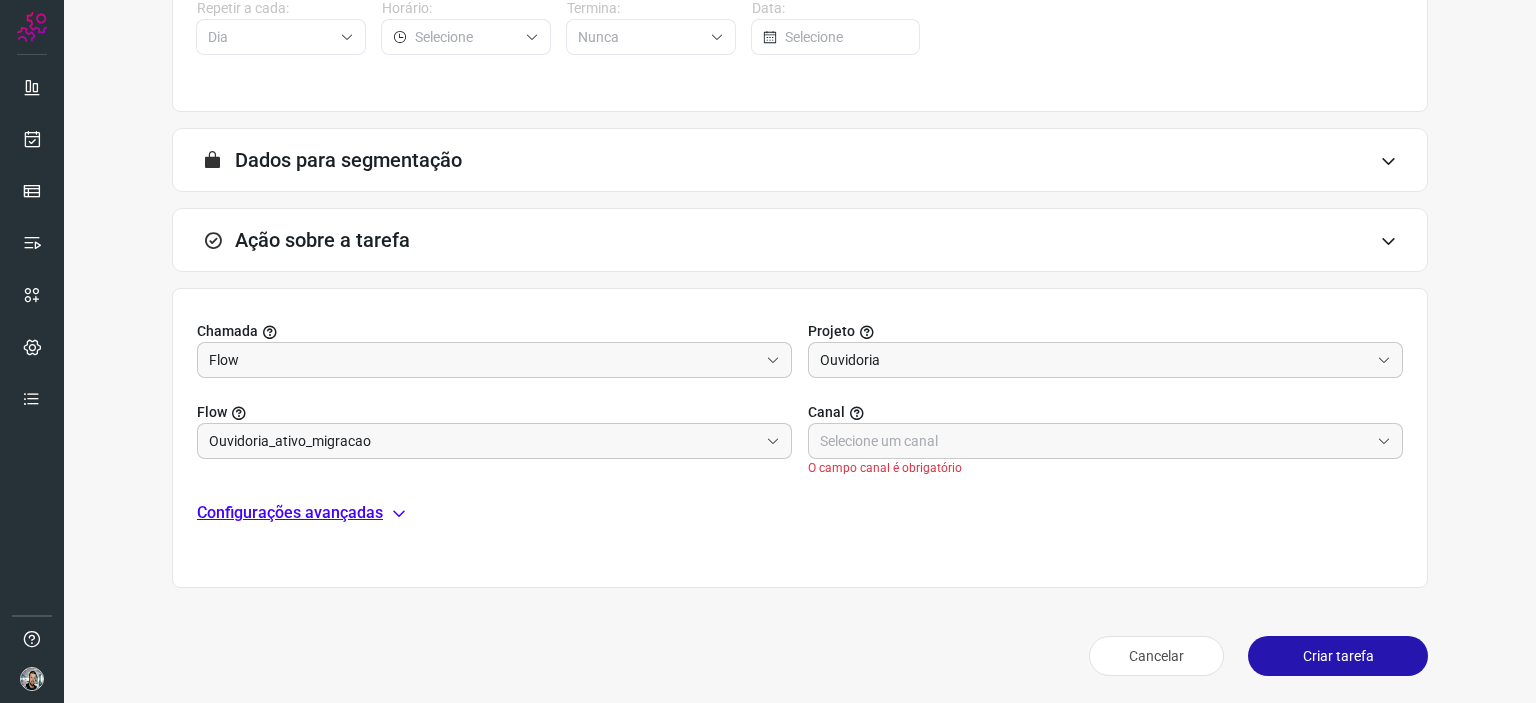 click on "Chamada Flow Projeto Ouvidoria Flow Ouvidoria_ativo_migracao Canal O campo canal é obrigatório Configurações avançadas" at bounding box center [800, 438] 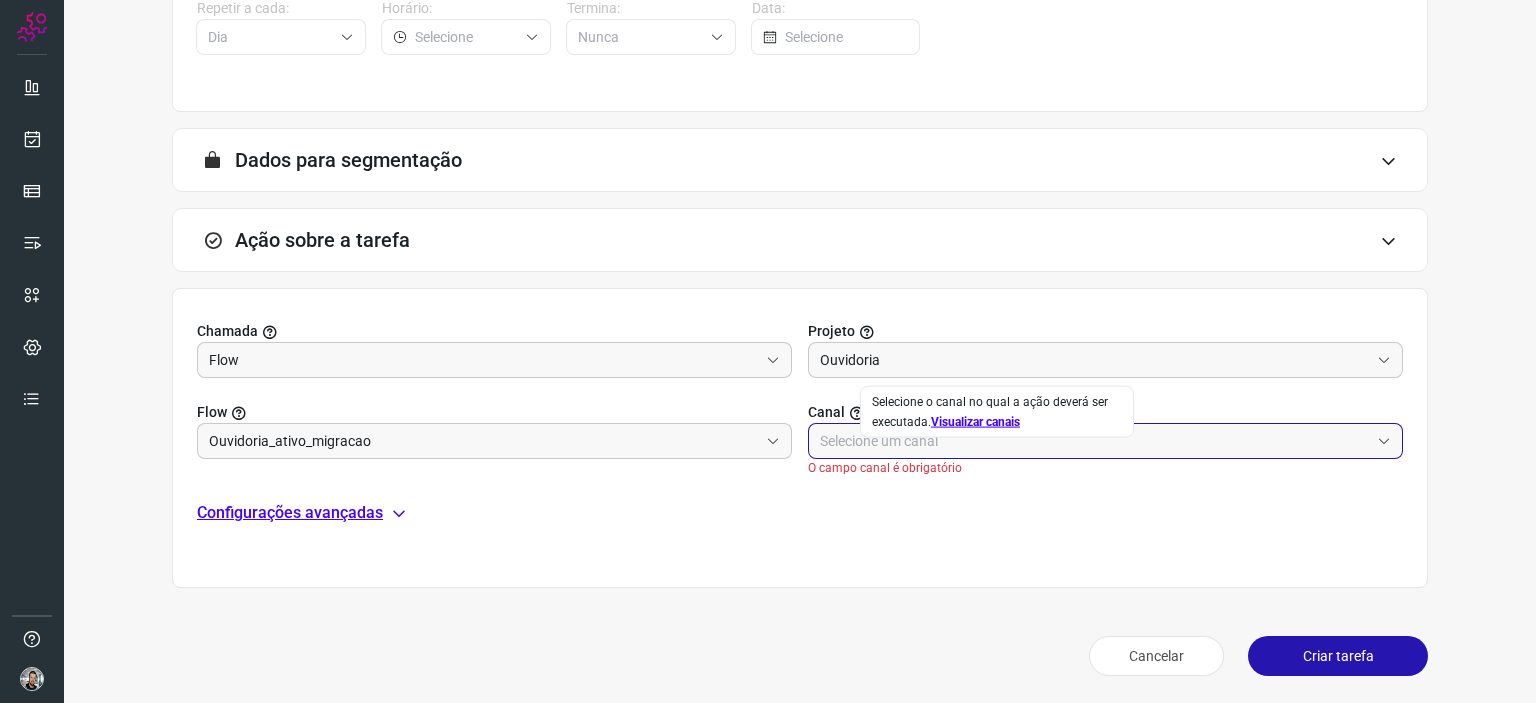 click at bounding box center [1094, 441] 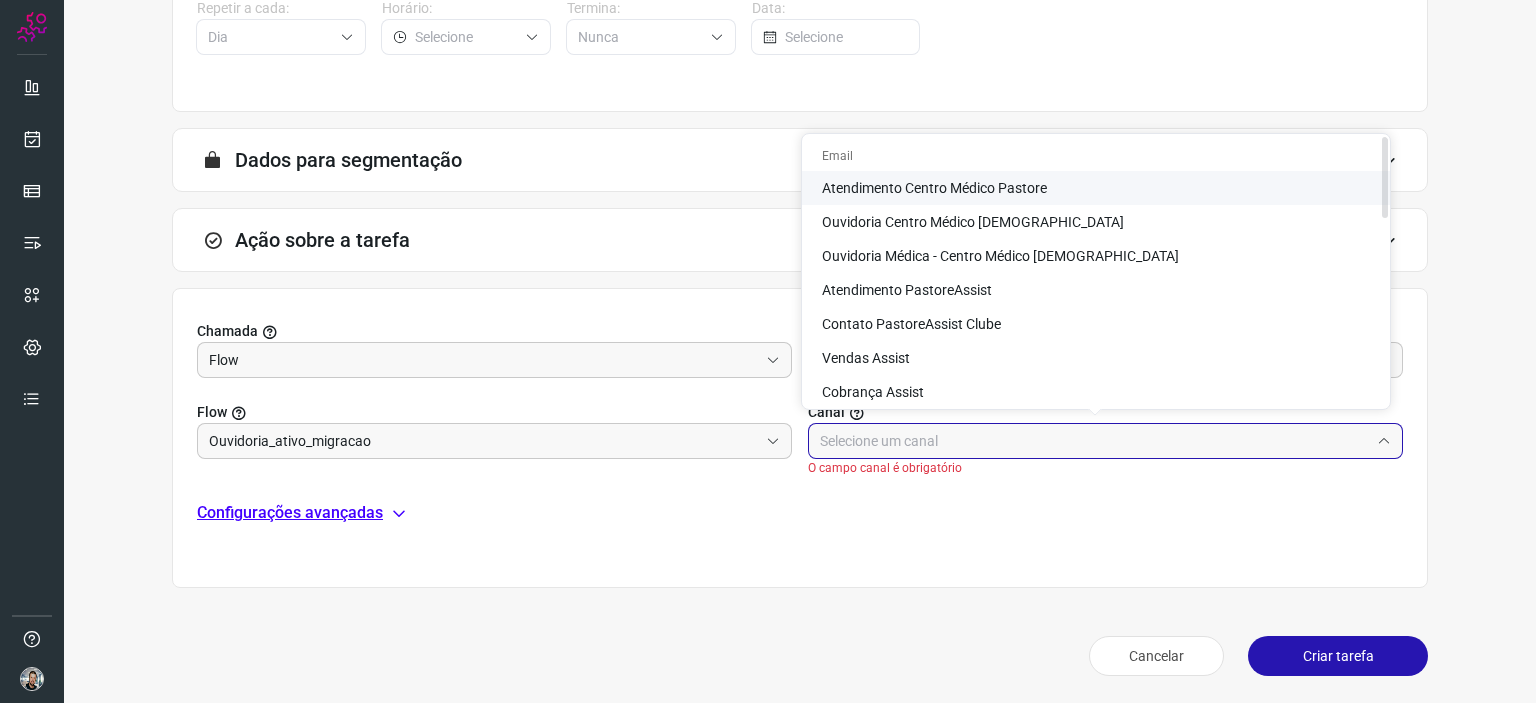 click on "Atendimento Centro Médico Pastore" 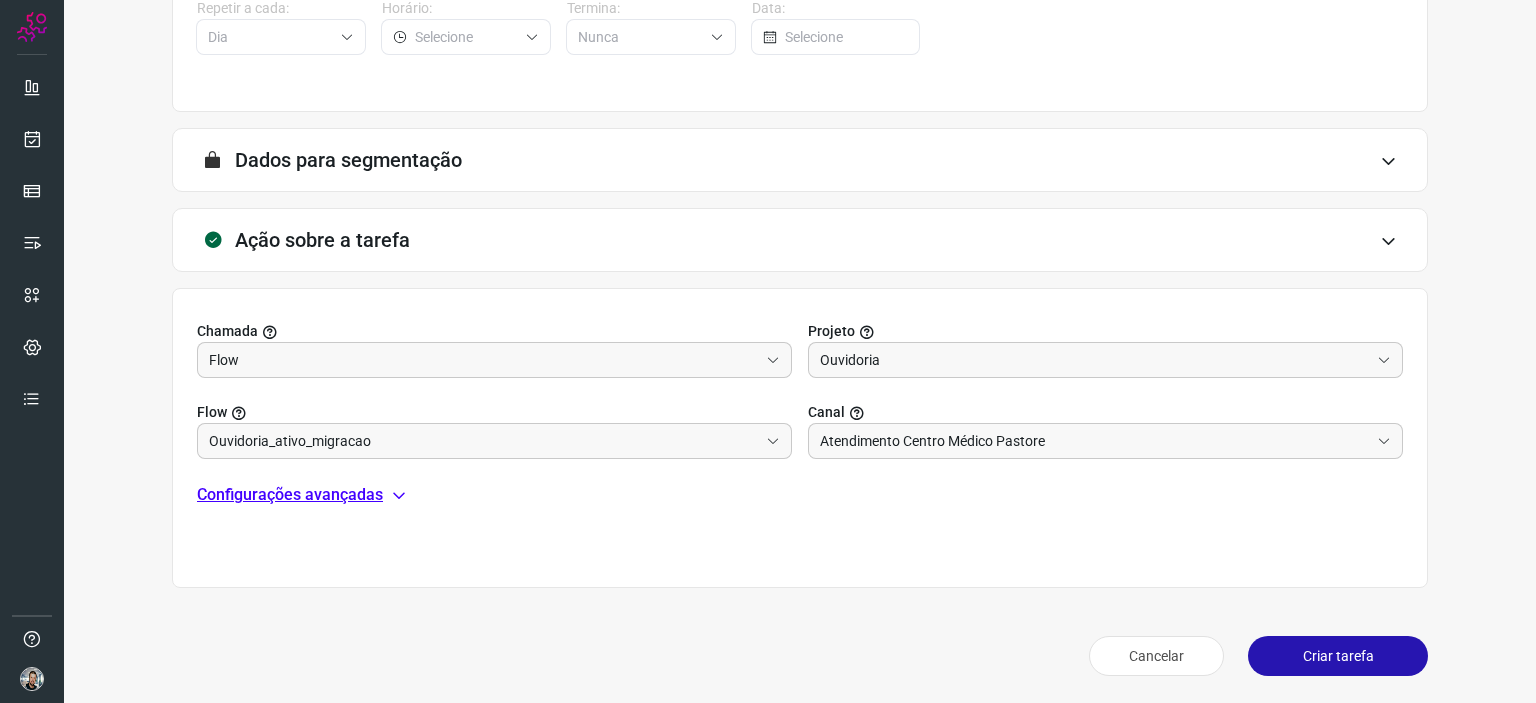 click on "Configurações avançadas" at bounding box center (290, 495) 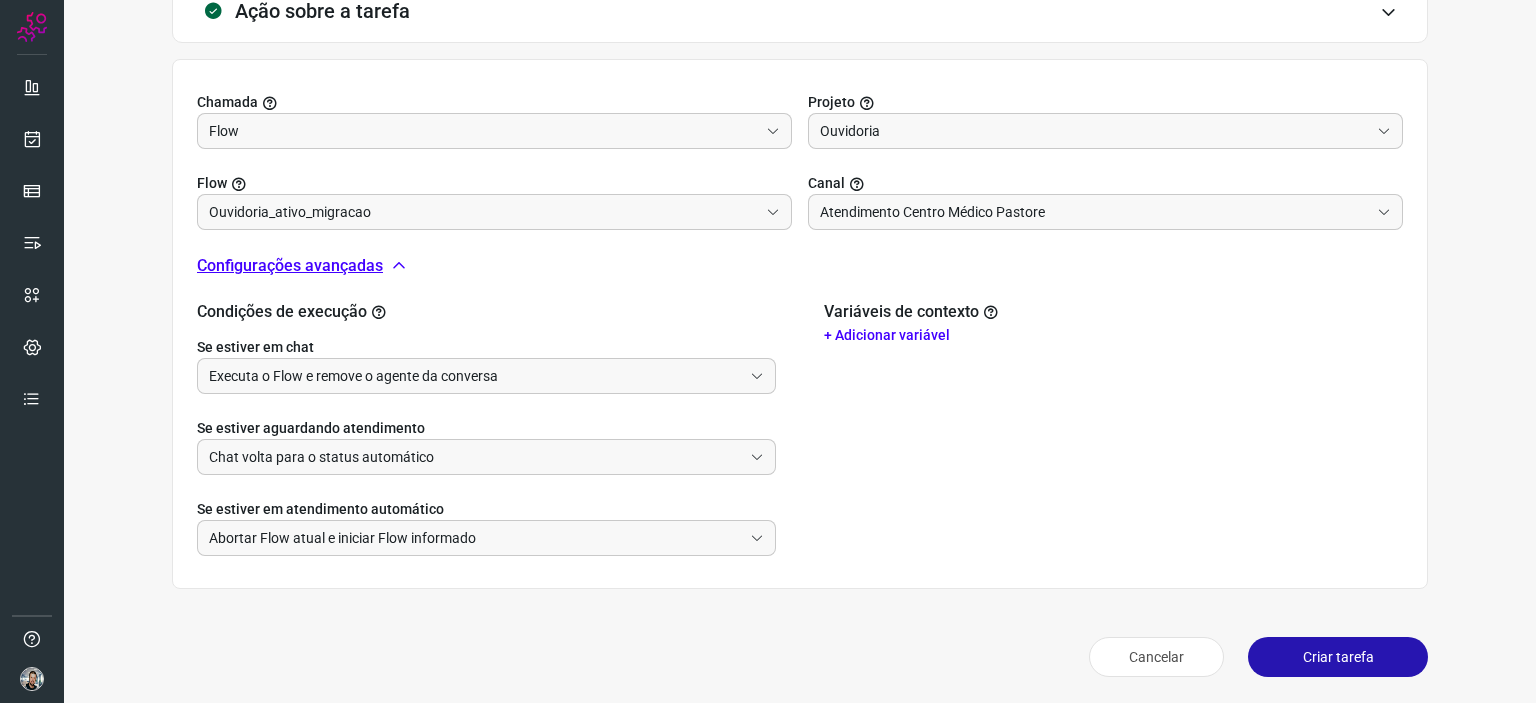 scroll, scrollTop: 637, scrollLeft: 0, axis: vertical 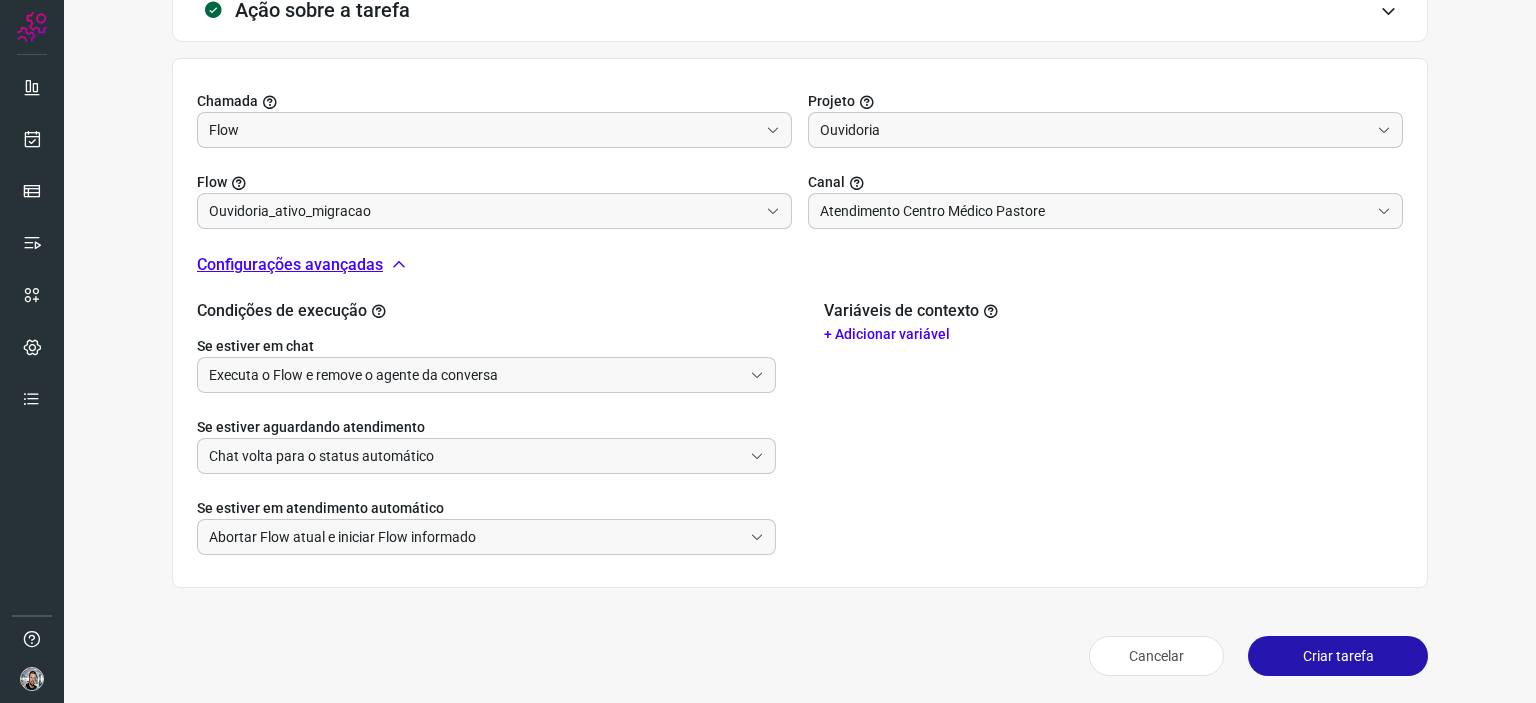 click on "Configurações avançadas" at bounding box center (290, 265) 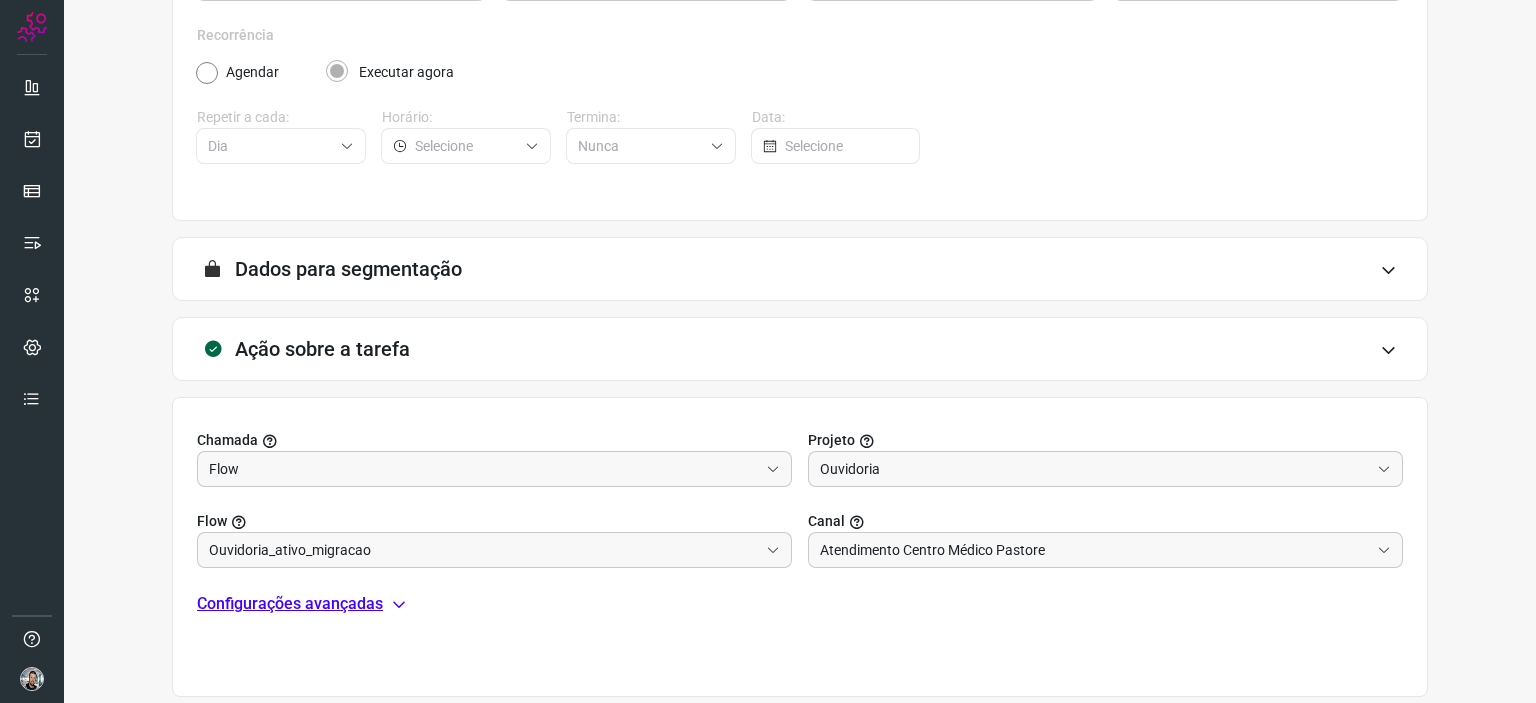 scroll, scrollTop: 307, scrollLeft: 0, axis: vertical 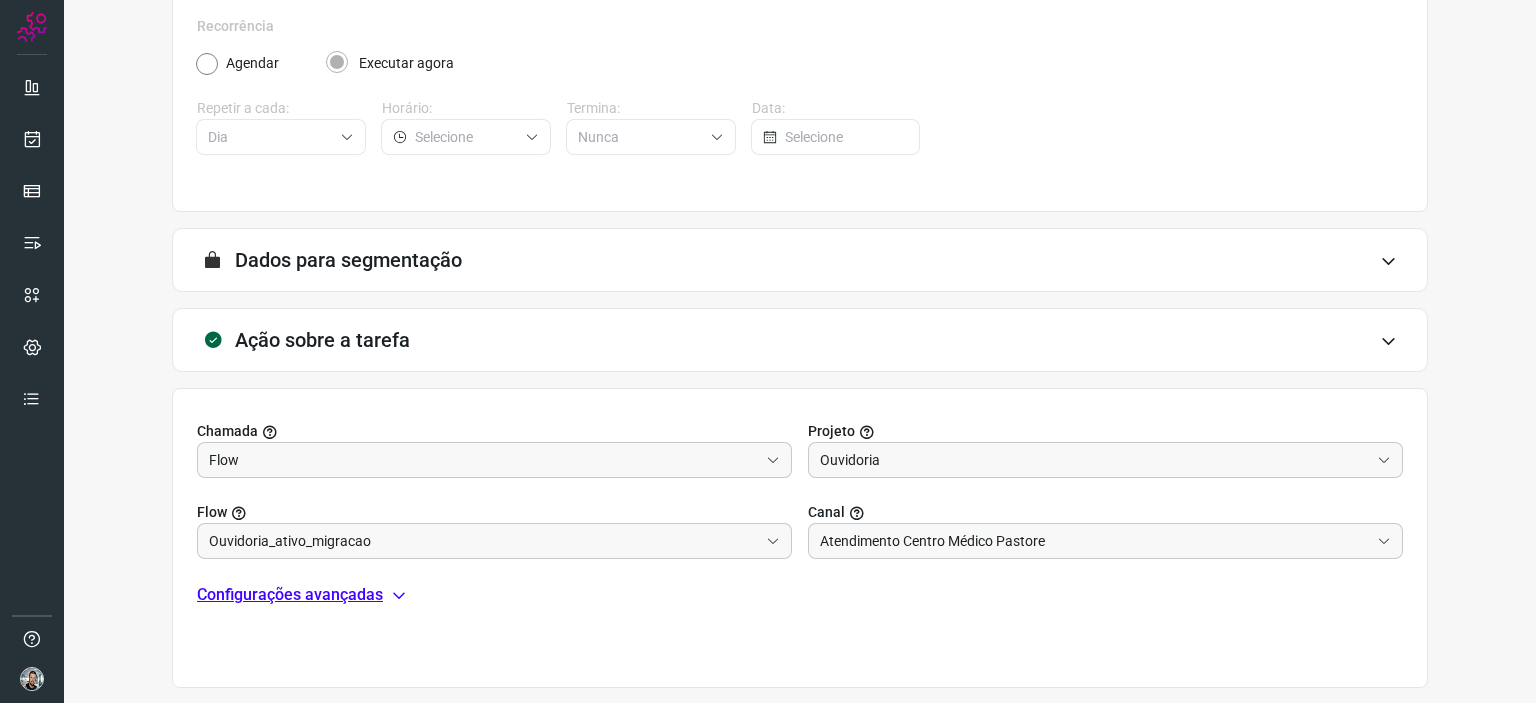 click on "Chamada Flow Projeto Ouvidoria Flow Ouvidoria_ativo_migracao Canal Atendimento Centro Médico Pastore Configurações avançadas" at bounding box center [800, 538] 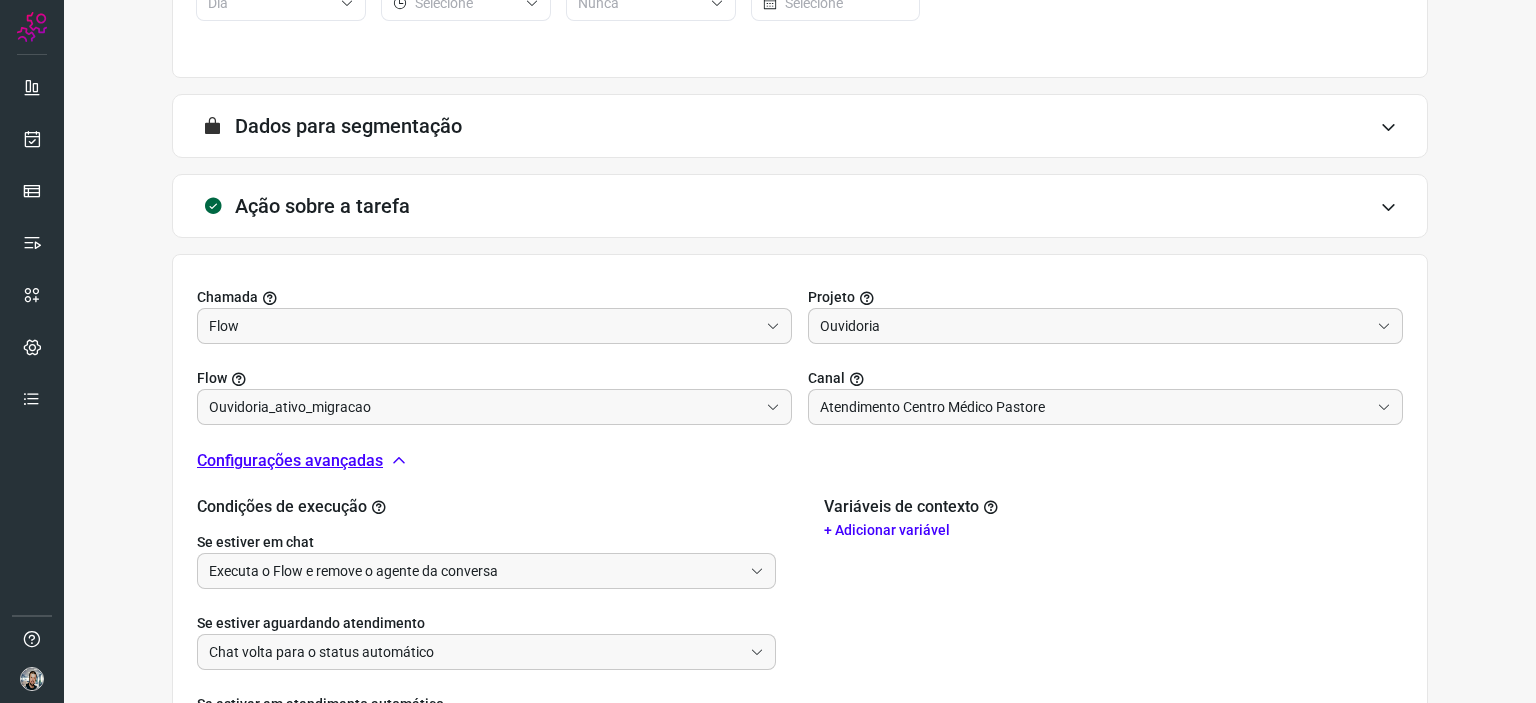scroll, scrollTop: 607, scrollLeft: 0, axis: vertical 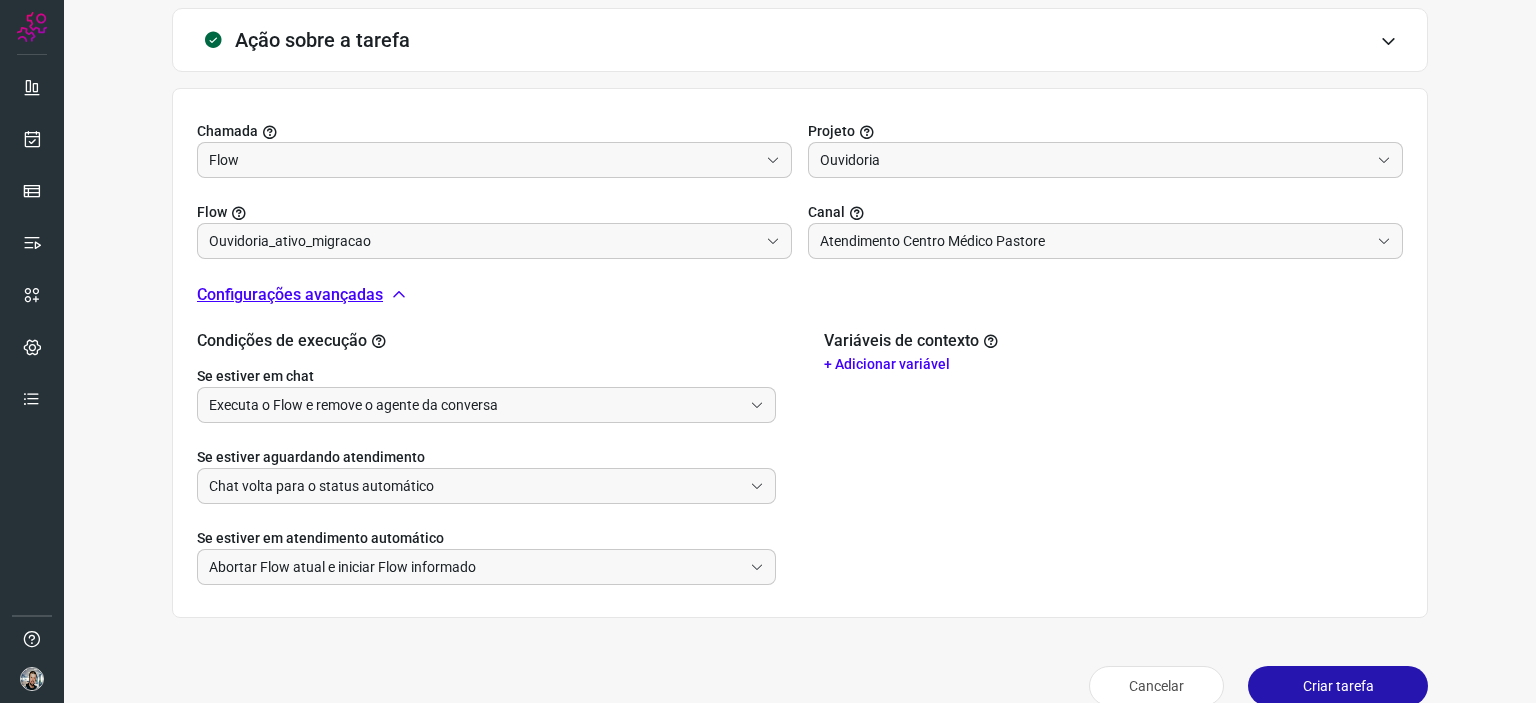 click on "Criar tarefa" at bounding box center (1338, 686) 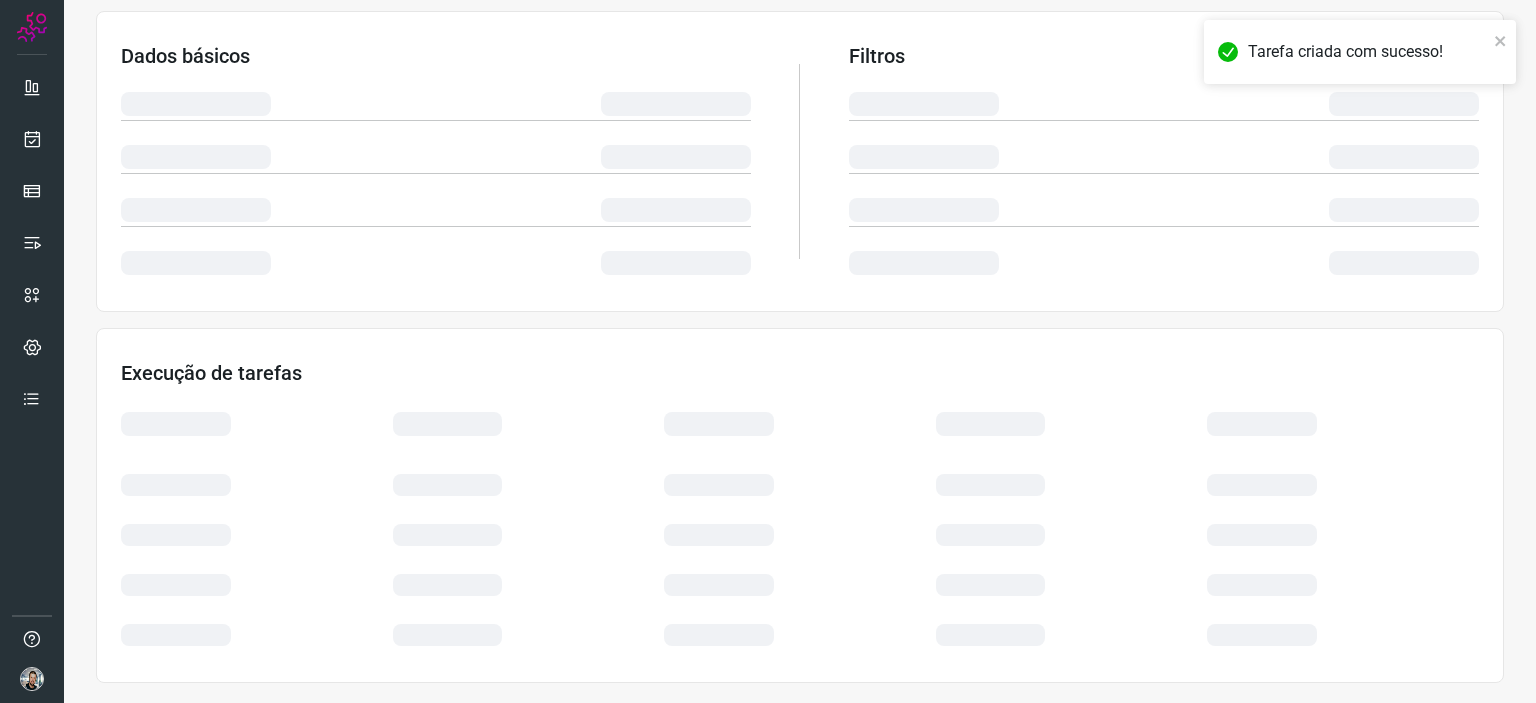 scroll, scrollTop: 327, scrollLeft: 0, axis: vertical 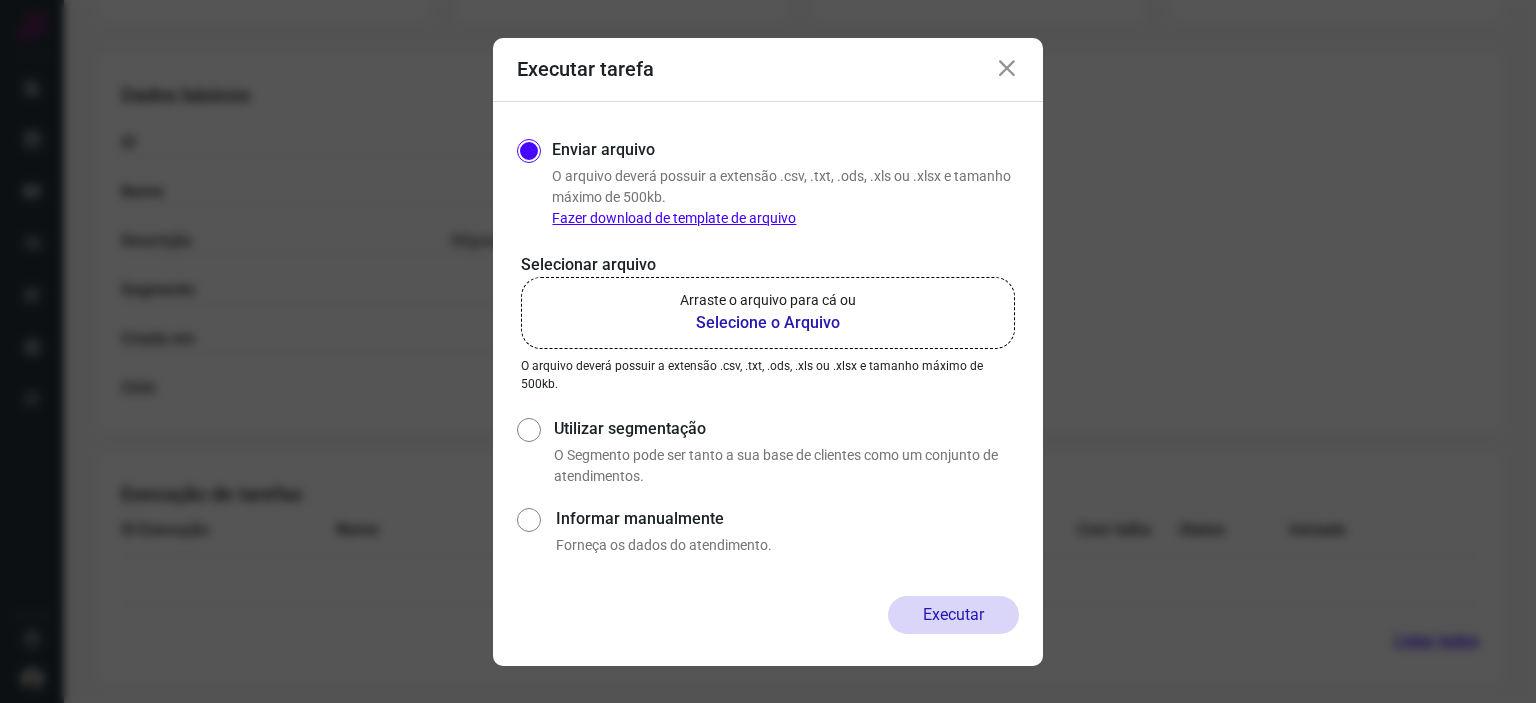 click on "Selecione o Arquivo" at bounding box center (768, 323) 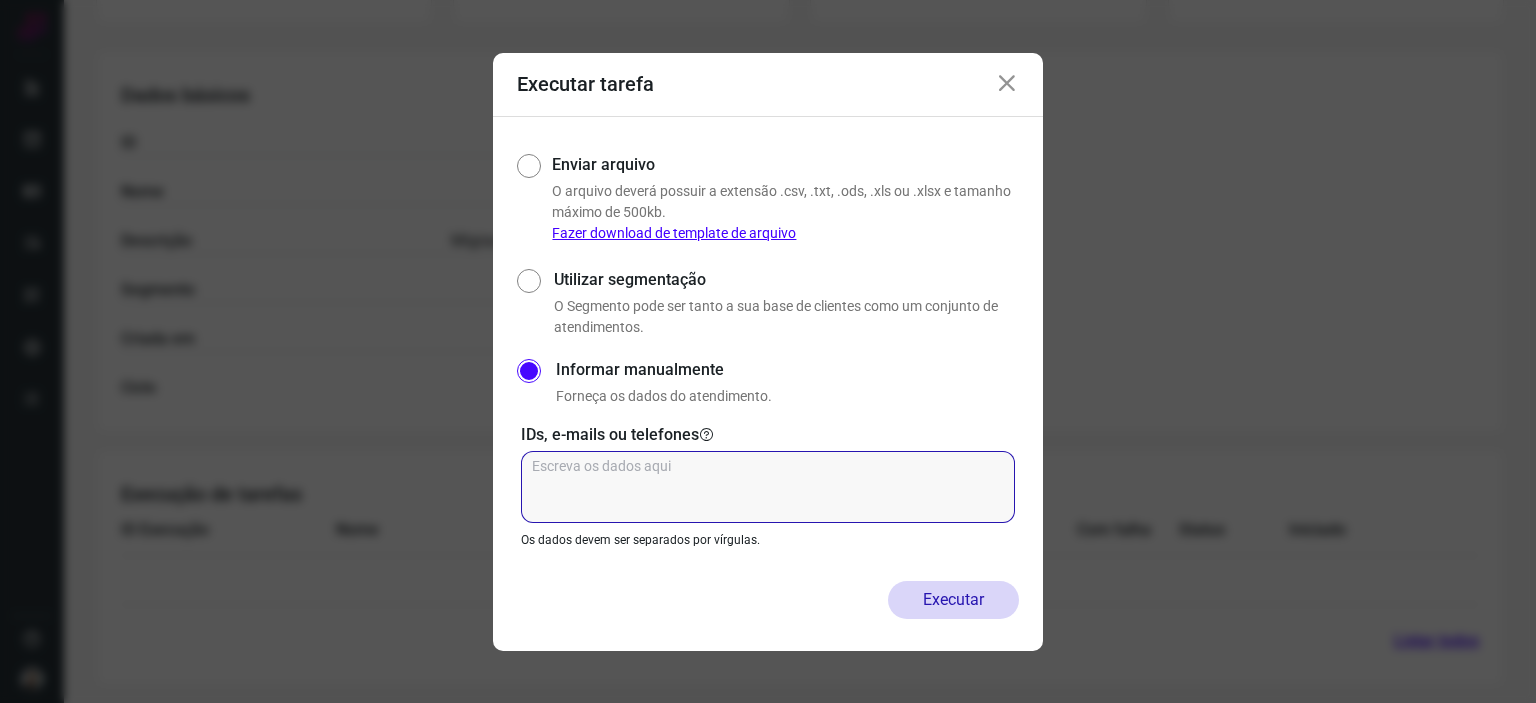 click 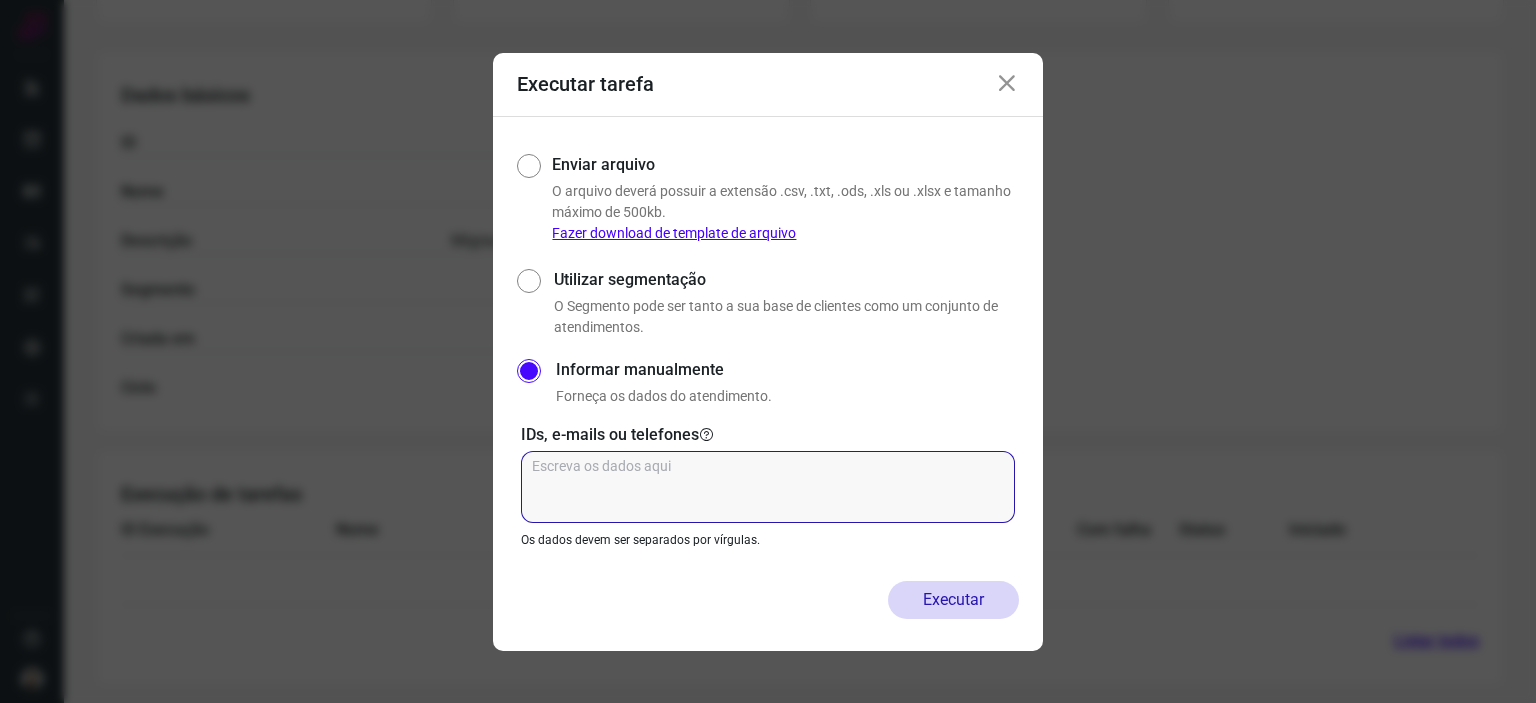 click 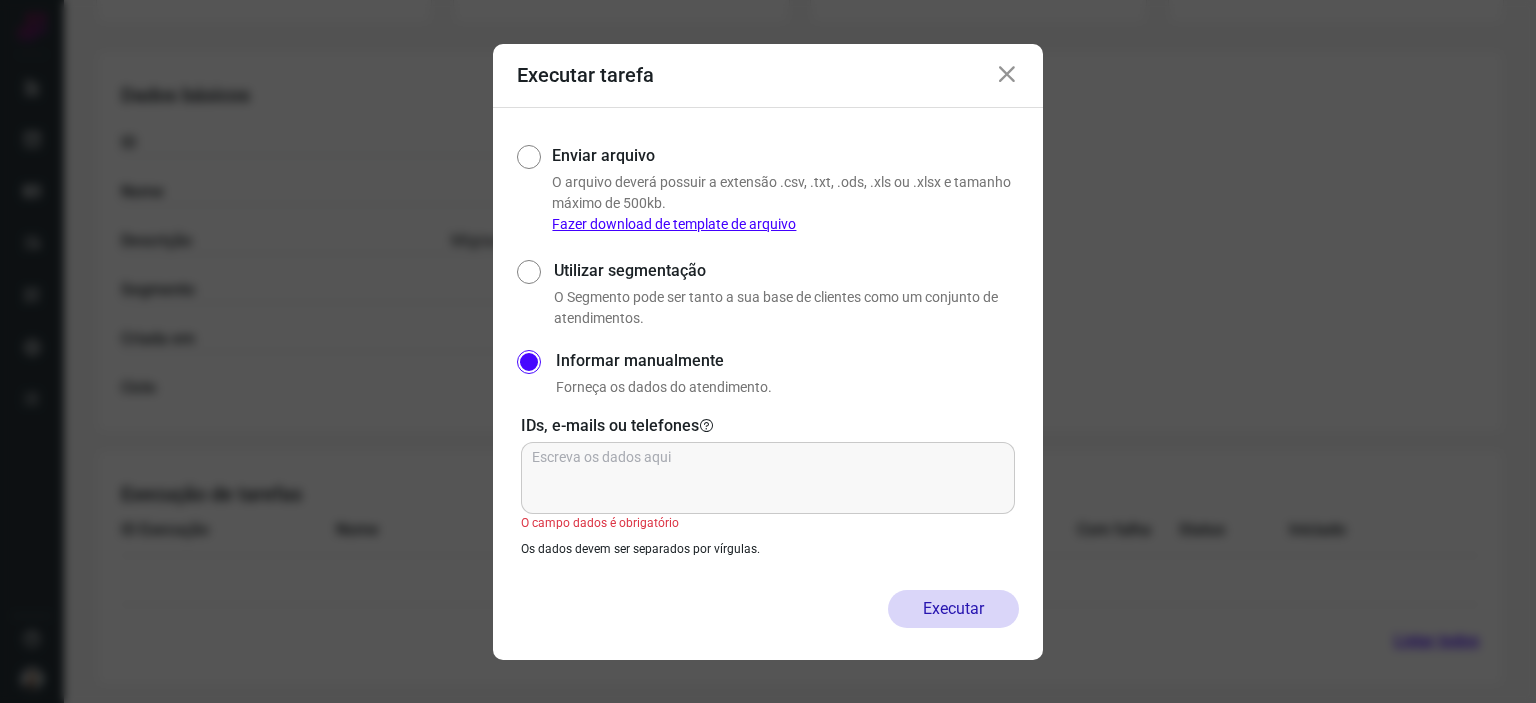 click on "Enviar arquivo  O arquivo deverá possuir a extensão .csv, .txt, .ods, .xls ou .xlsx e tamanho máximo de 500kb. Fazer download de template de arquivo Utilizar segmentação  O Segmento pode ser tanto a sua base de clientes como um conjunto de atendimentos.  Informar manualmente  Forneça os dados do atendimento.  IDs, e-mails ou telefones O campo dados é obrigatório  Os dados devem ser separados por vírgulas." at bounding box center [768, 349] 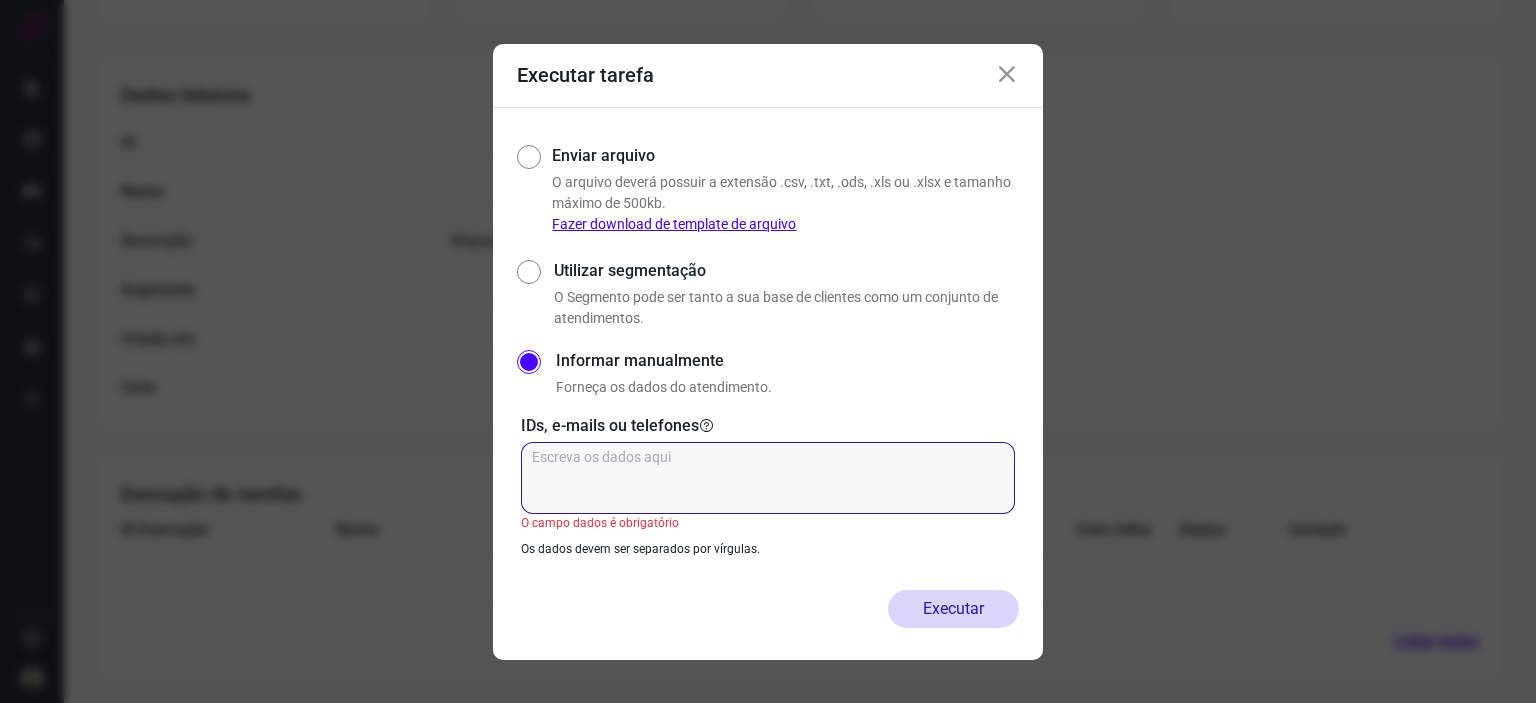 click 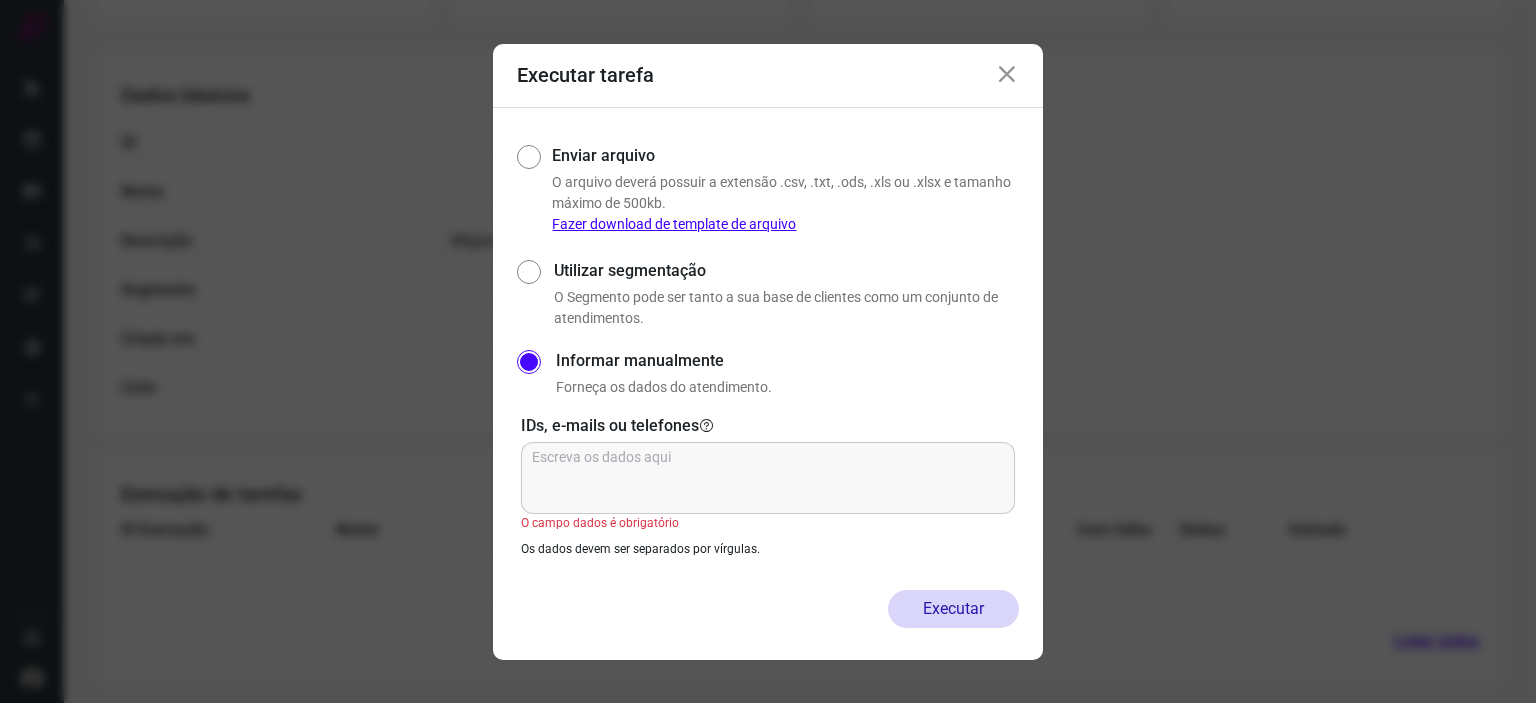 click at bounding box center (1007, 75) 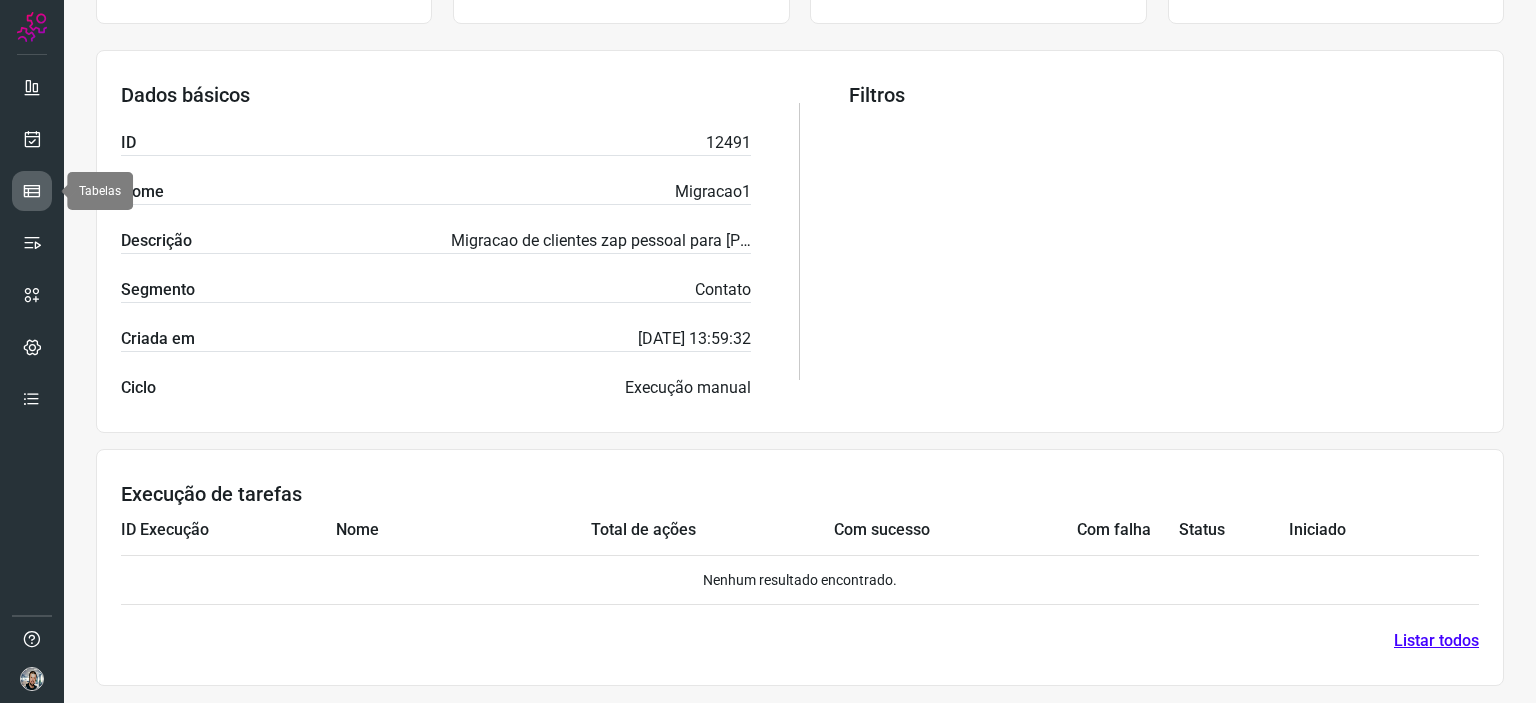 click at bounding box center [32, 191] 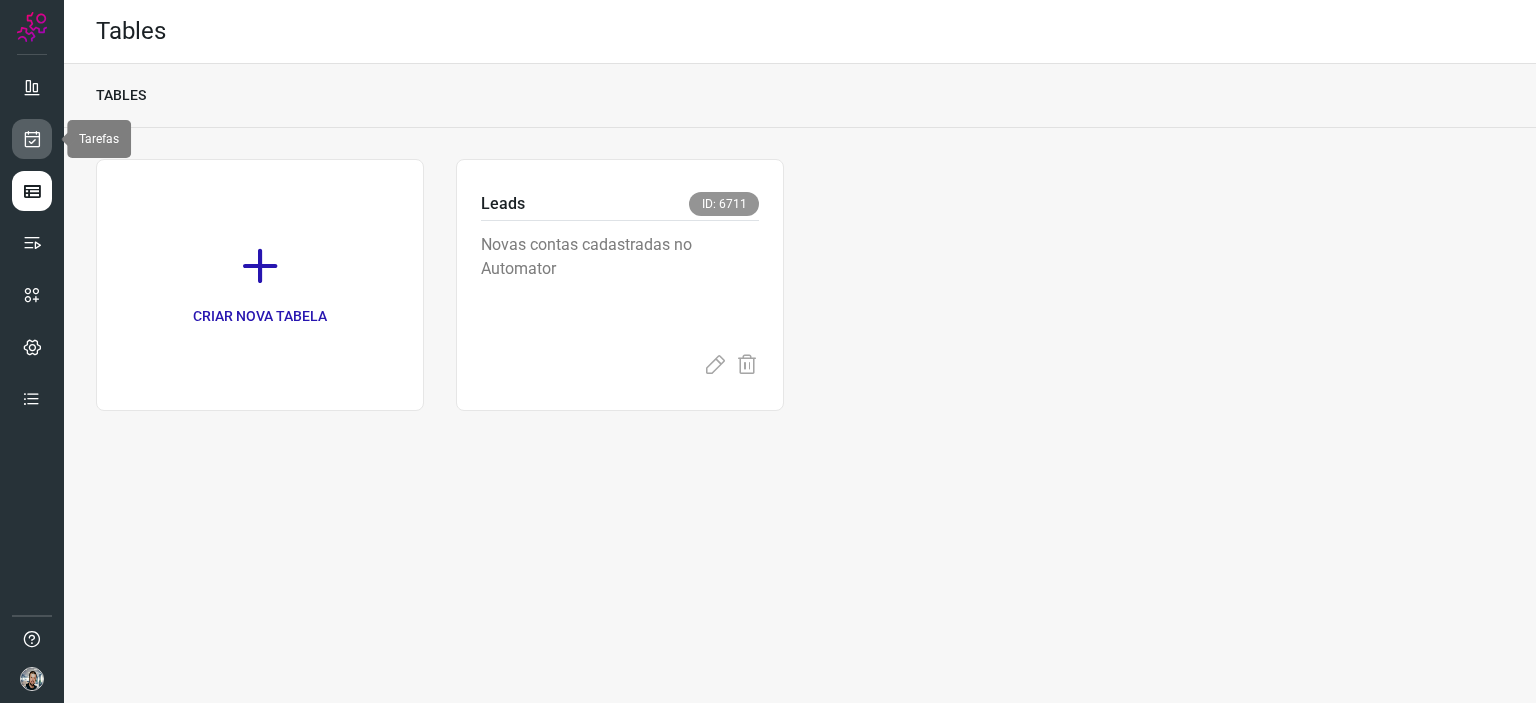 click at bounding box center [32, 139] 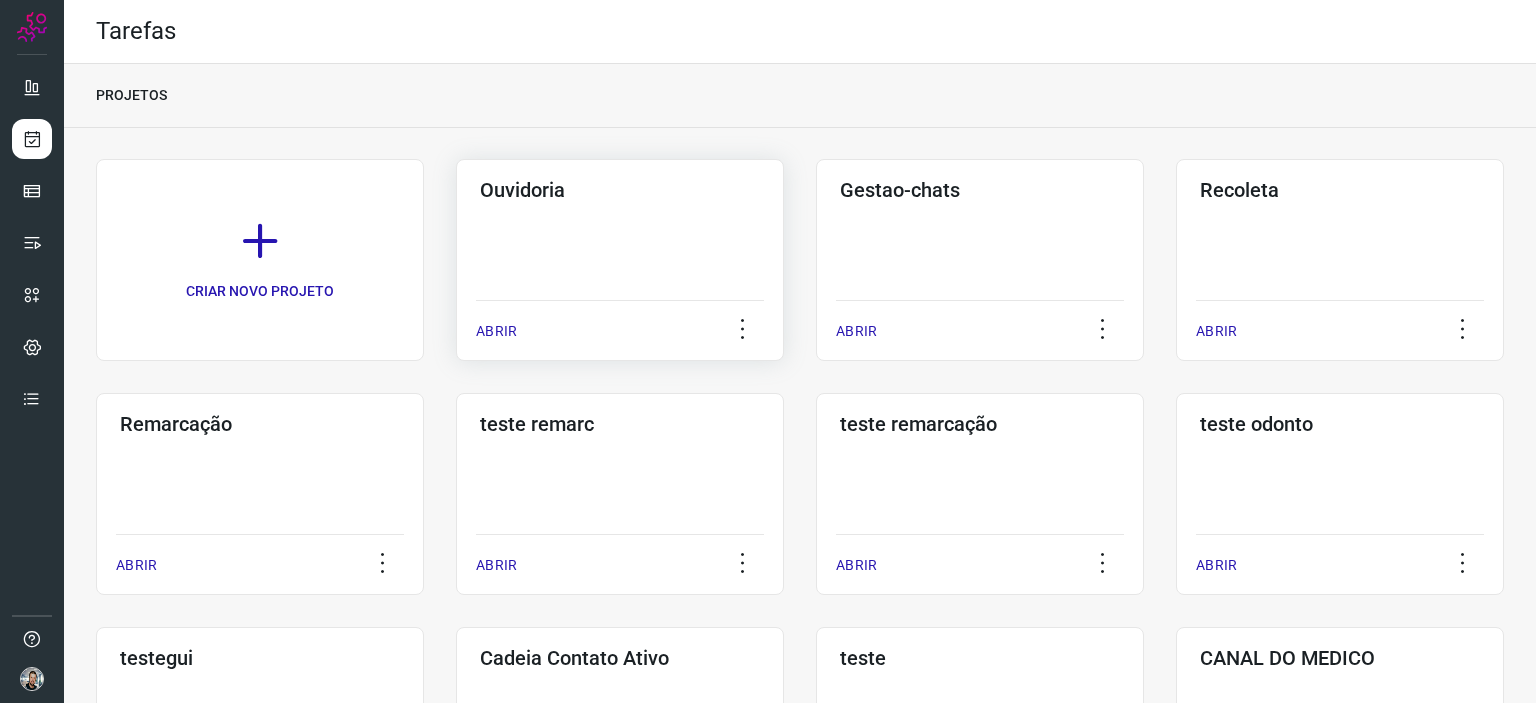 click on "Ouvidoria  ABRIR" 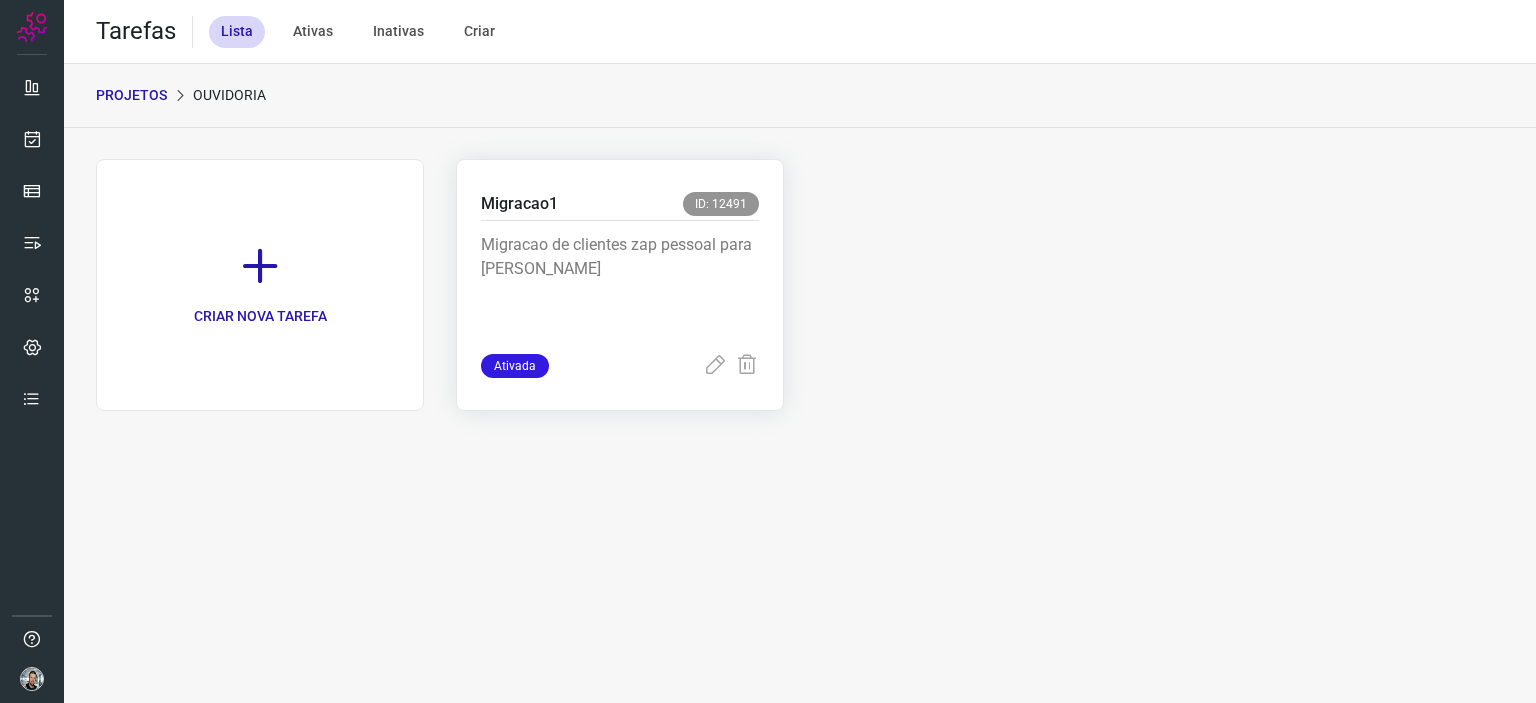 click on "Migracao de clientes zap pessoal para huggy" at bounding box center [620, 283] 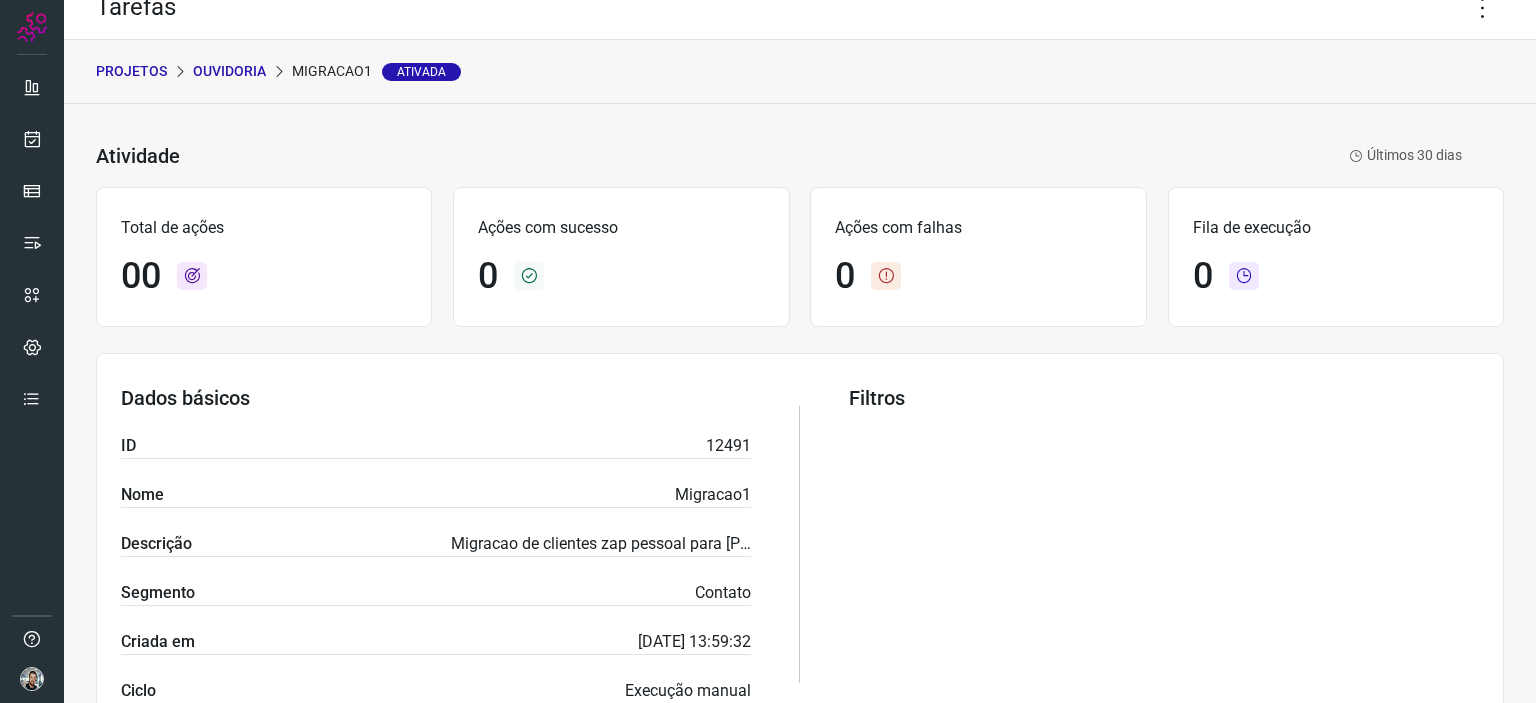 scroll, scrollTop: 0, scrollLeft: 0, axis: both 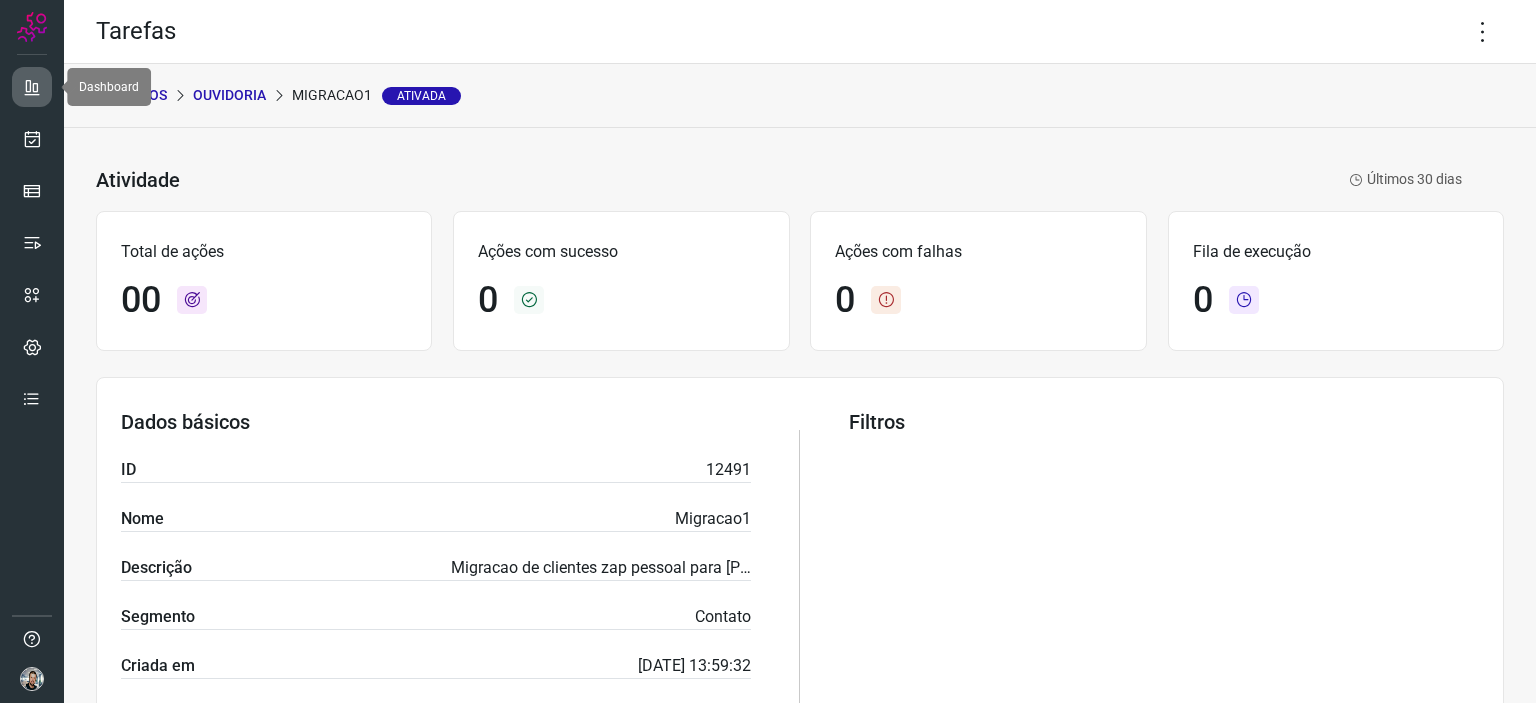 click at bounding box center (32, 87) 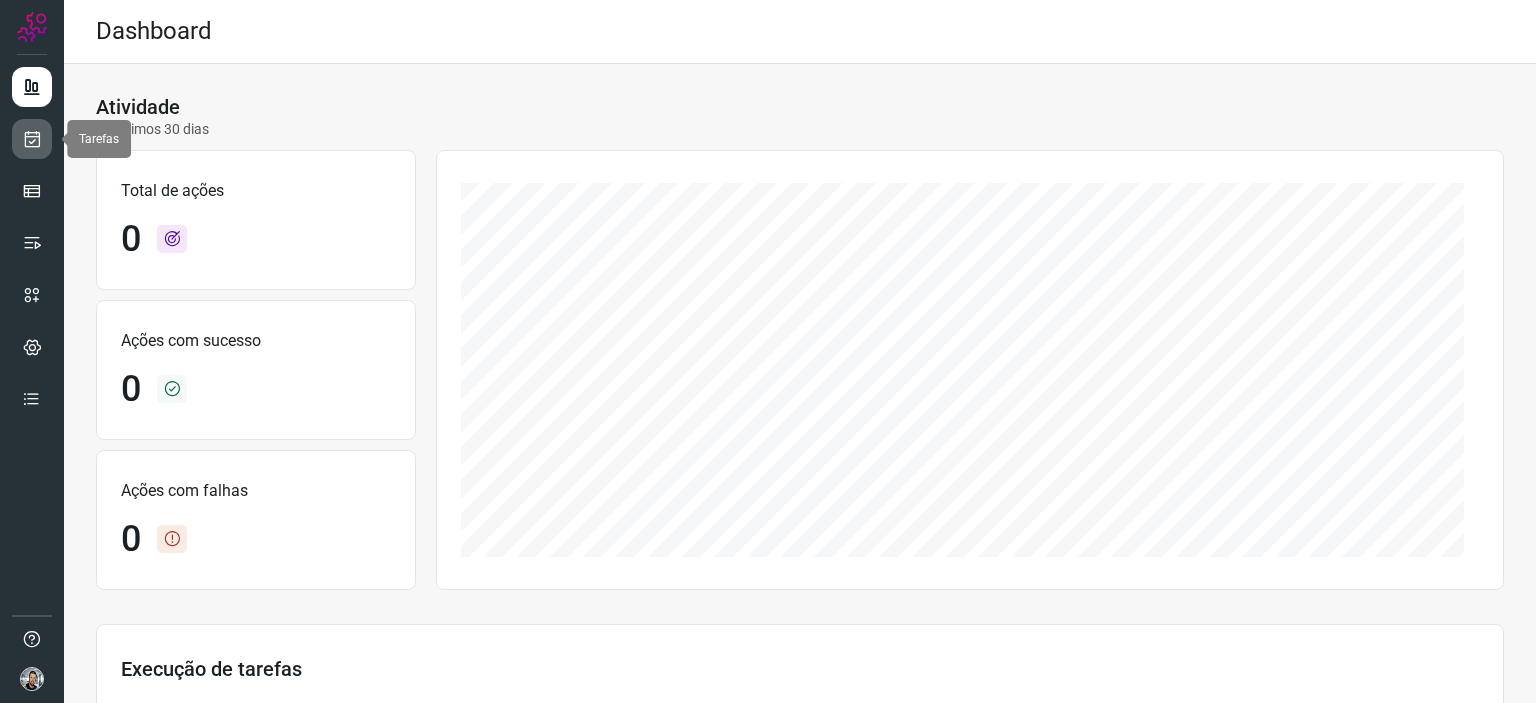 click at bounding box center [32, 139] 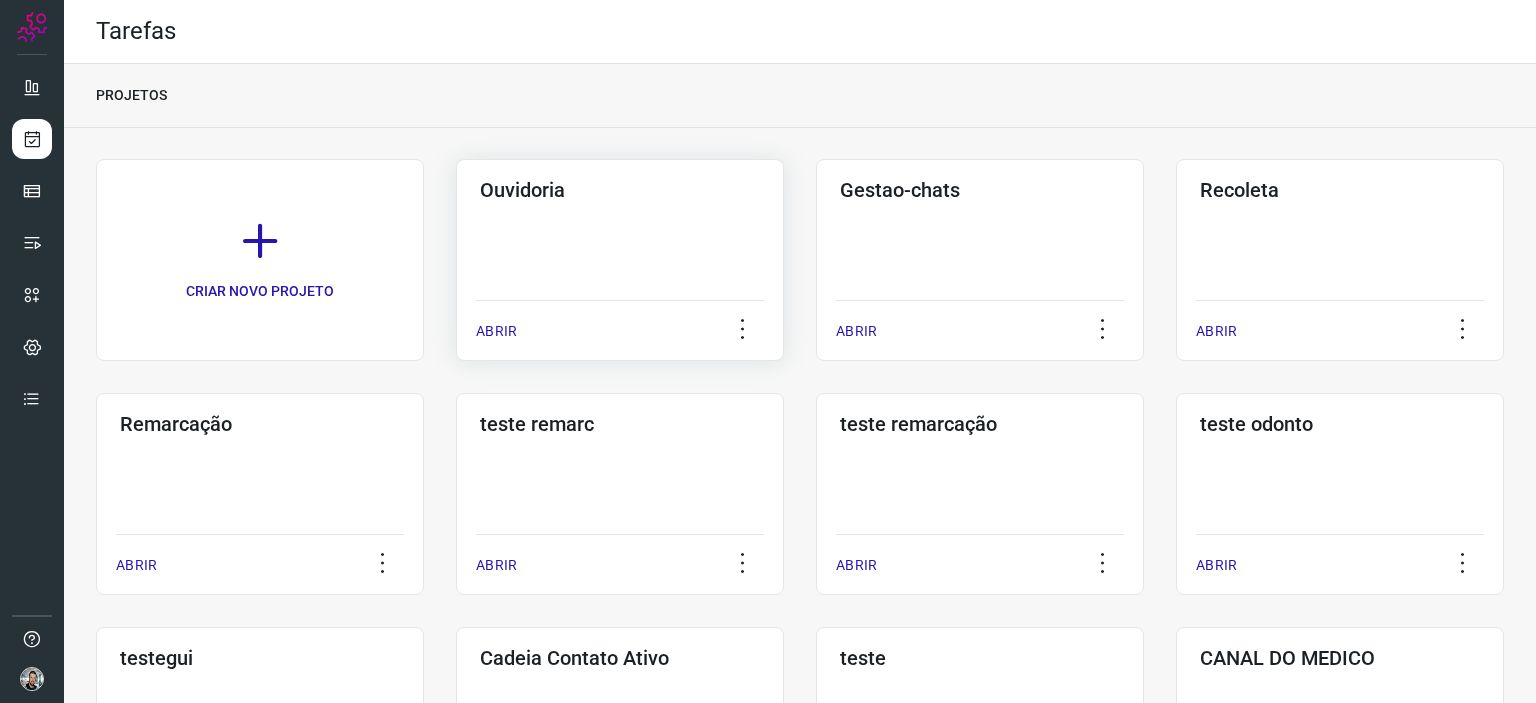 click on "Ouvidoria  ABRIR" 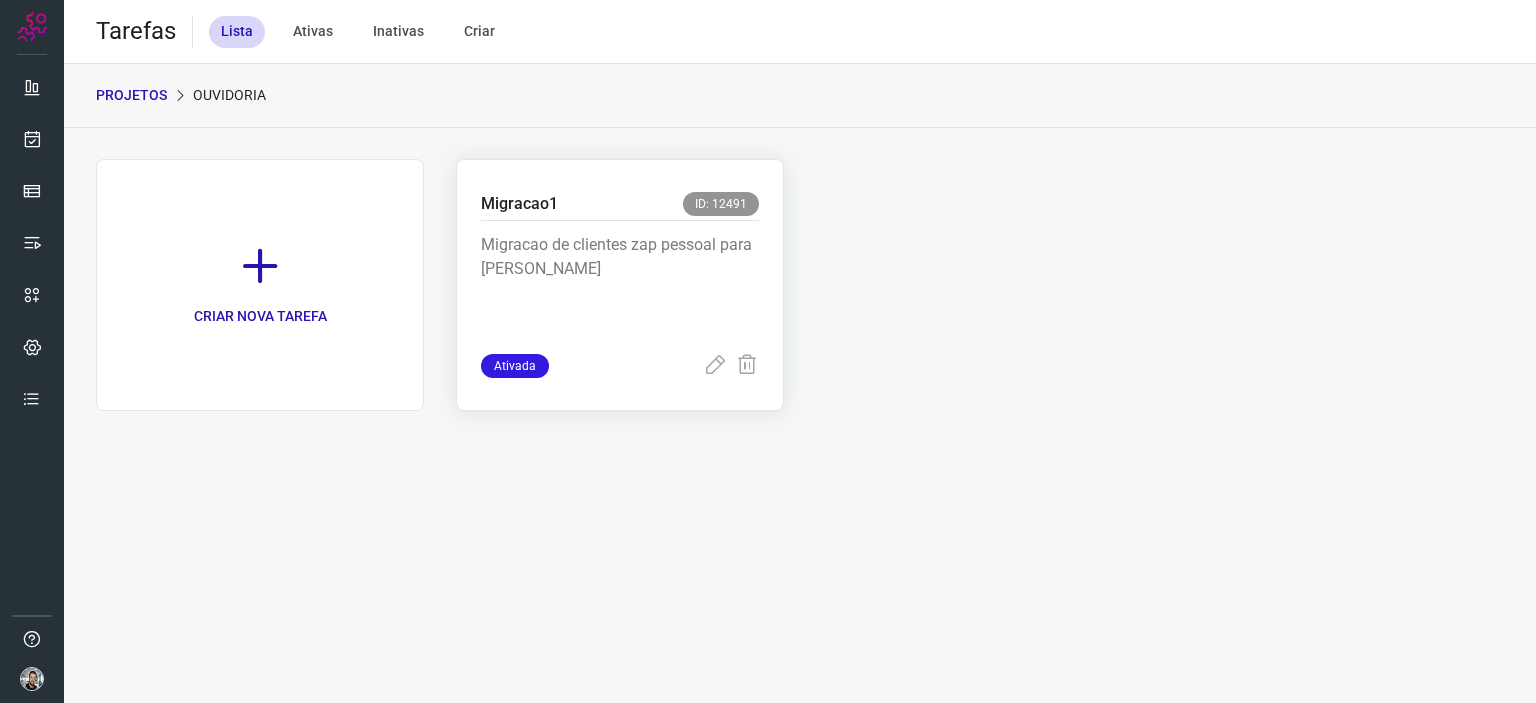 click on "Ativada" at bounding box center (515, 366) 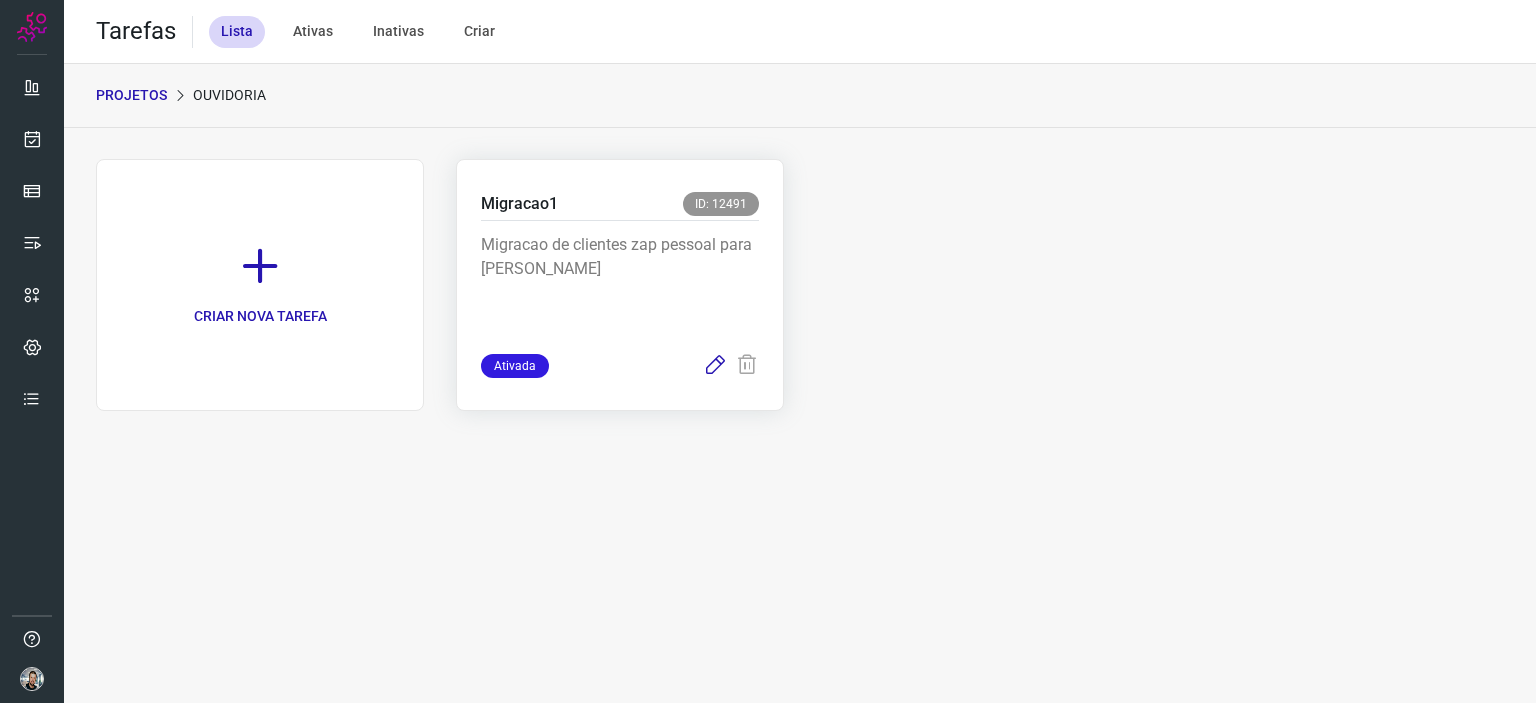 click at bounding box center [715, 366] 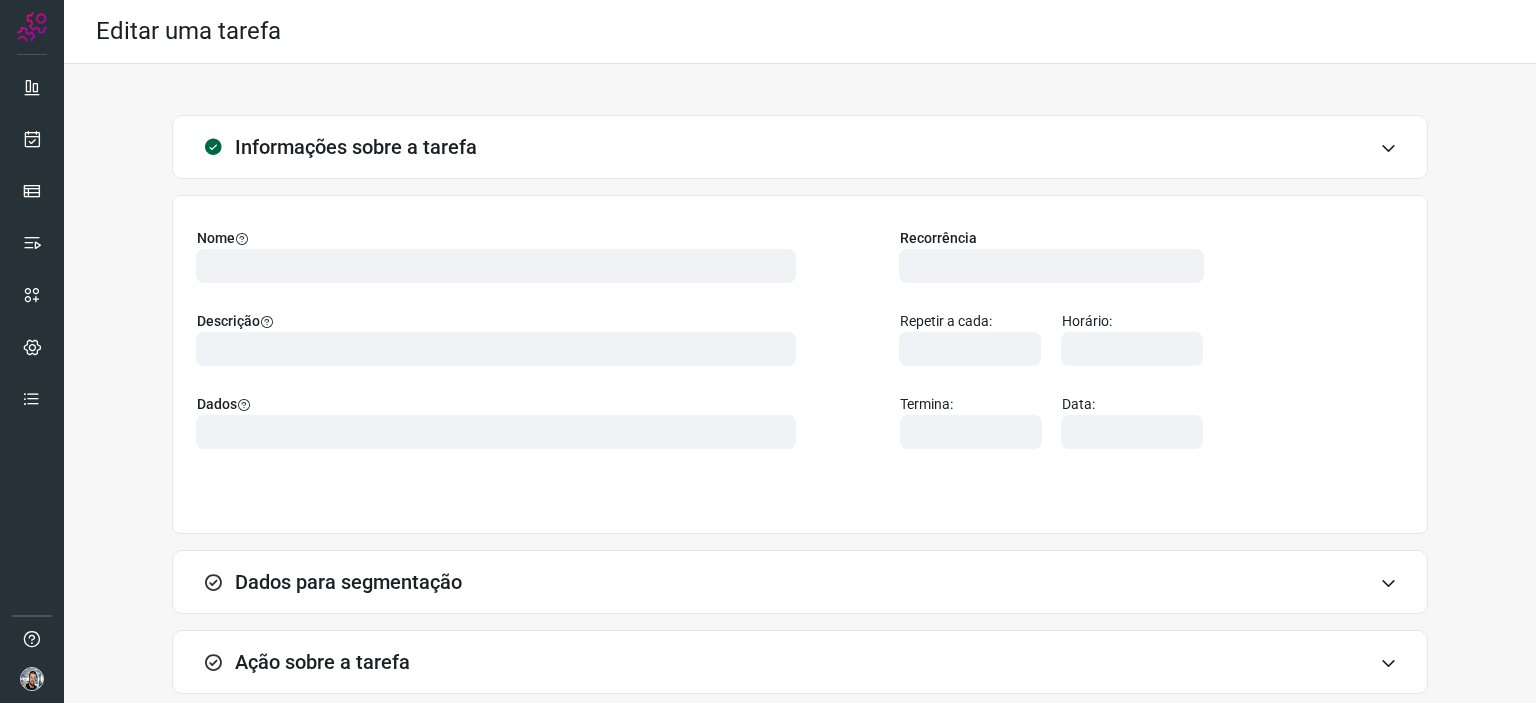click at bounding box center (496, 349) 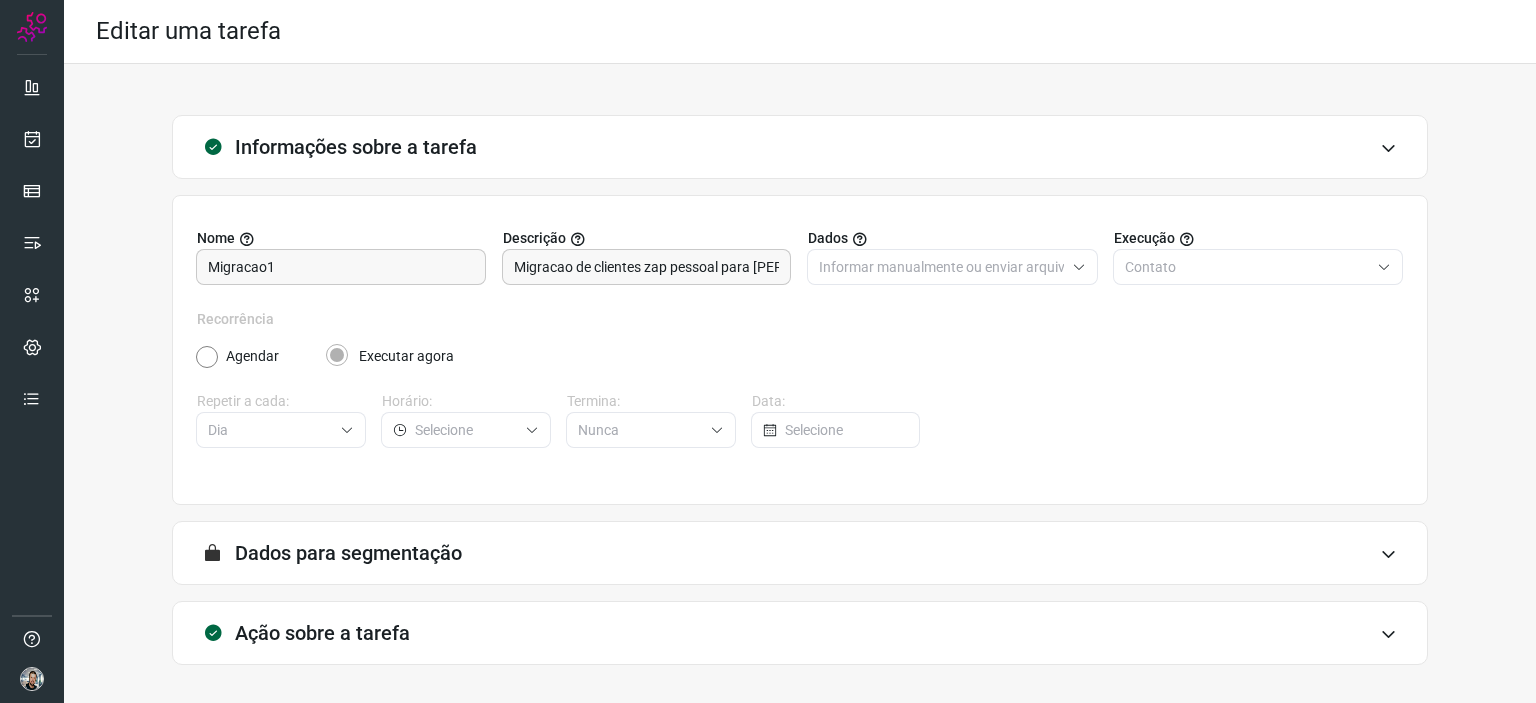scroll, scrollTop: 77, scrollLeft: 0, axis: vertical 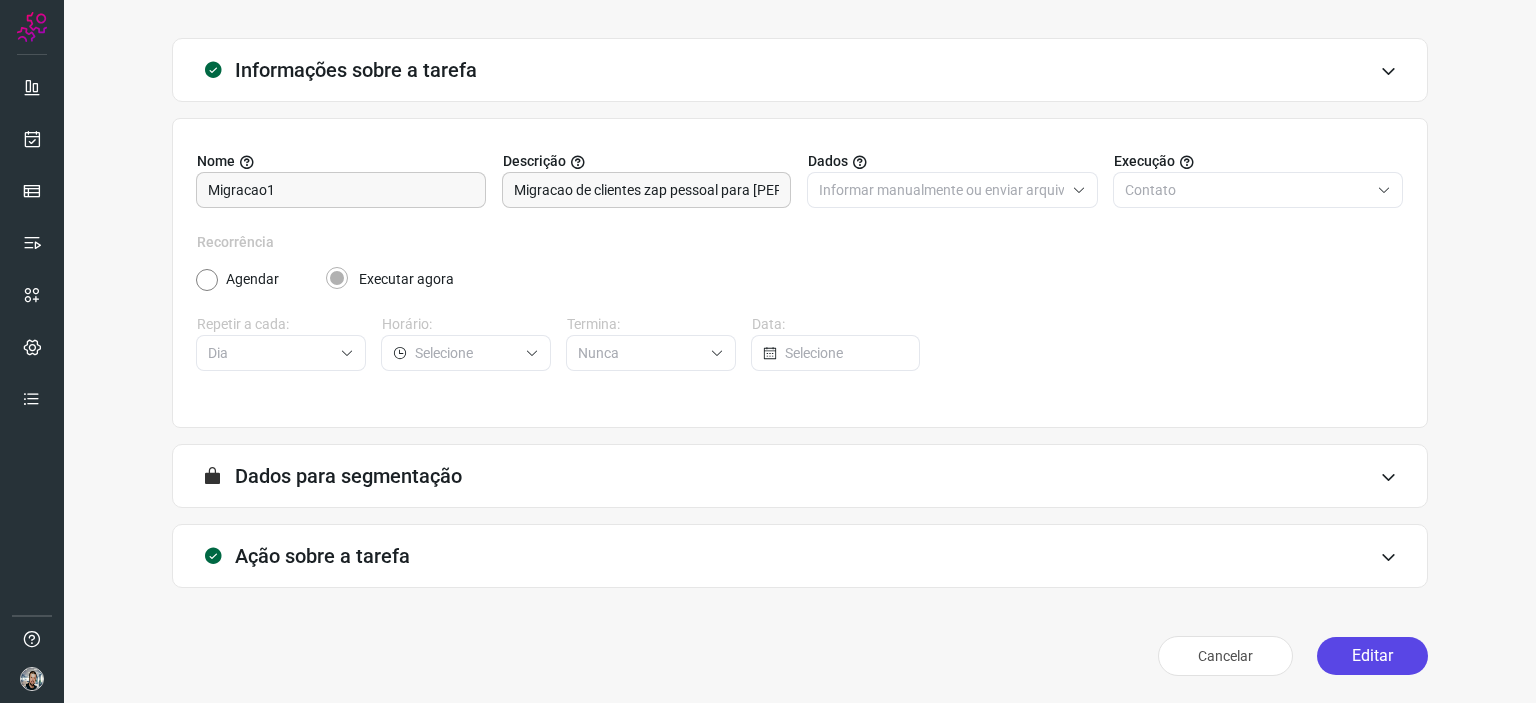 click on "Editar" at bounding box center (1372, 656) 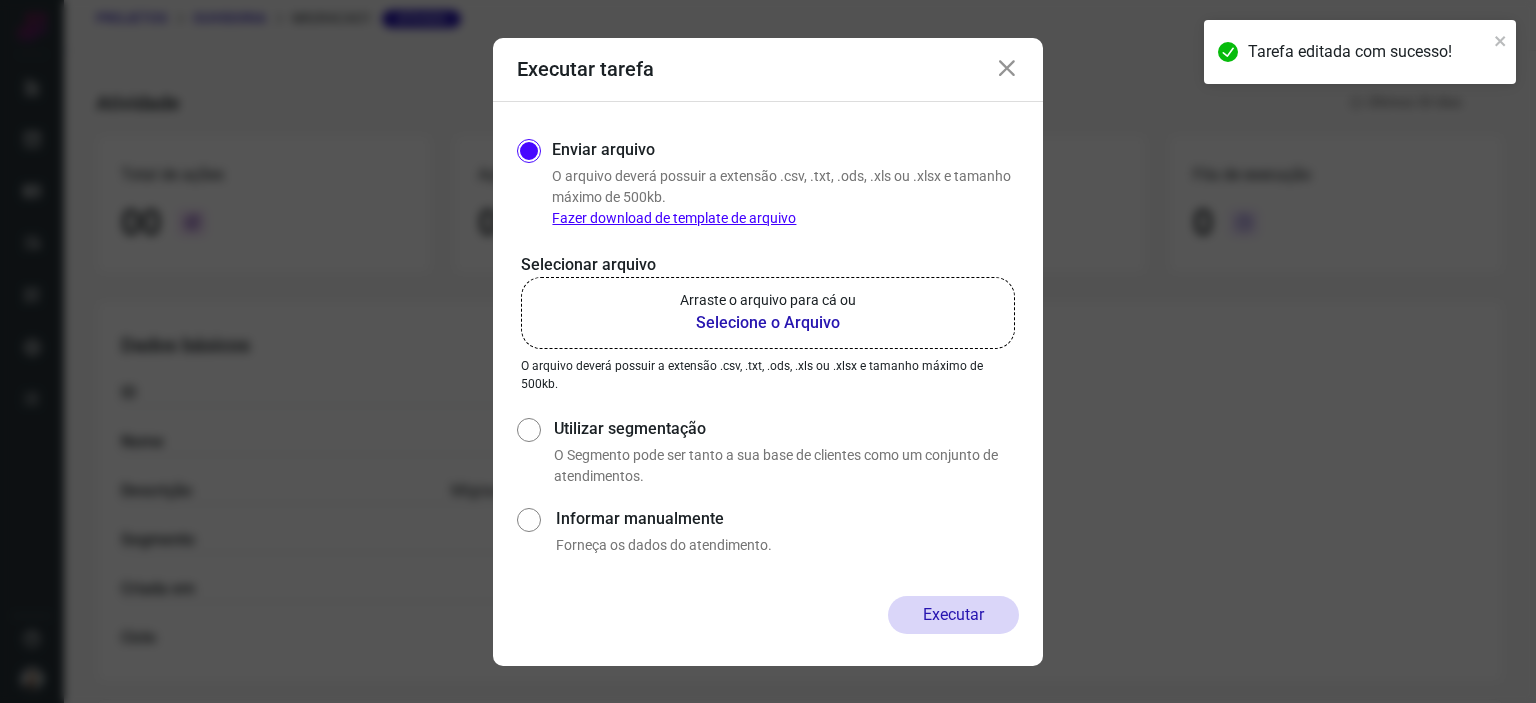 click on "Selecione o Arquivo" at bounding box center (768, 323) 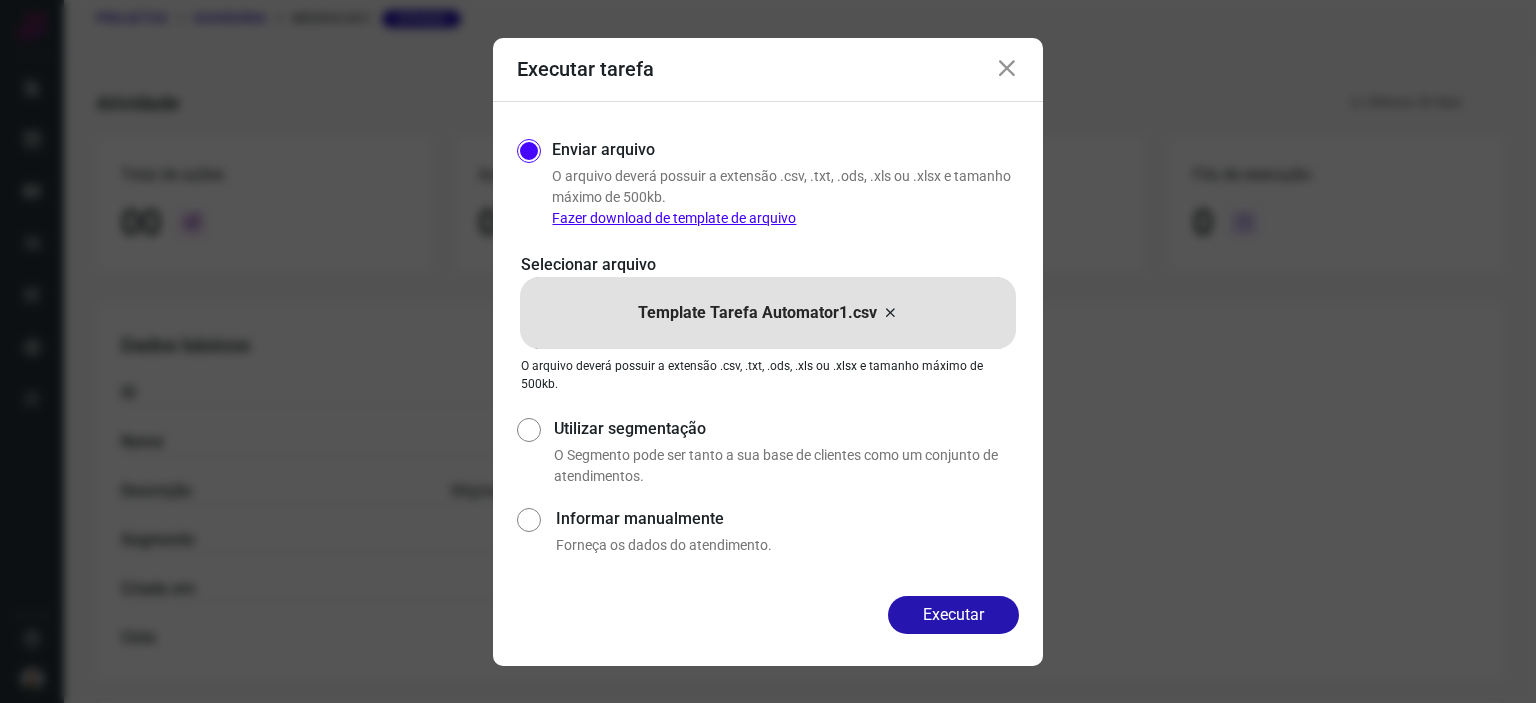 drag, startPoint x: 942, startPoint y: 608, endPoint x: 812, endPoint y: 540, distance: 146.7106 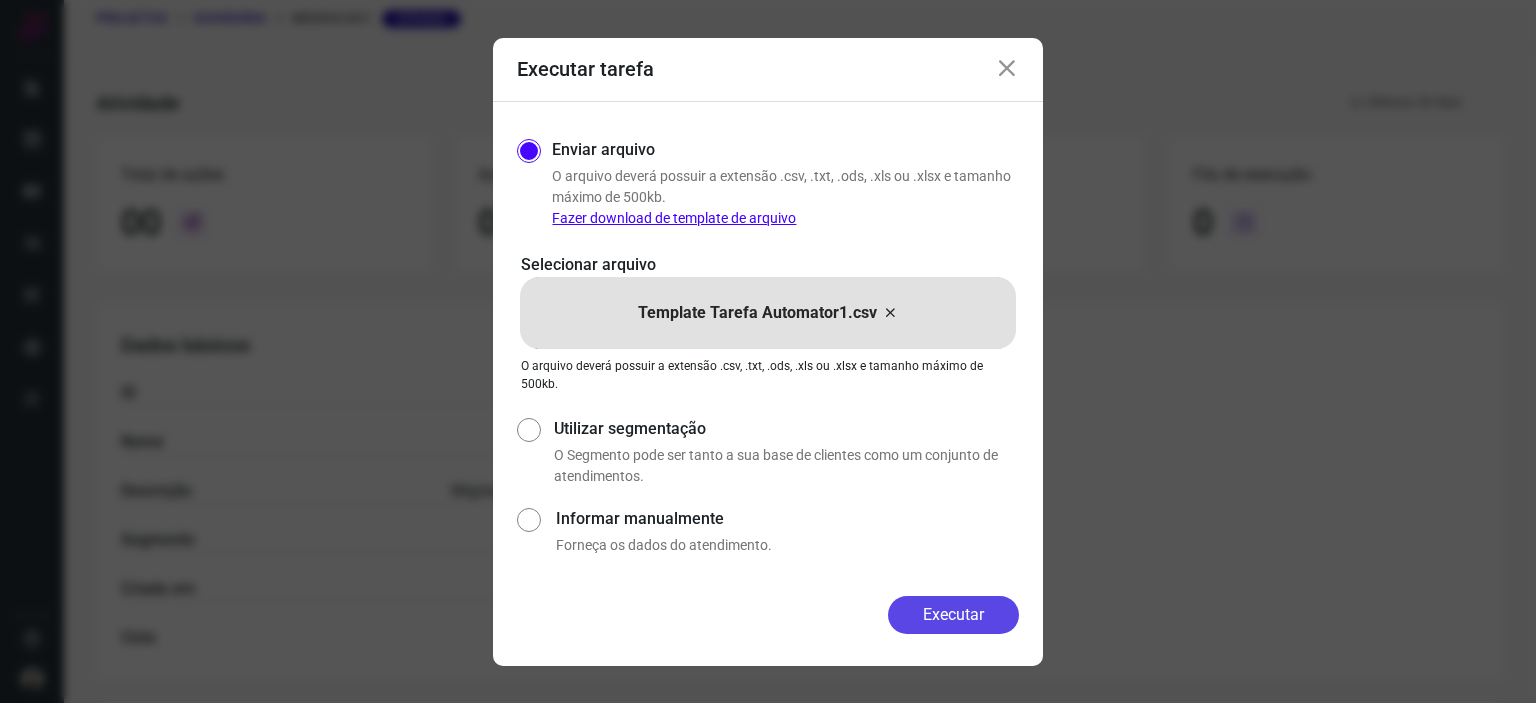 click on "Executar" at bounding box center (953, 615) 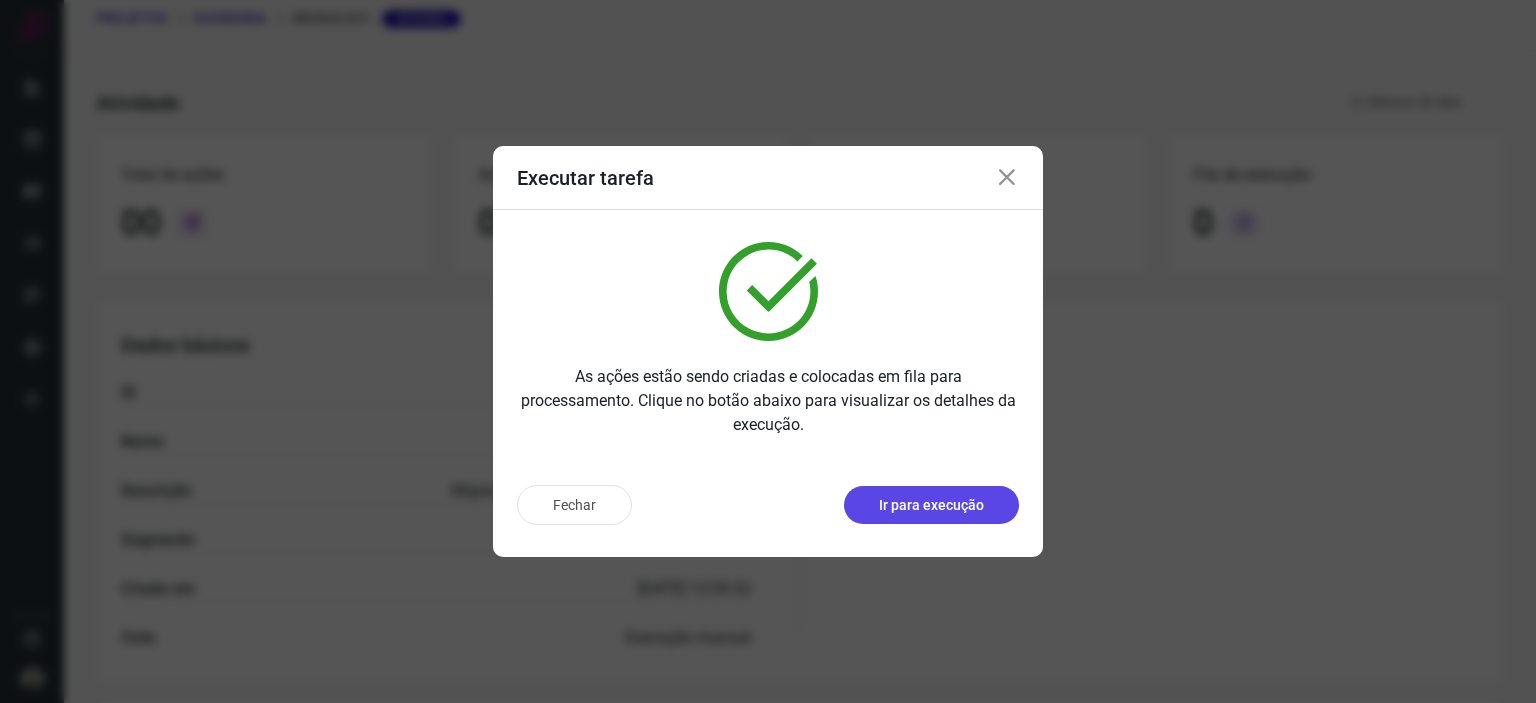 click on "Ir para execução" at bounding box center [931, 505] 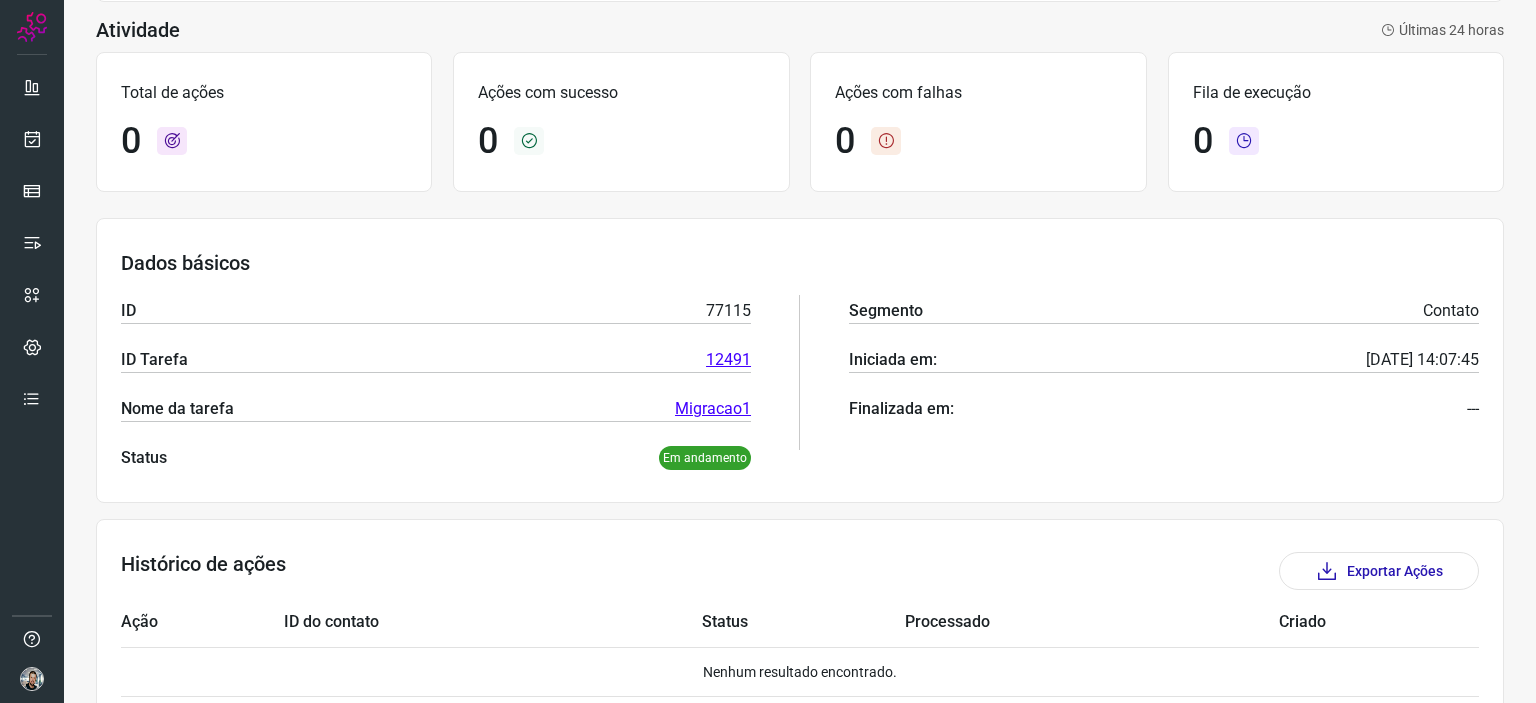 scroll, scrollTop: 277, scrollLeft: 0, axis: vertical 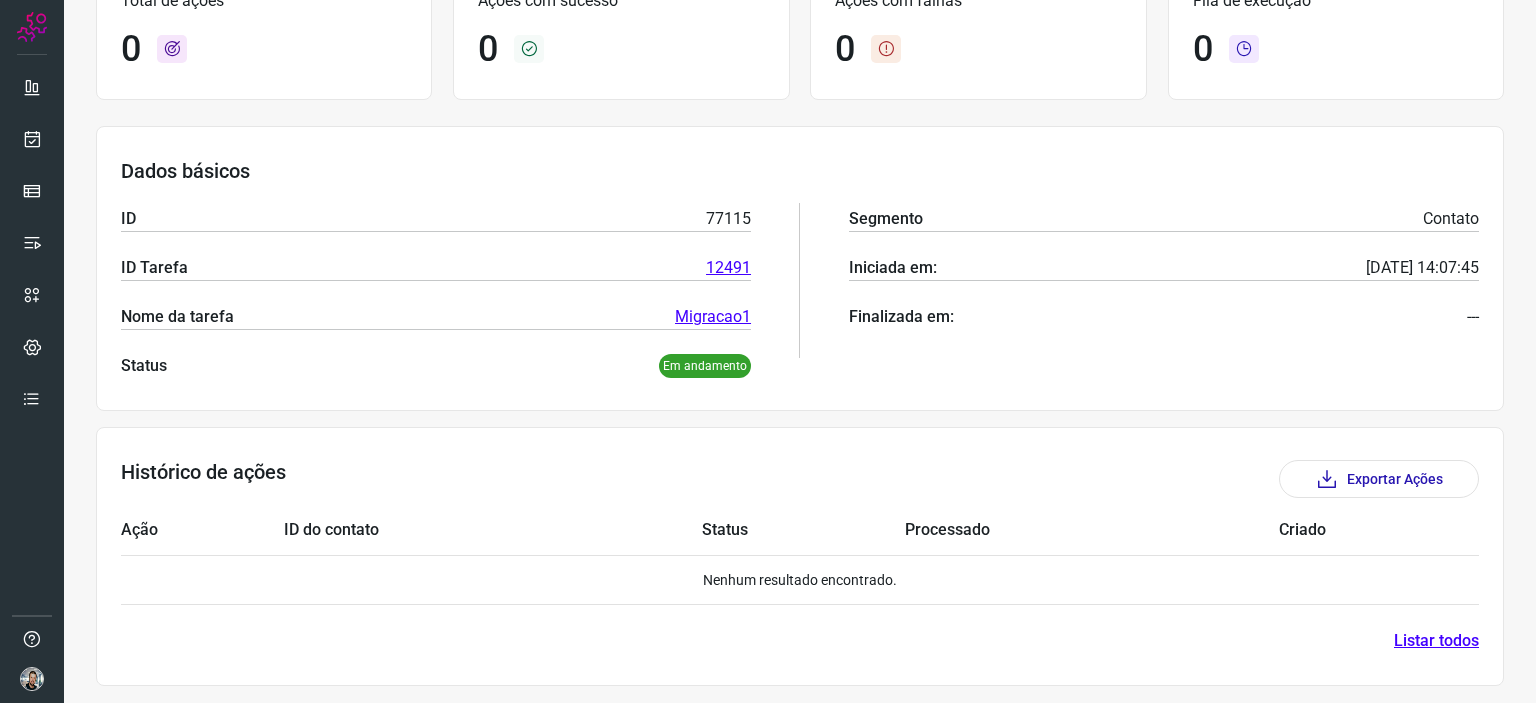 click on "12491" at bounding box center (728, 268) 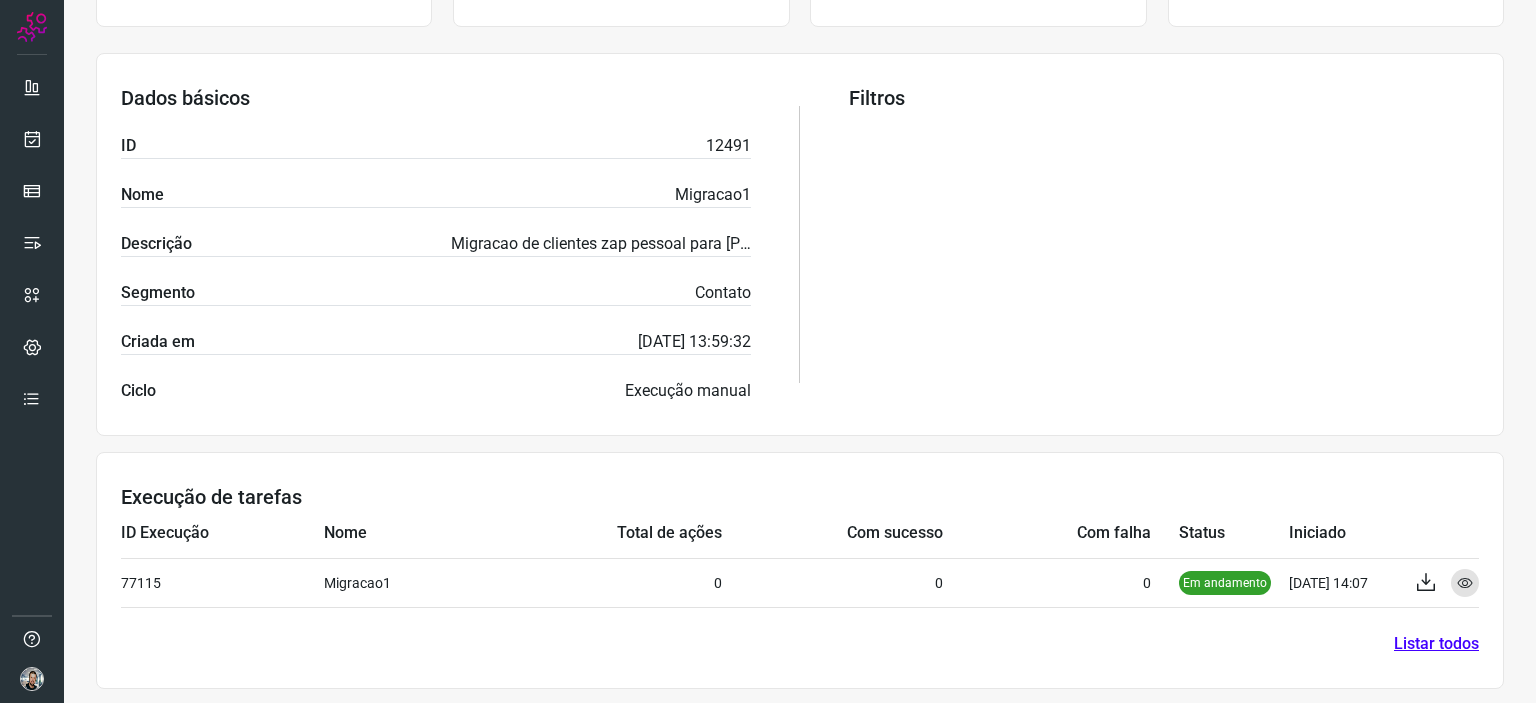 scroll, scrollTop: 327, scrollLeft: 0, axis: vertical 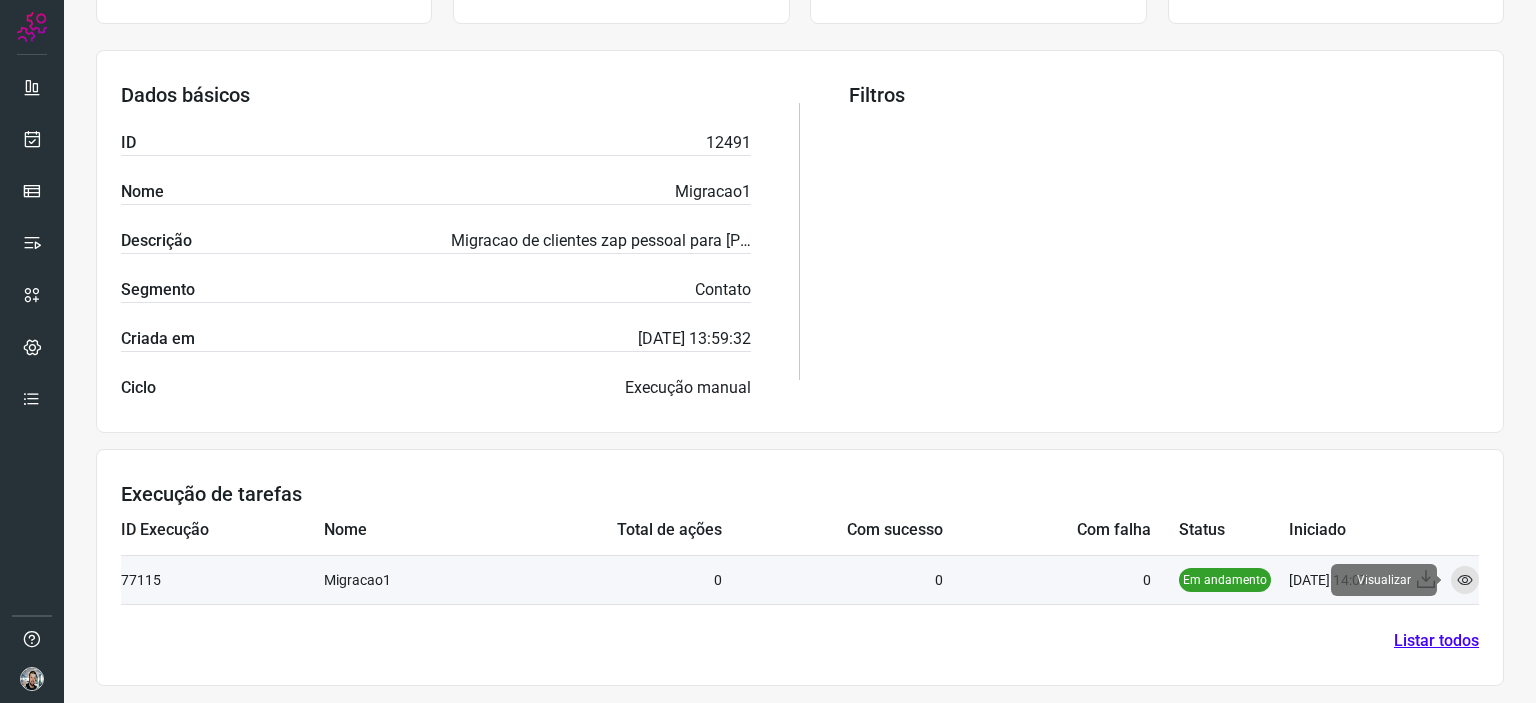 click at bounding box center [1465, 580] 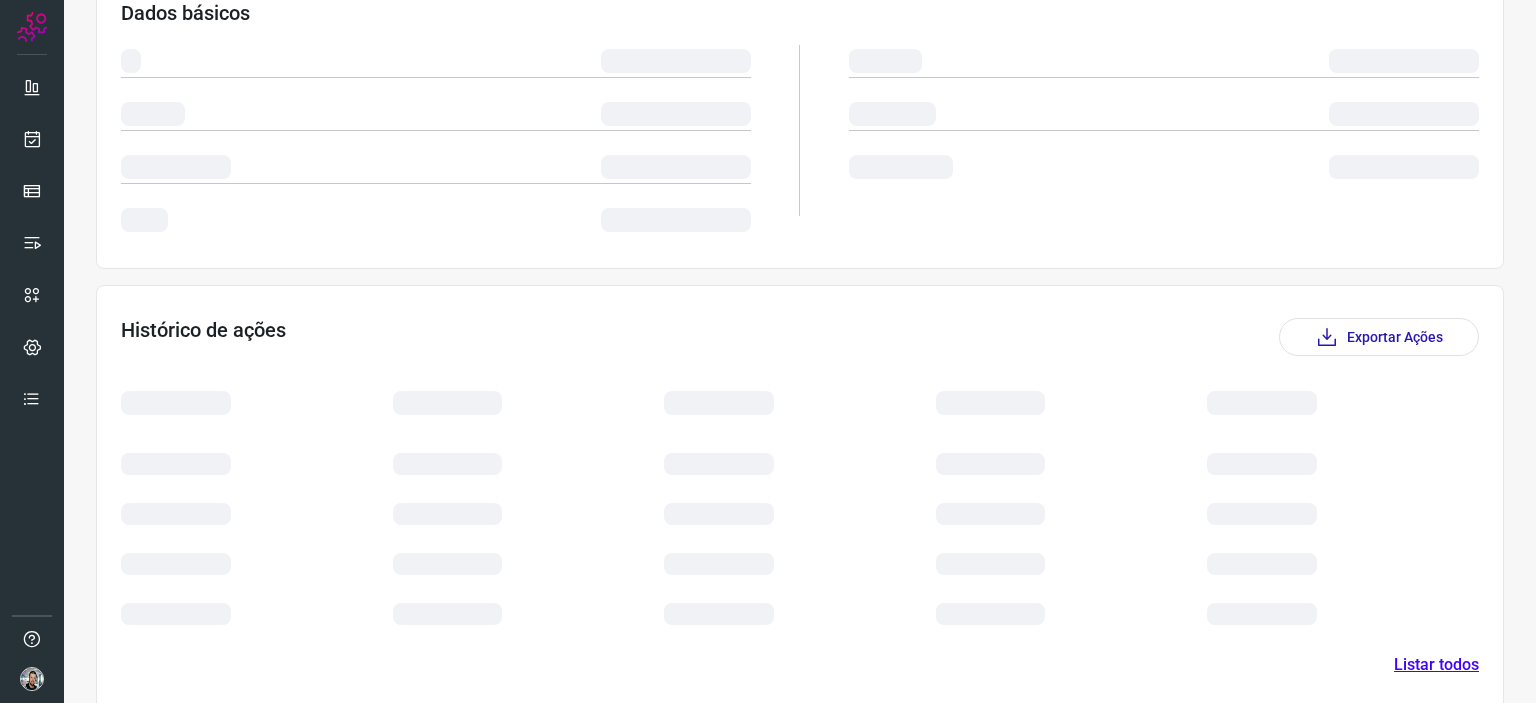 scroll, scrollTop: 277, scrollLeft: 0, axis: vertical 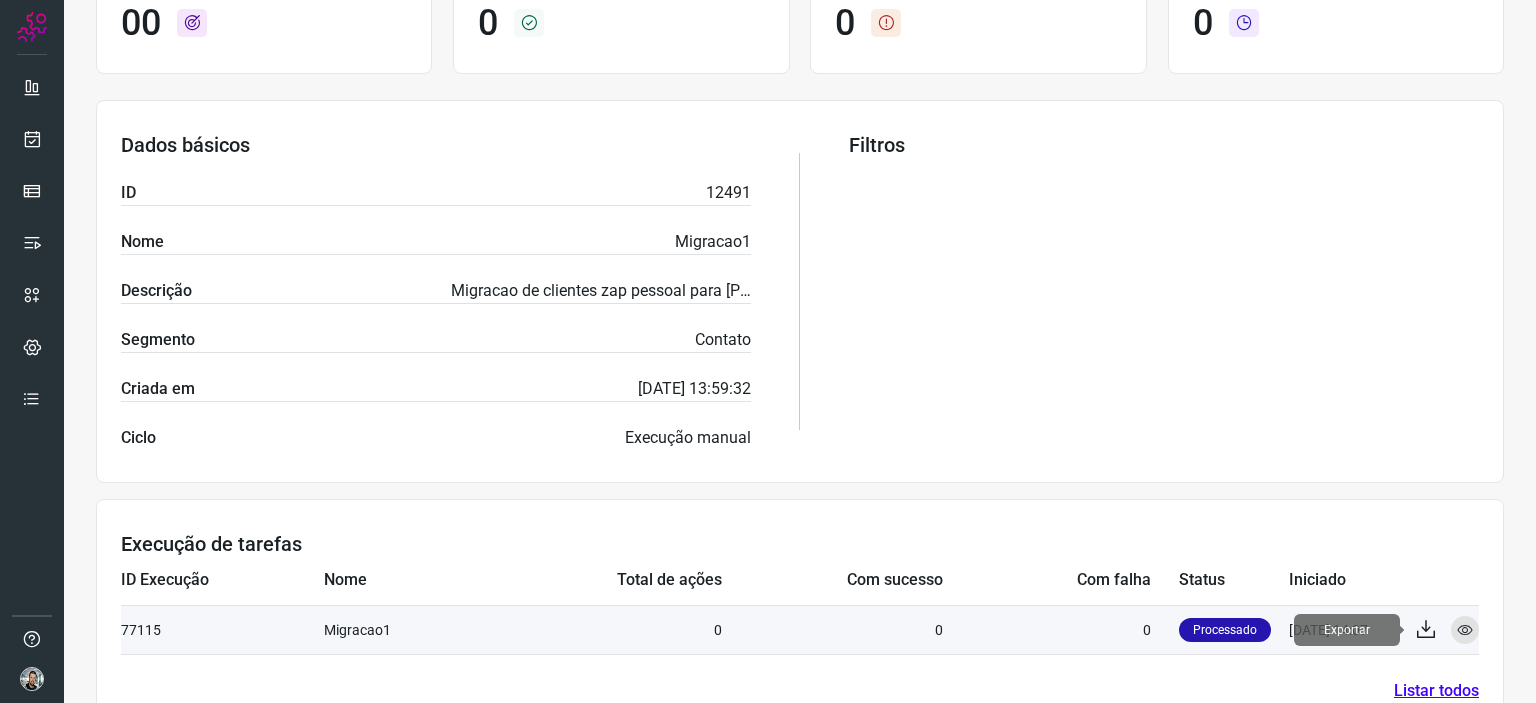 click at bounding box center [1426, 630] 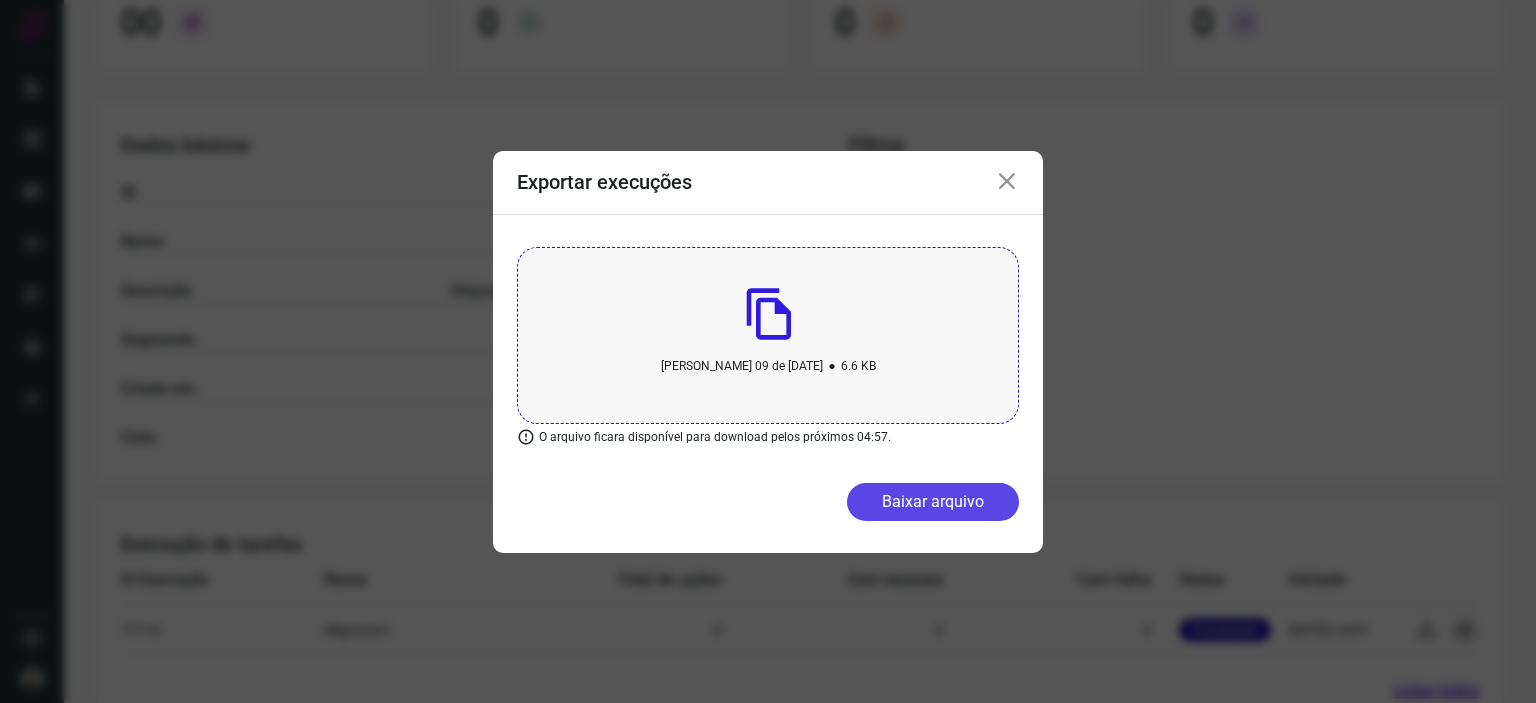 click on "Baixar arquivo" at bounding box center [933, 502] 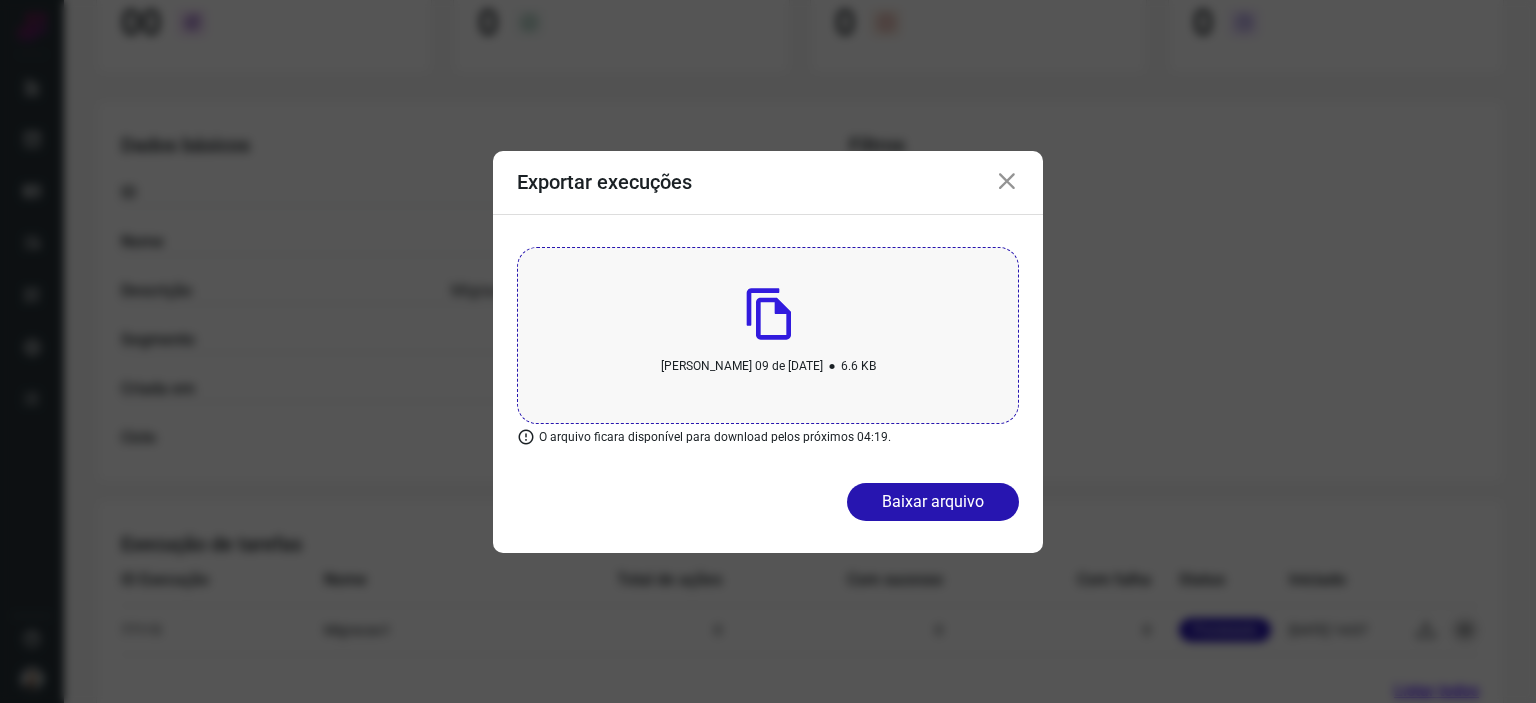 click at bounding box center (1007, 182) 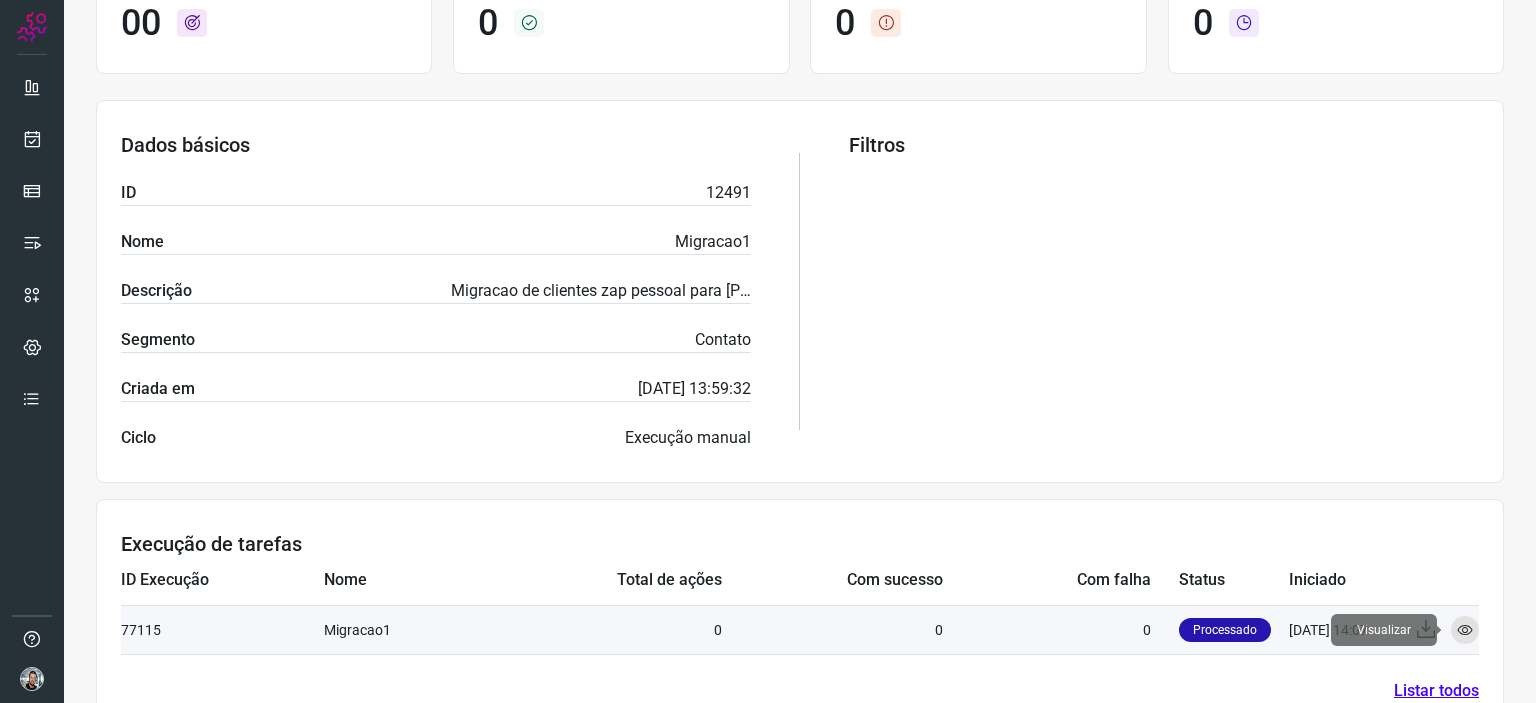 click at bounding box center (1465, 630) 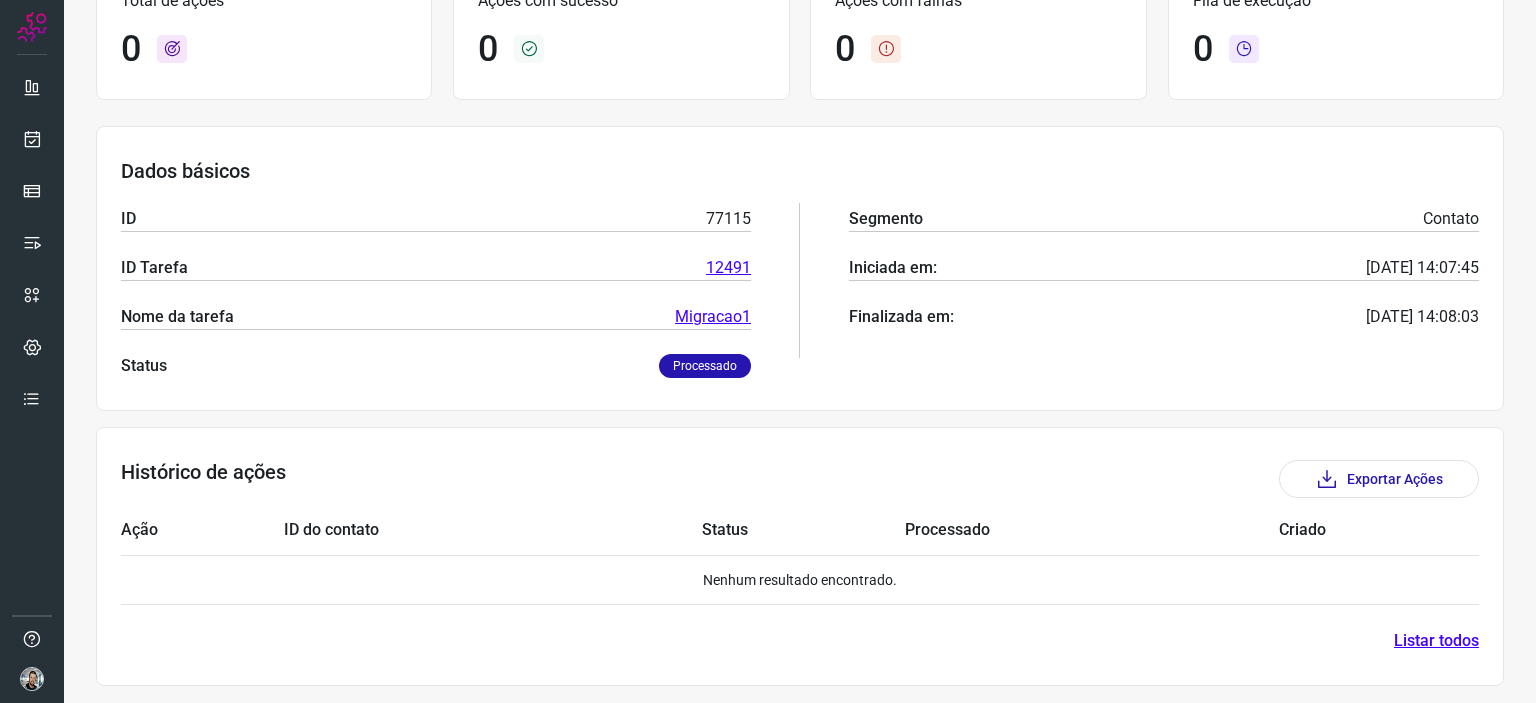 click on "Migracao1" at bounding box center (713, 317) 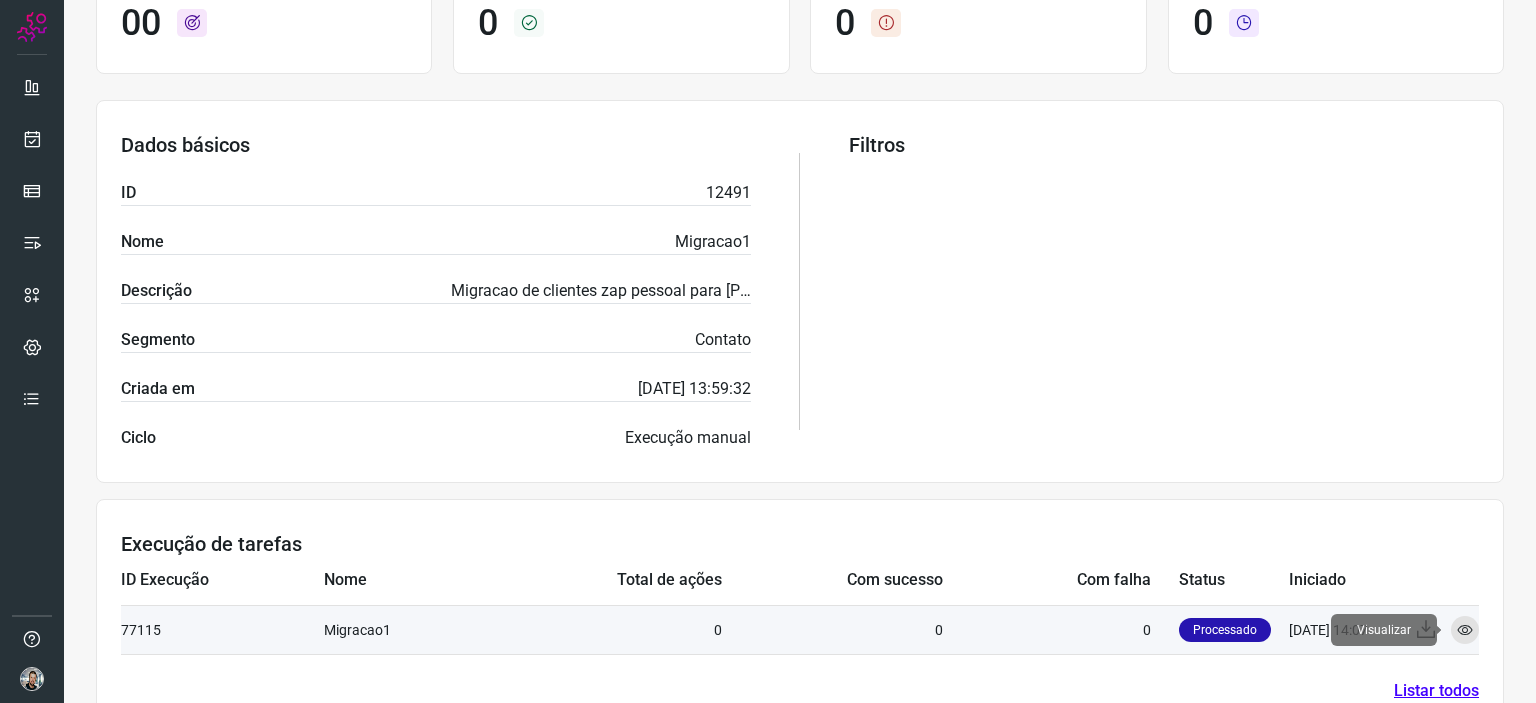 click at bounding box center (1465, 630) 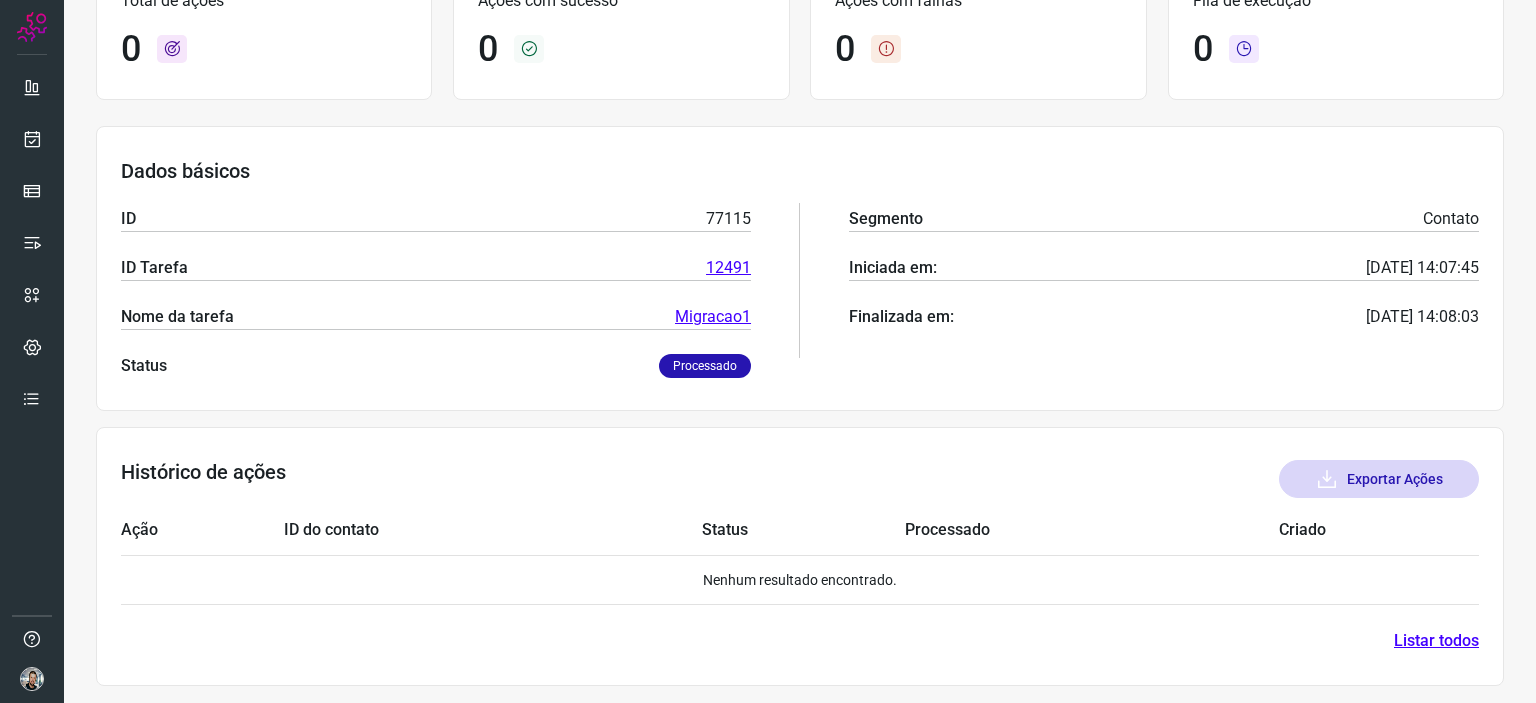 click at bounding box center [1327, 480] 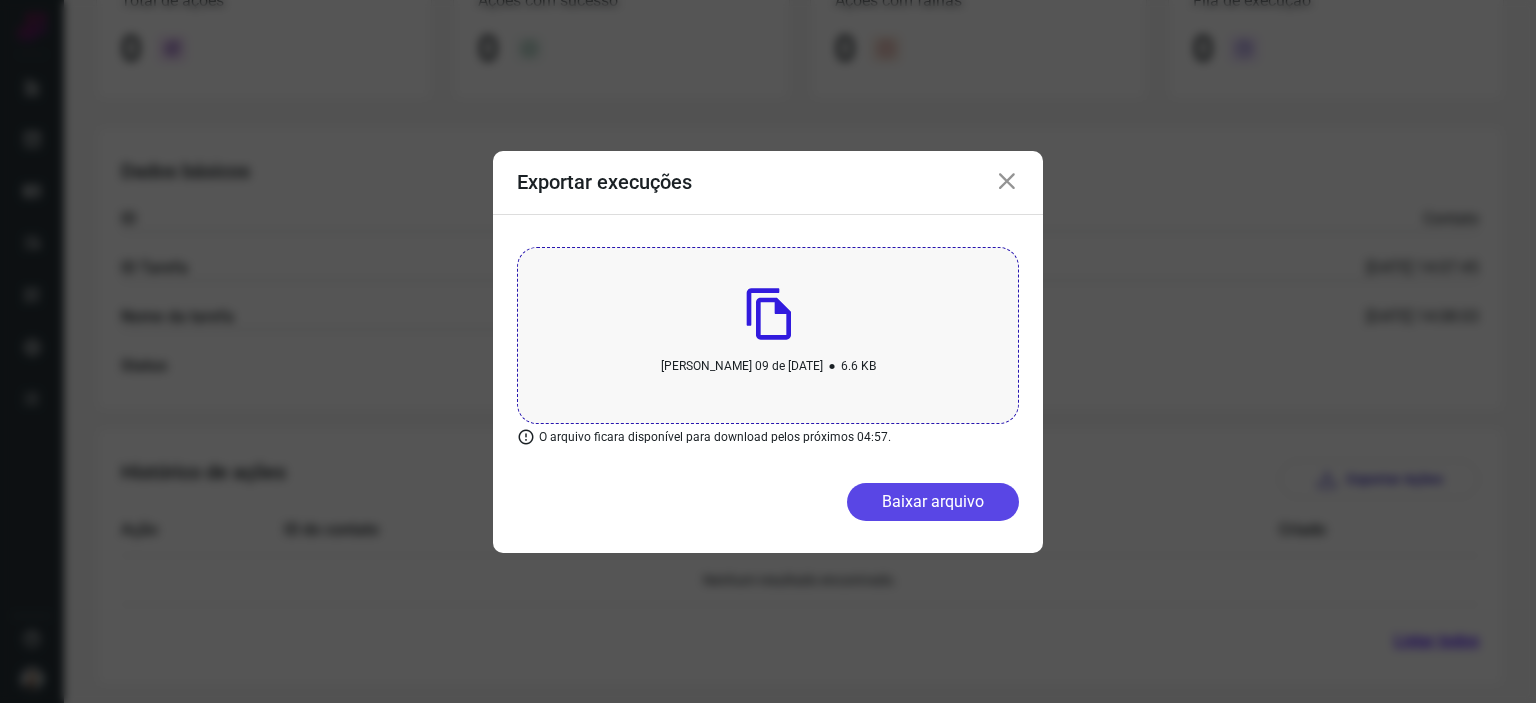 click on "Baixar arquivo" at bounding box center [933, 502] 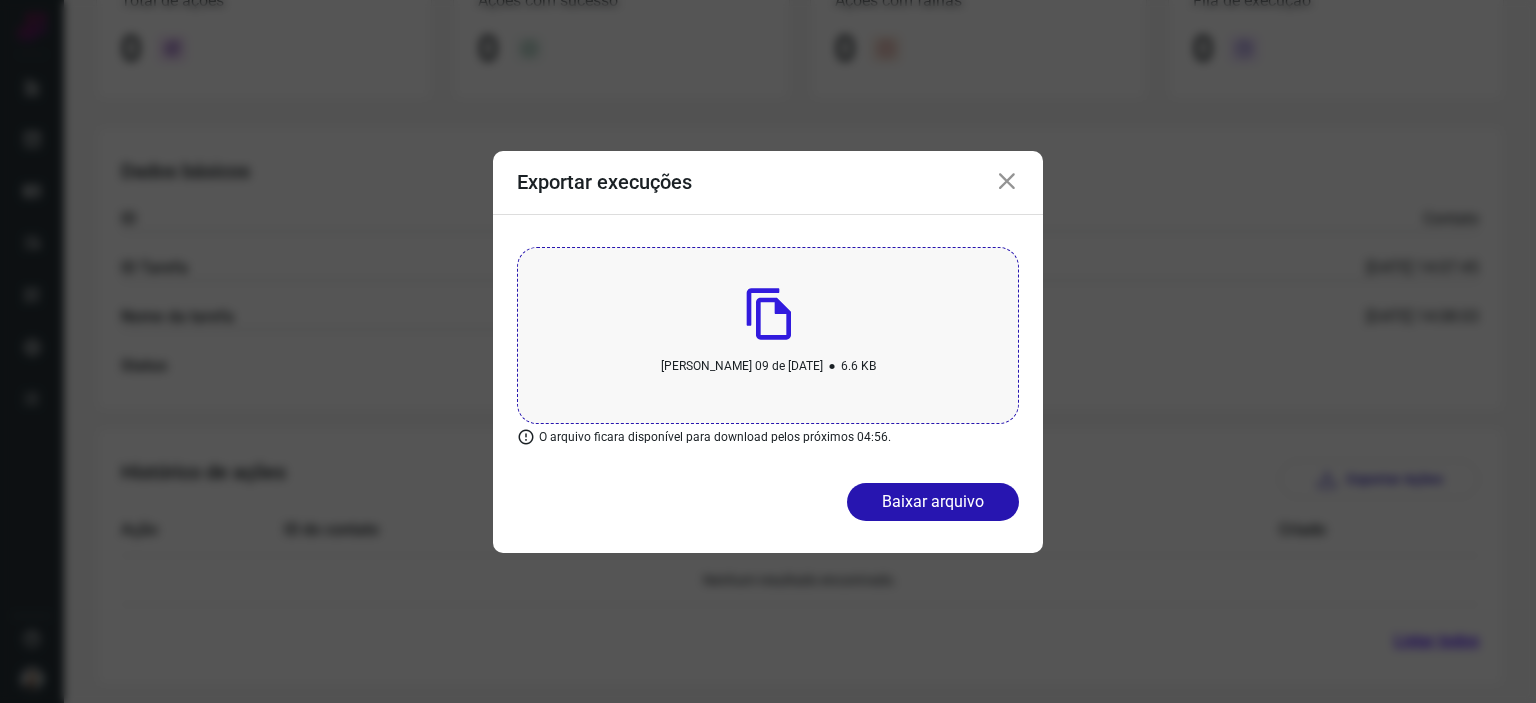 click at bounding box center (1007, 182) 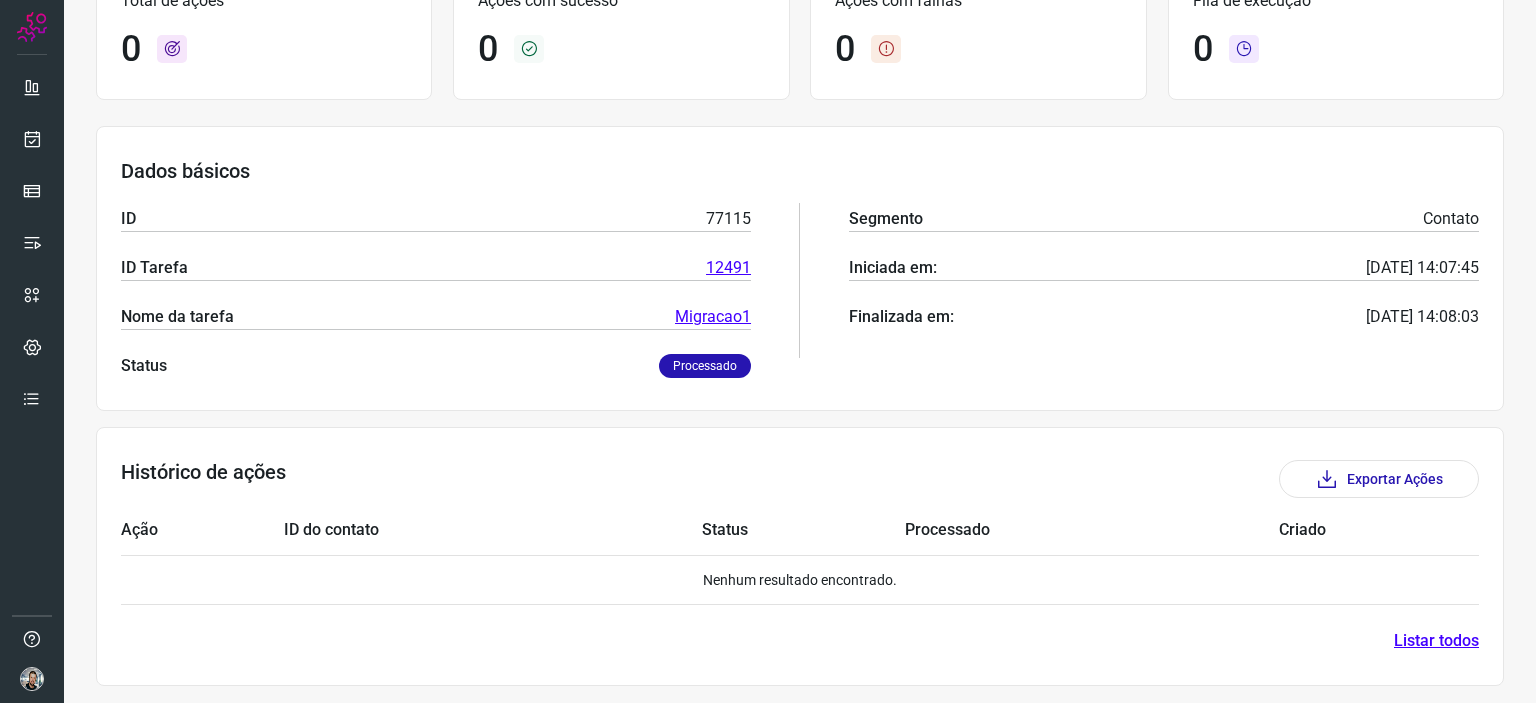 click on "12491" at bounding box center [728, 268] 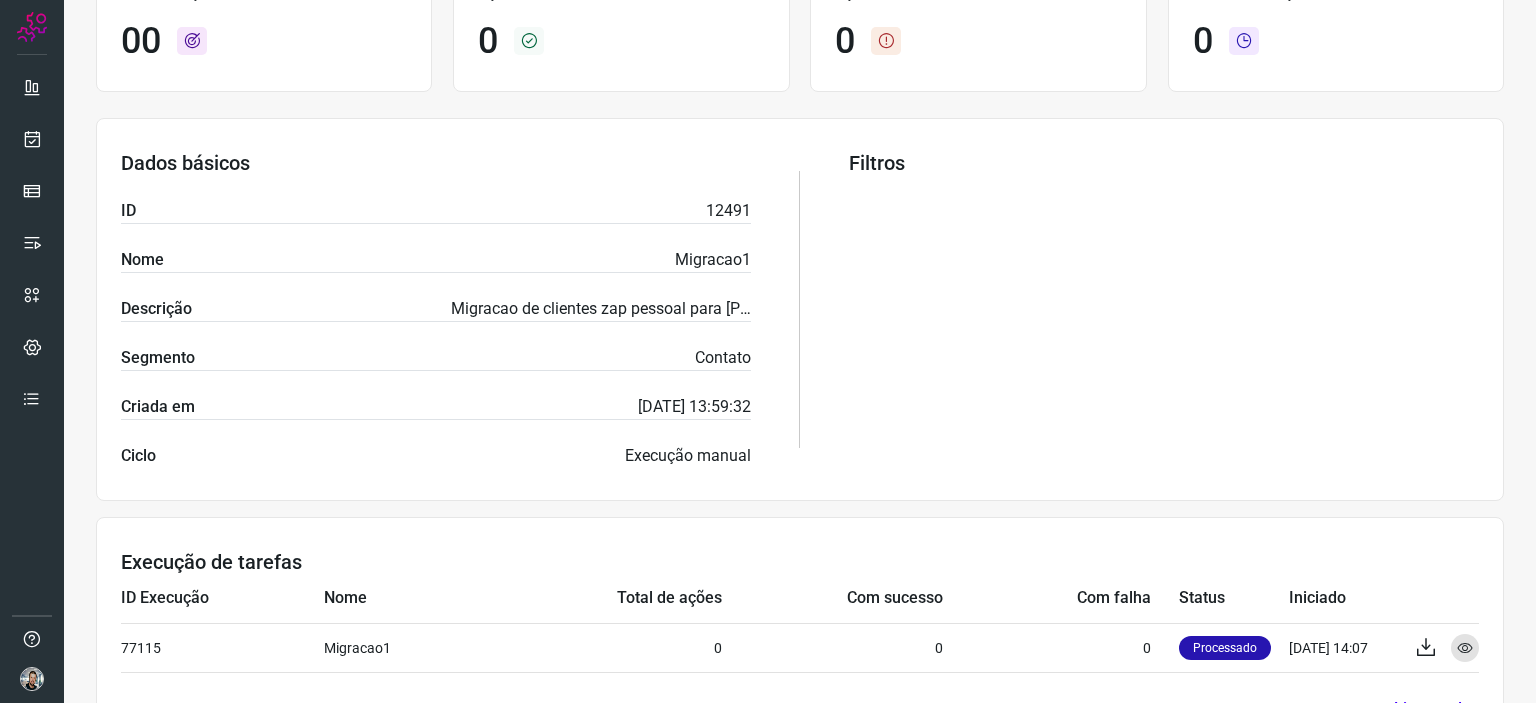 scroll, scrollTop: 227, scrollLeft: 0, axis: vertical 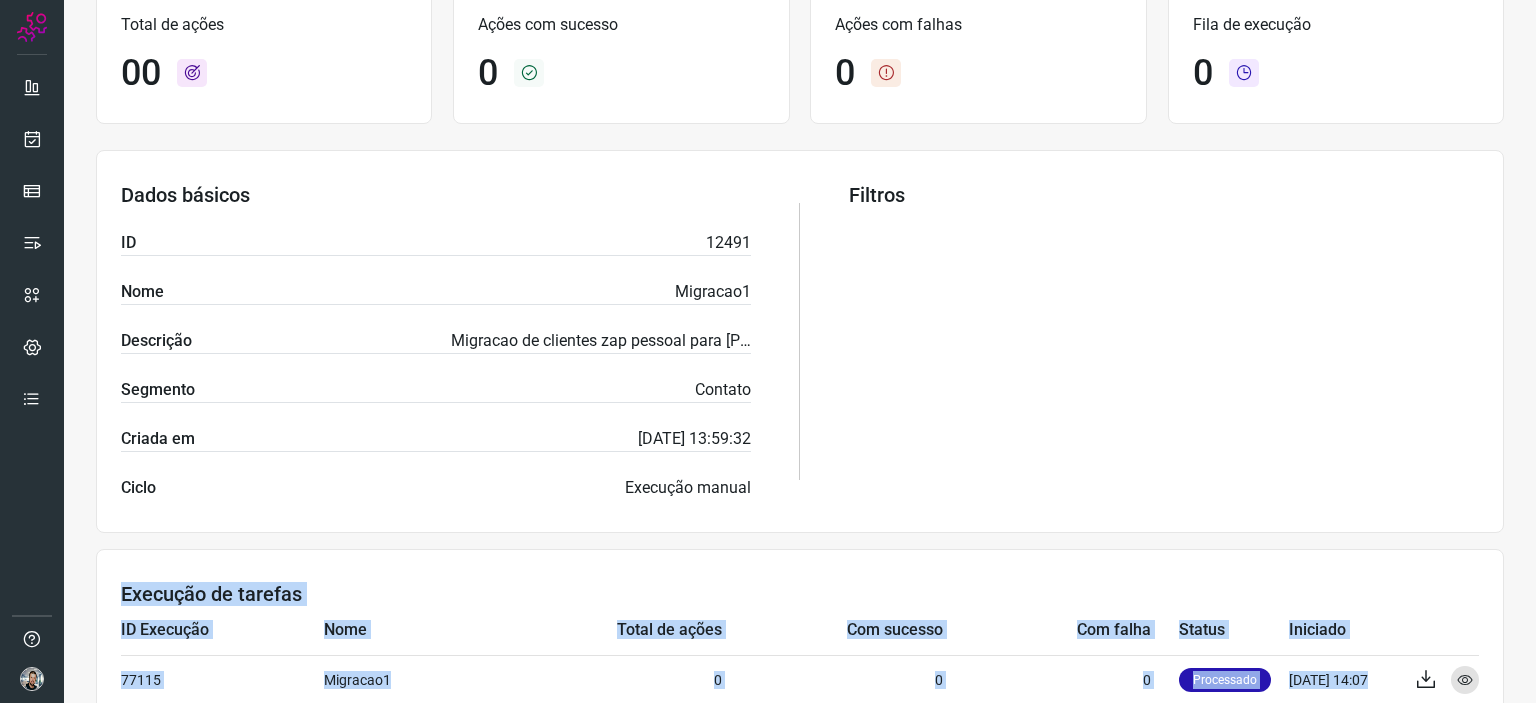 drag, startPoint x: 1447, startPoint y: 677, endPoint x: 1330, endPoint y: 463, distance: 243.89546 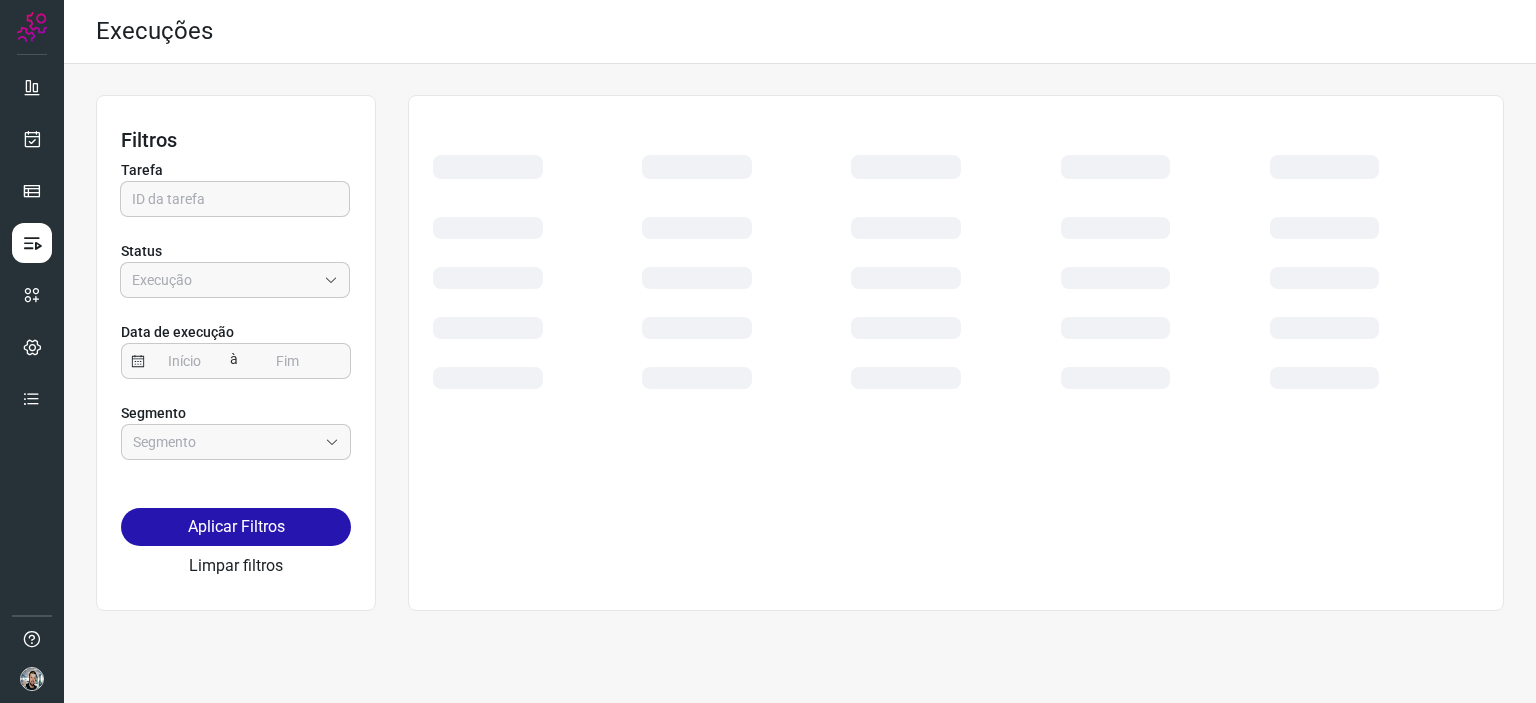 scroll, scrollTop: 0, scrollLeft: 0, axis: both 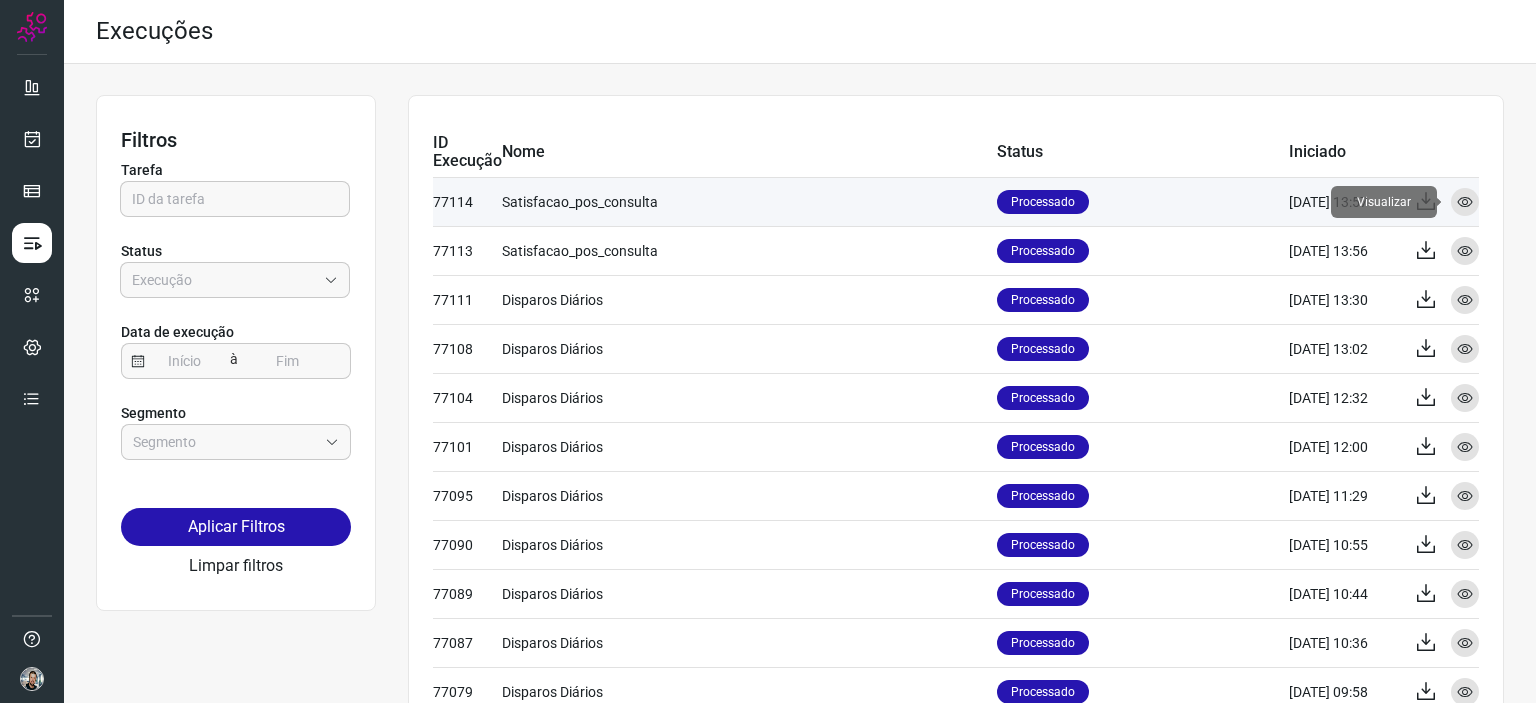 click at bounding box center [1465, 202] 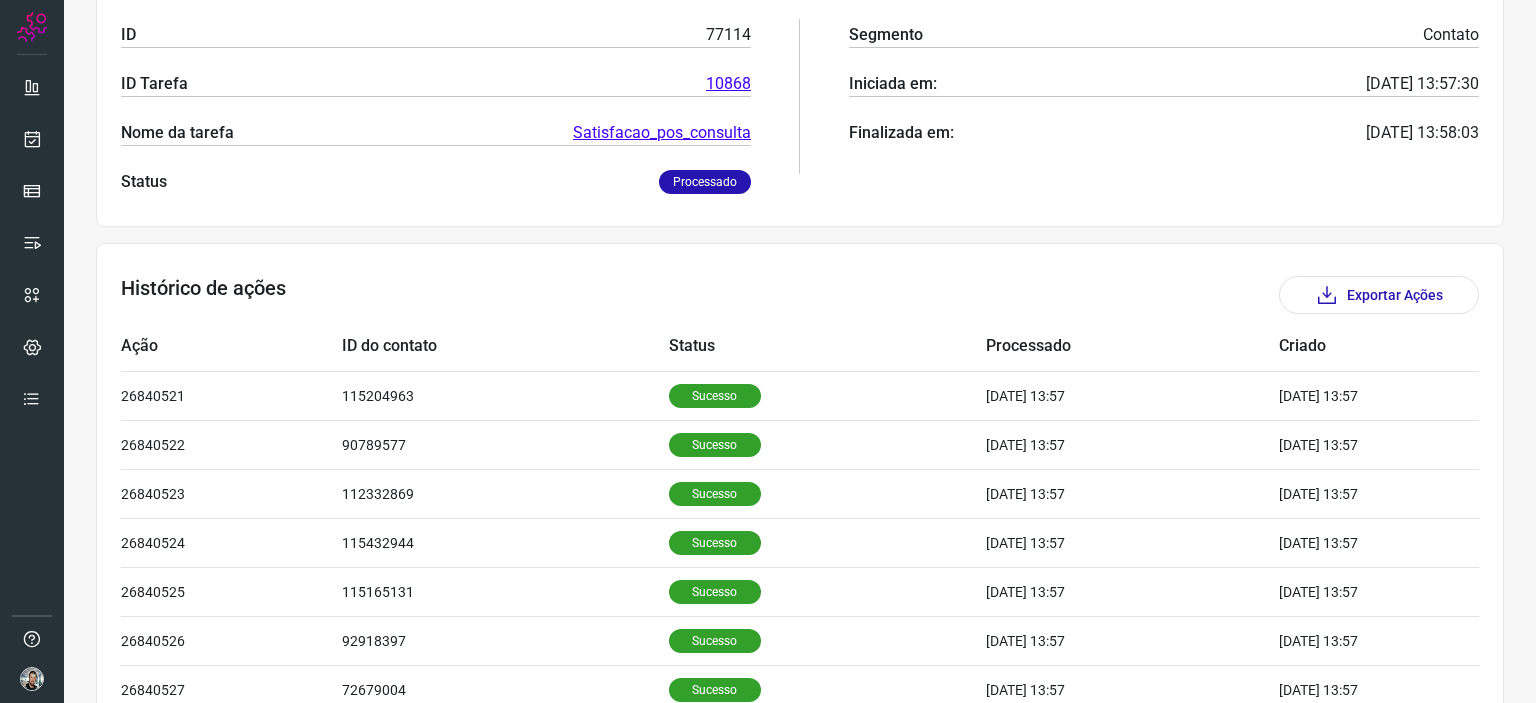 scroll, scrollTop: 400, scrollLeft: 0, axis: vertical 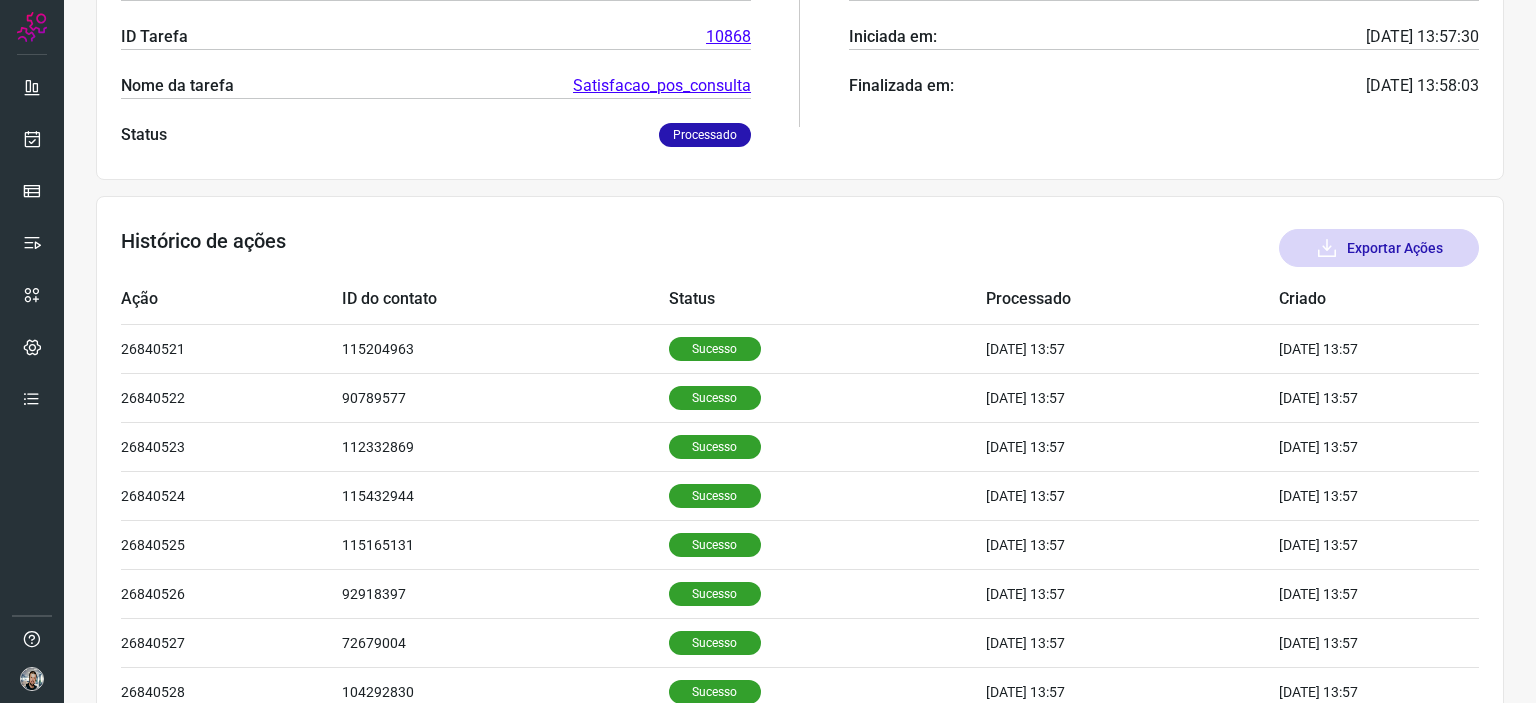 click on "Exportar Ações" at bounding box center [1379, 248] 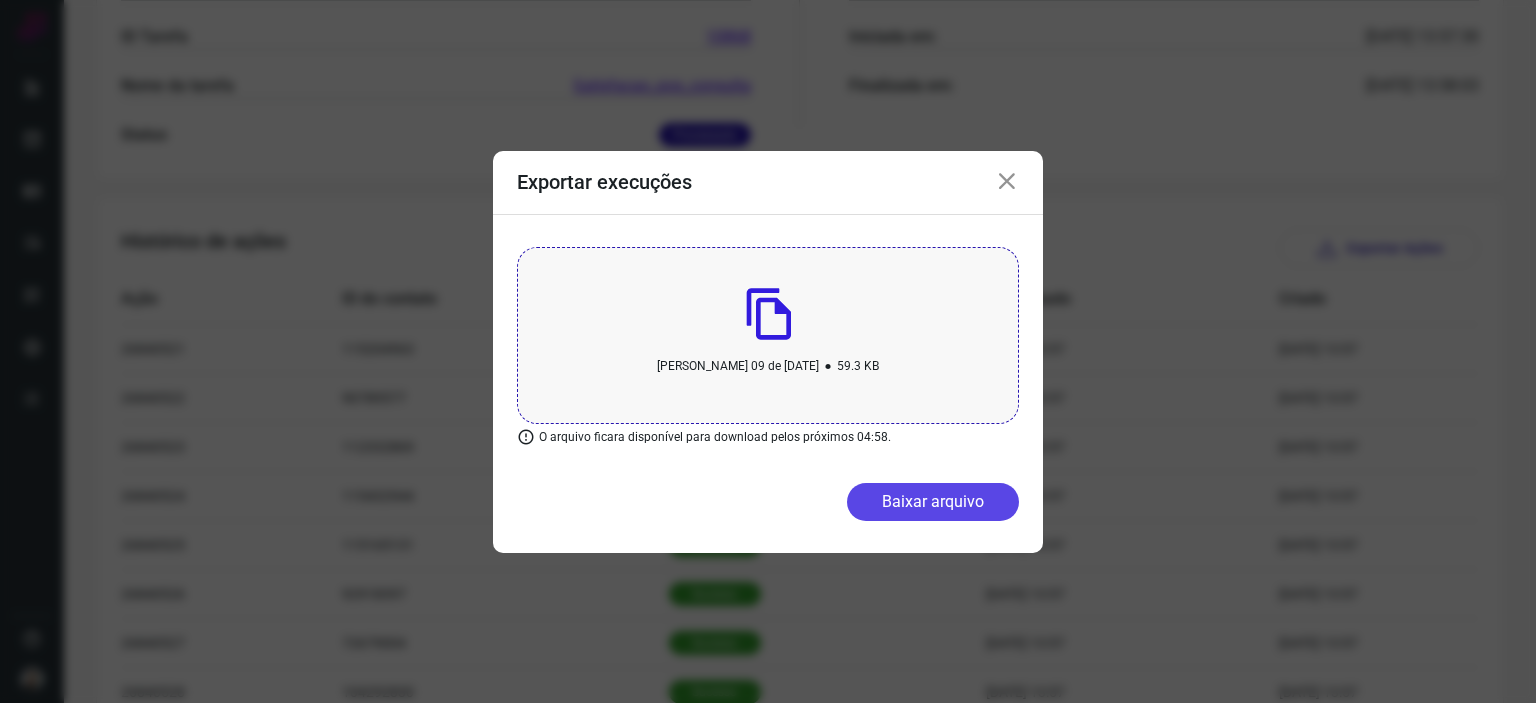 click on "Baixar arquivo" at bounding box center (933, 502) 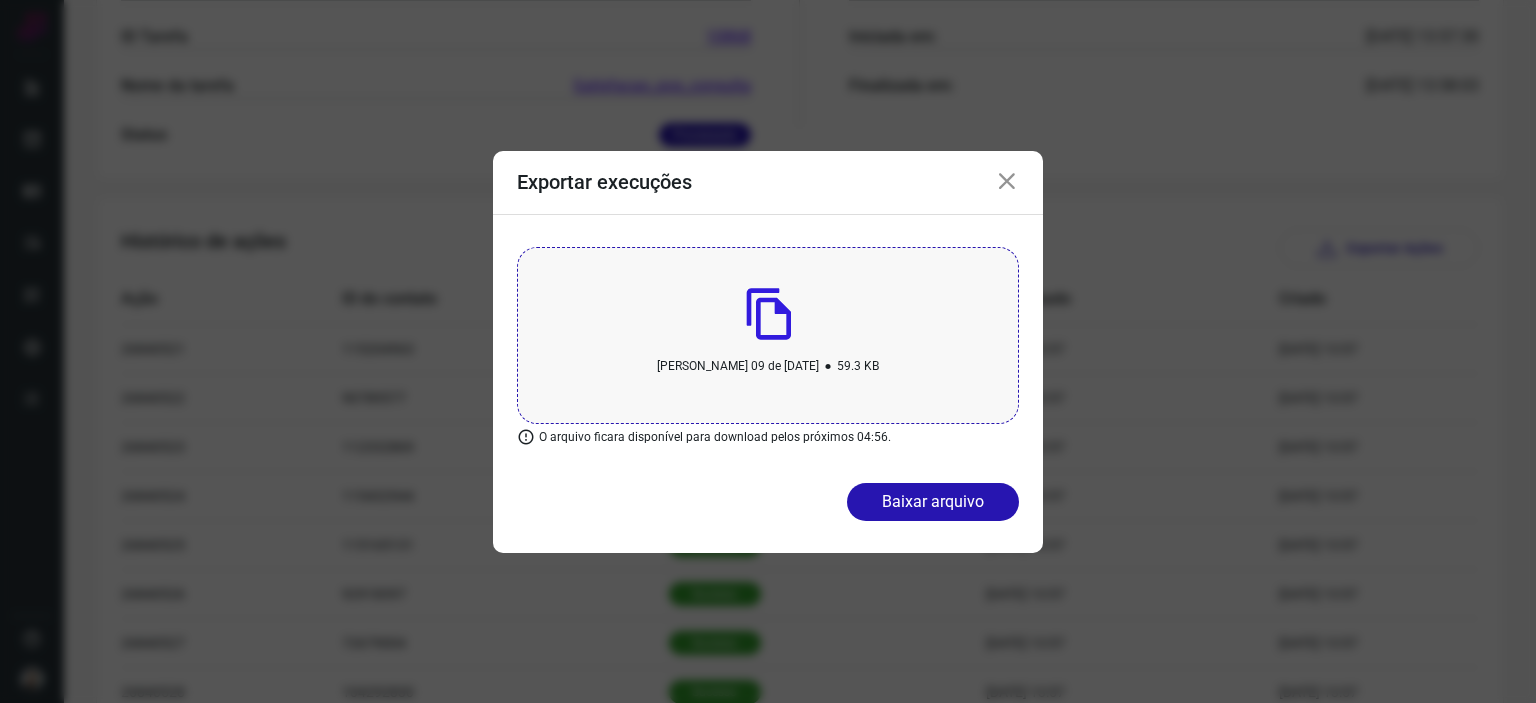 click at bounding box center [1007, 182] 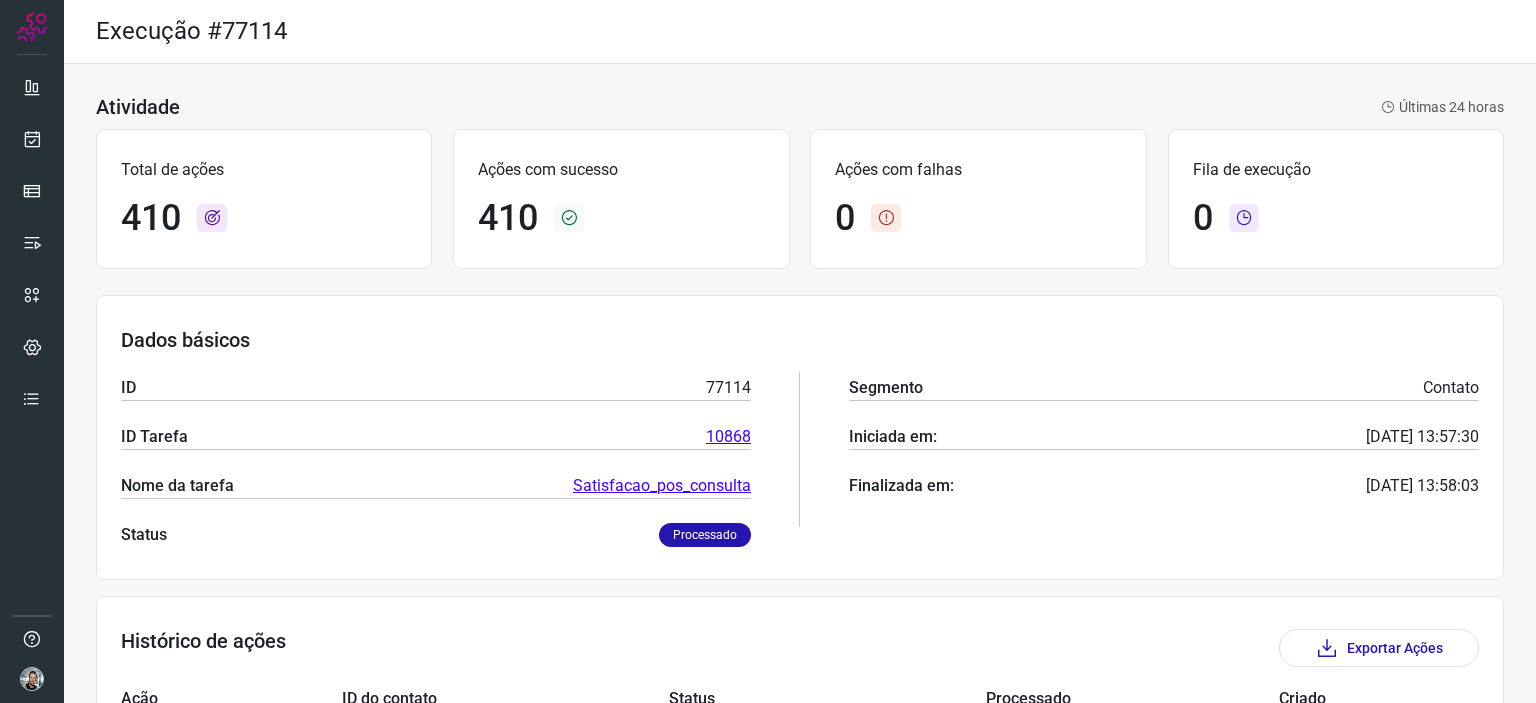 scroll, scrollTop: 0, scrollLeft: 0, axis: both 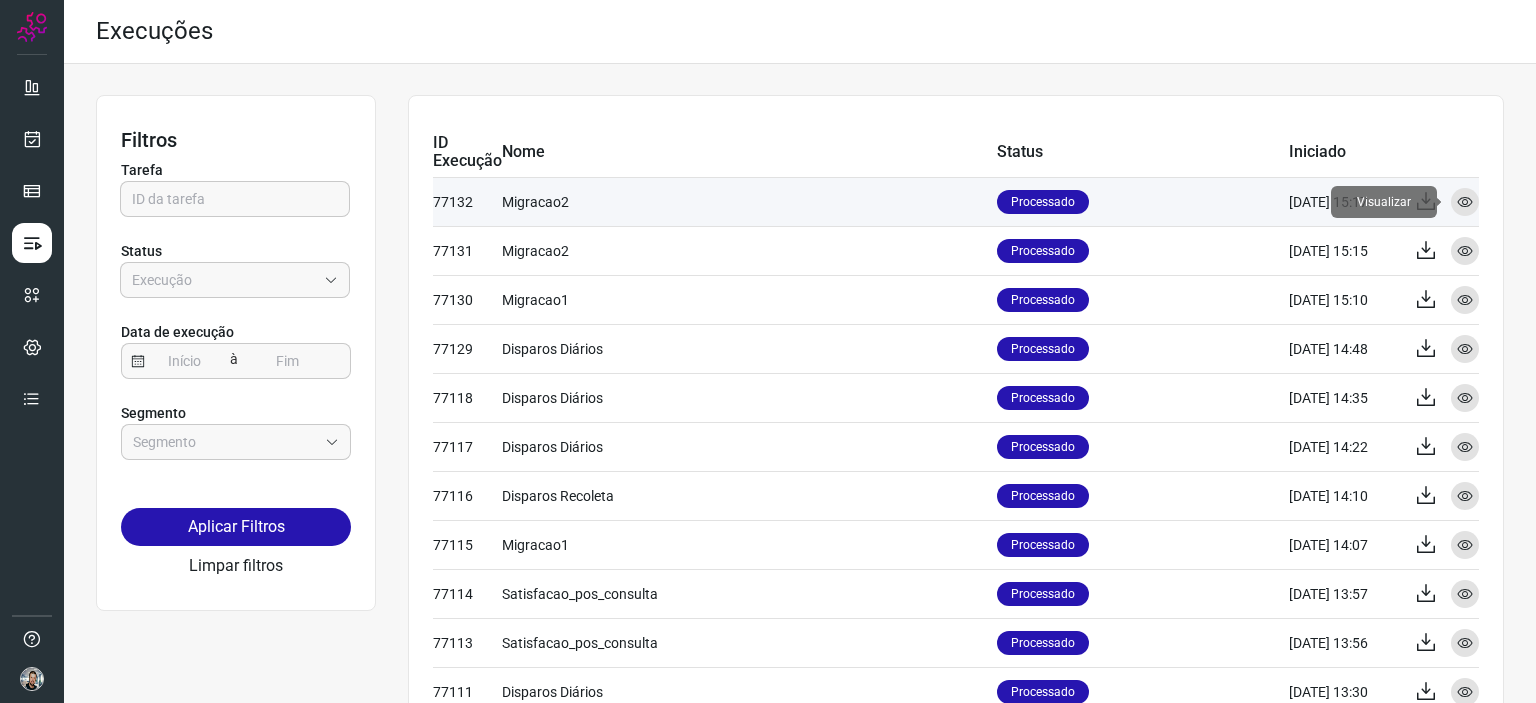click at bounding box center [1465, 202] 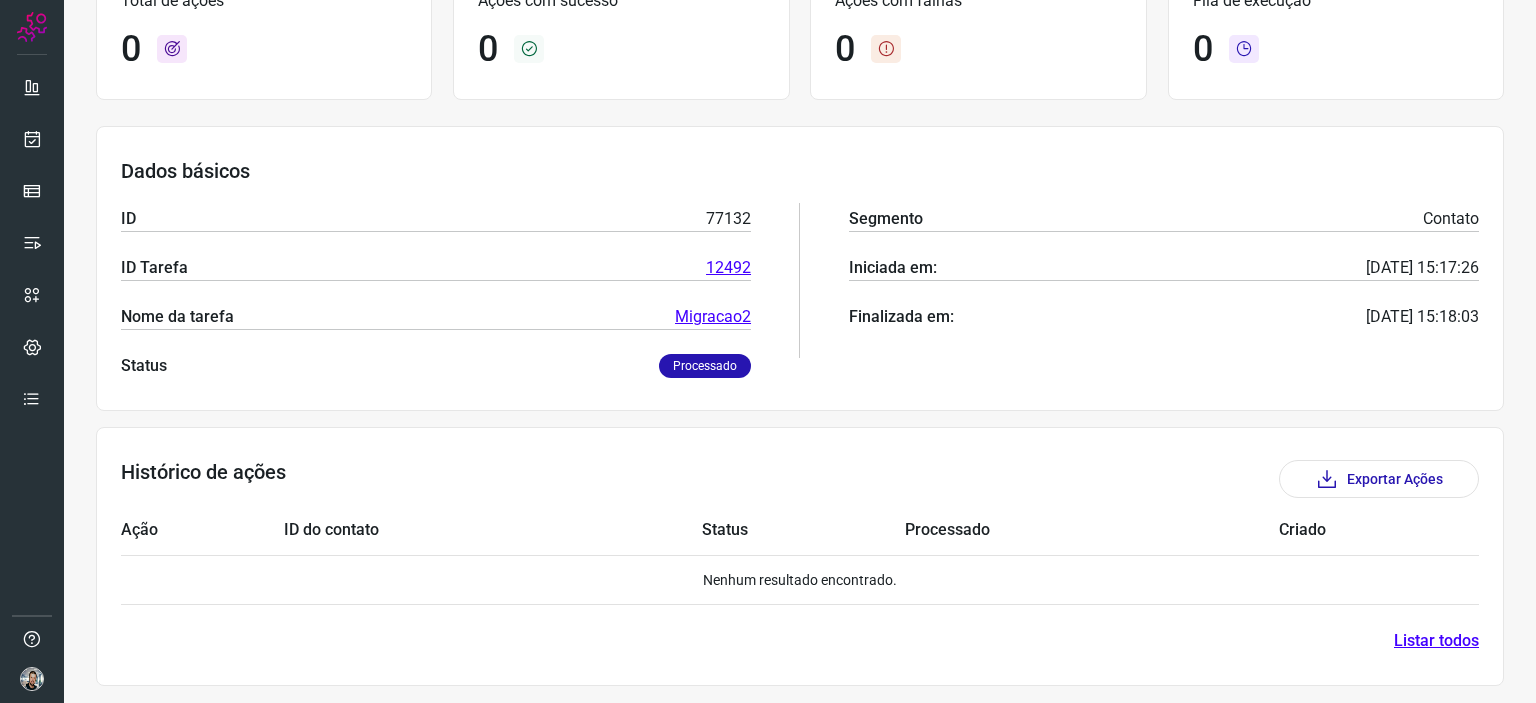 scroll, scrollTop: 0, scrollLeft: 0, axis: both 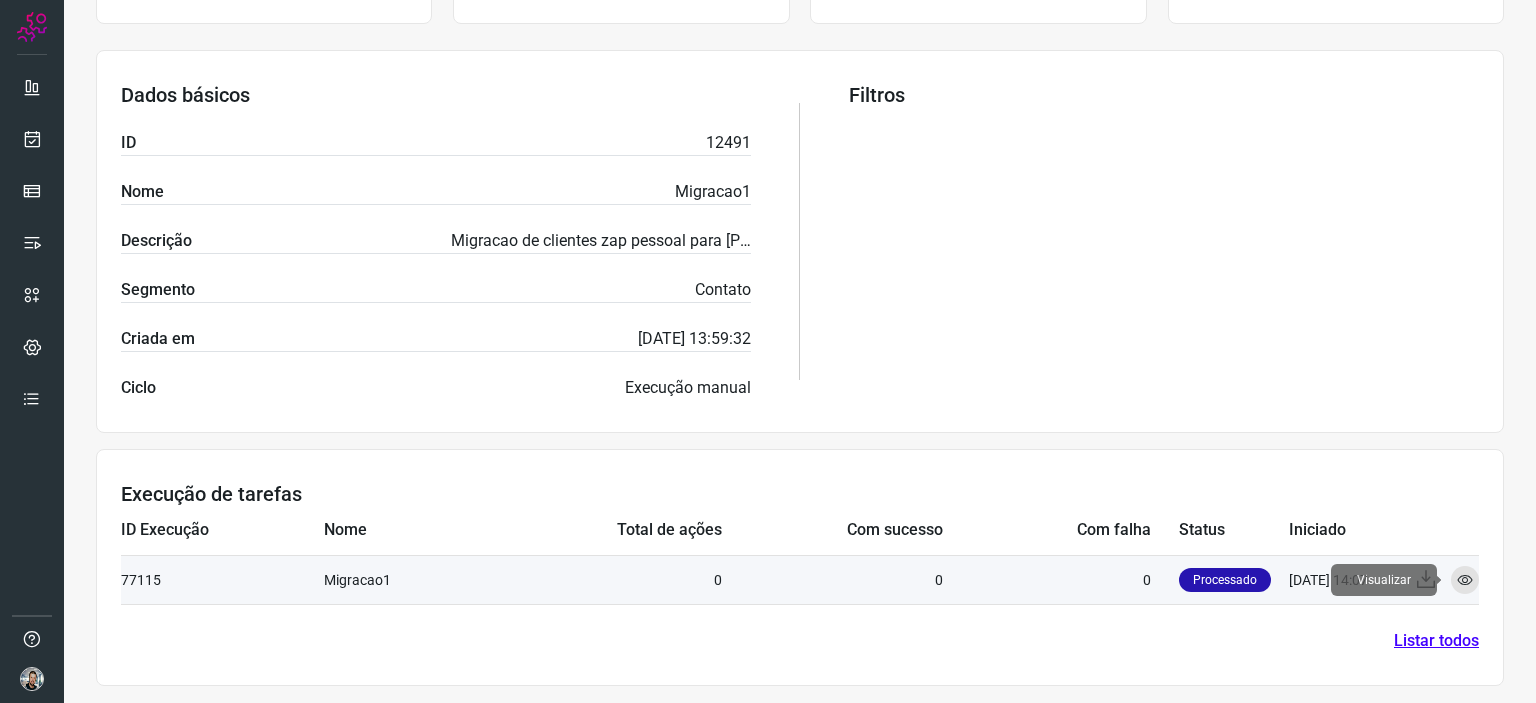 click on "Visualizar" at bounding box center (1465, 580) 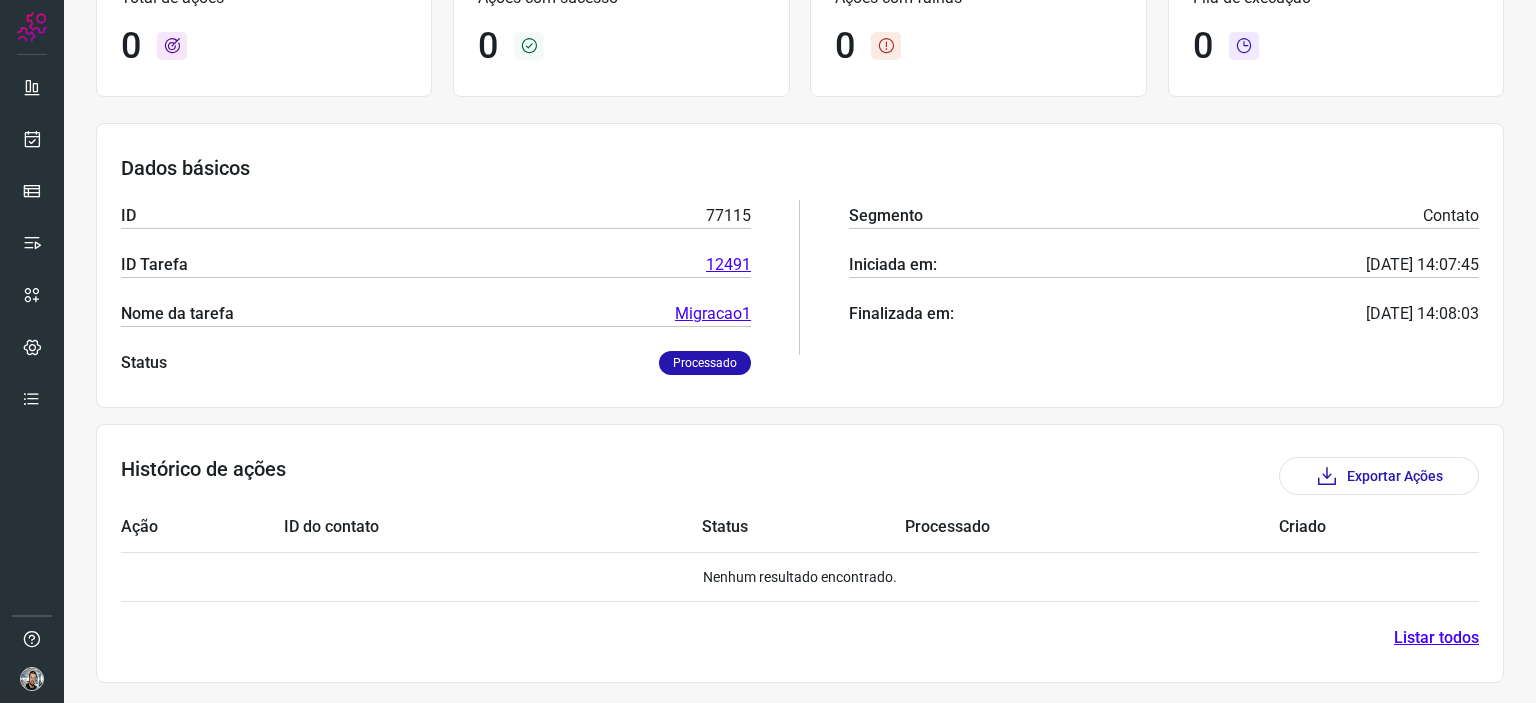 scroll, scrollTop: 277, scrollLeft: 0, axis: vertical 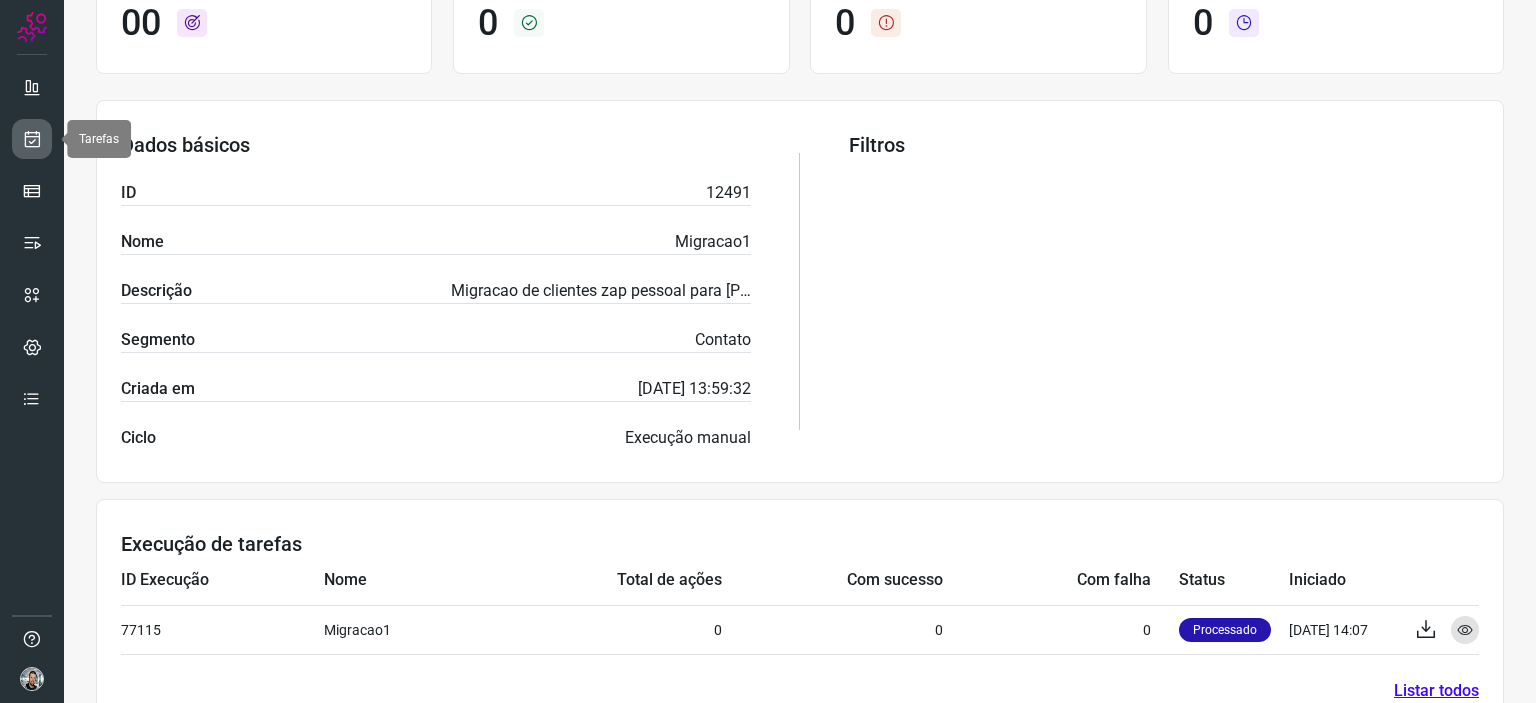 click at bounding box center [32, 139] 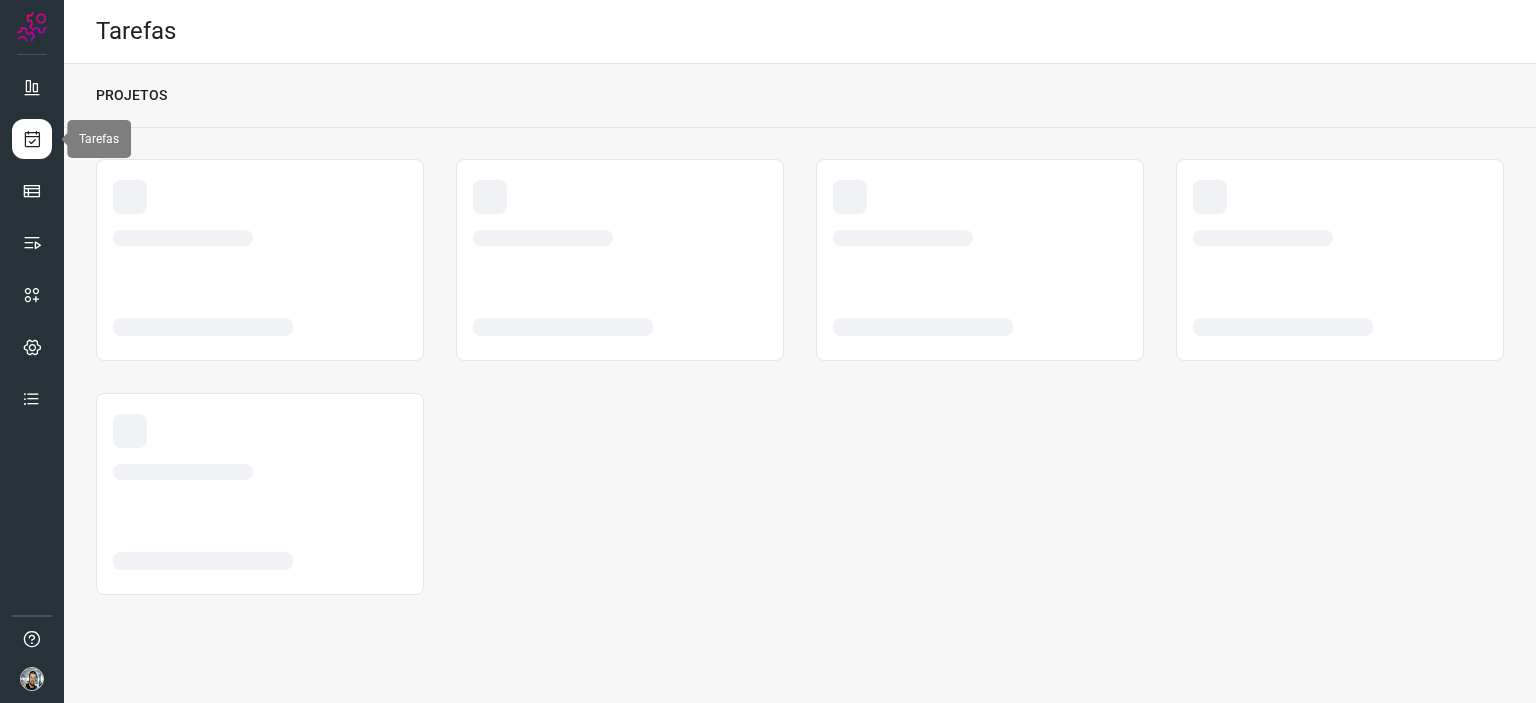 scroll, scrollTop: 0, scrollLeft: 0, axis: both 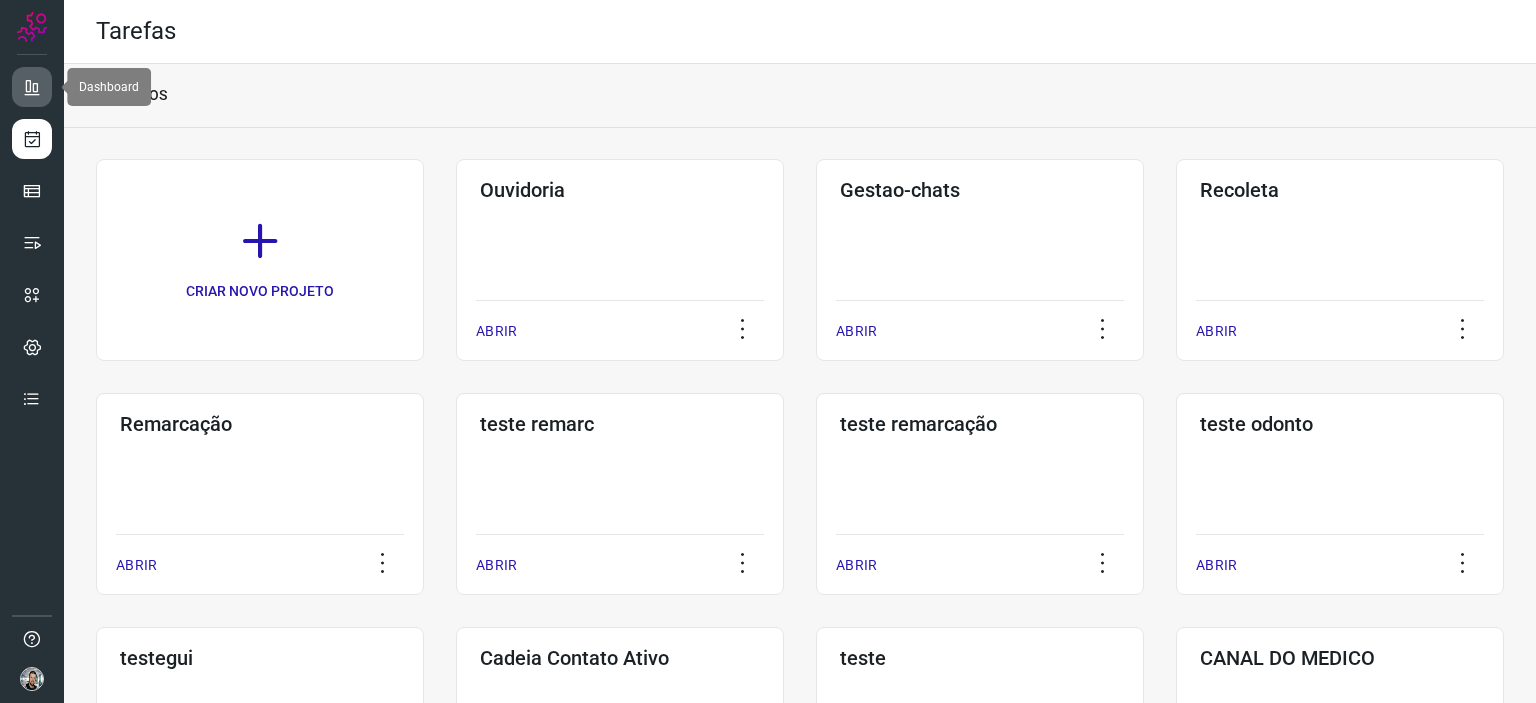 click at bounding box center (32, 87) 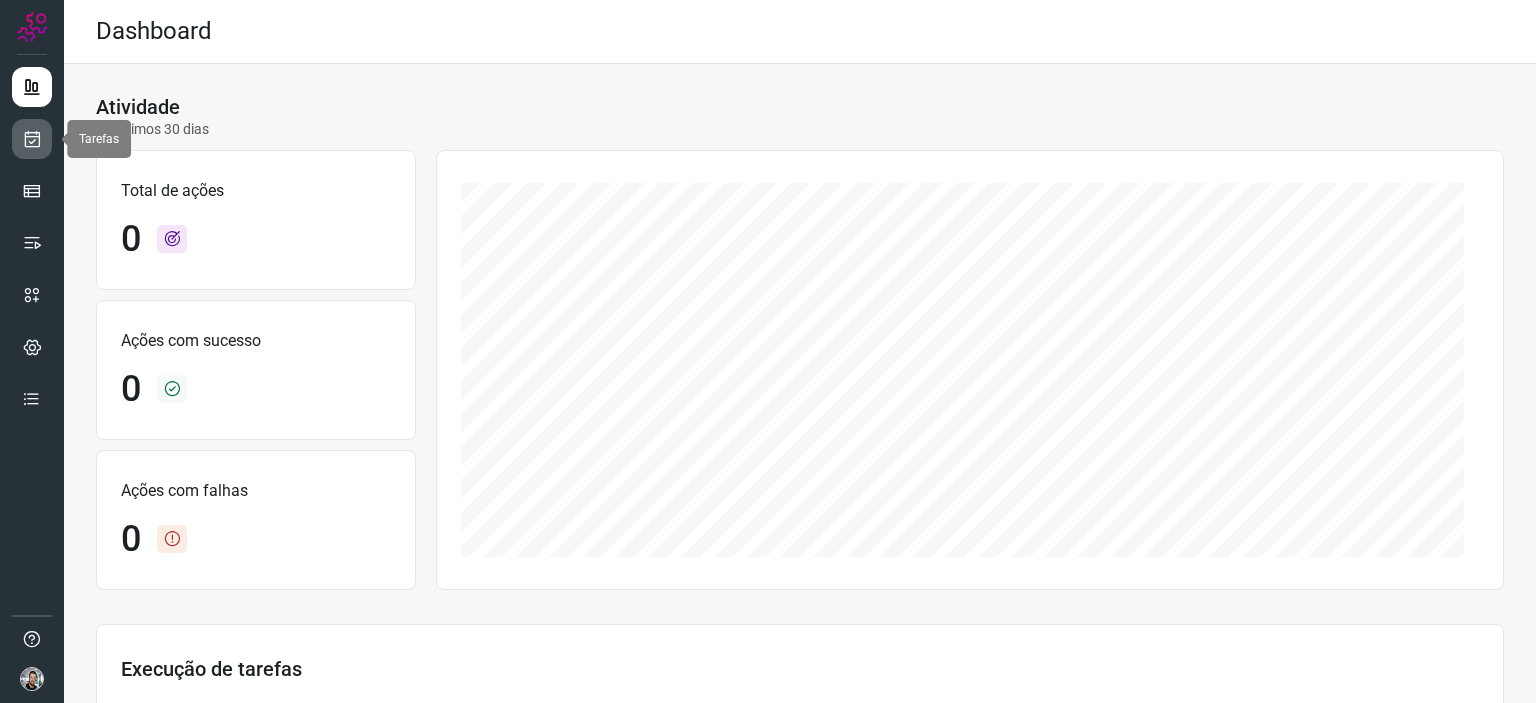 click at bounding box center [32, 139] 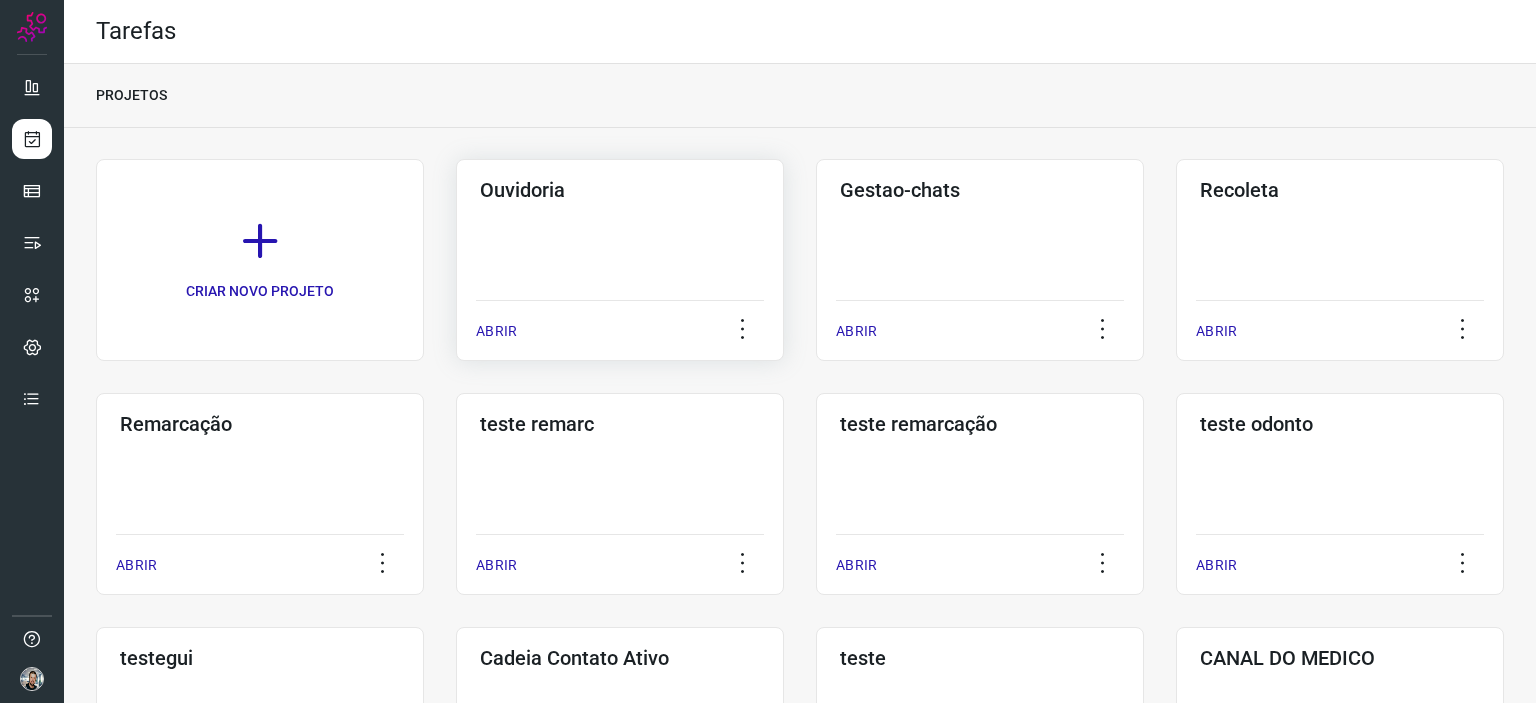 click on "Ouvidoria  ABRIR" 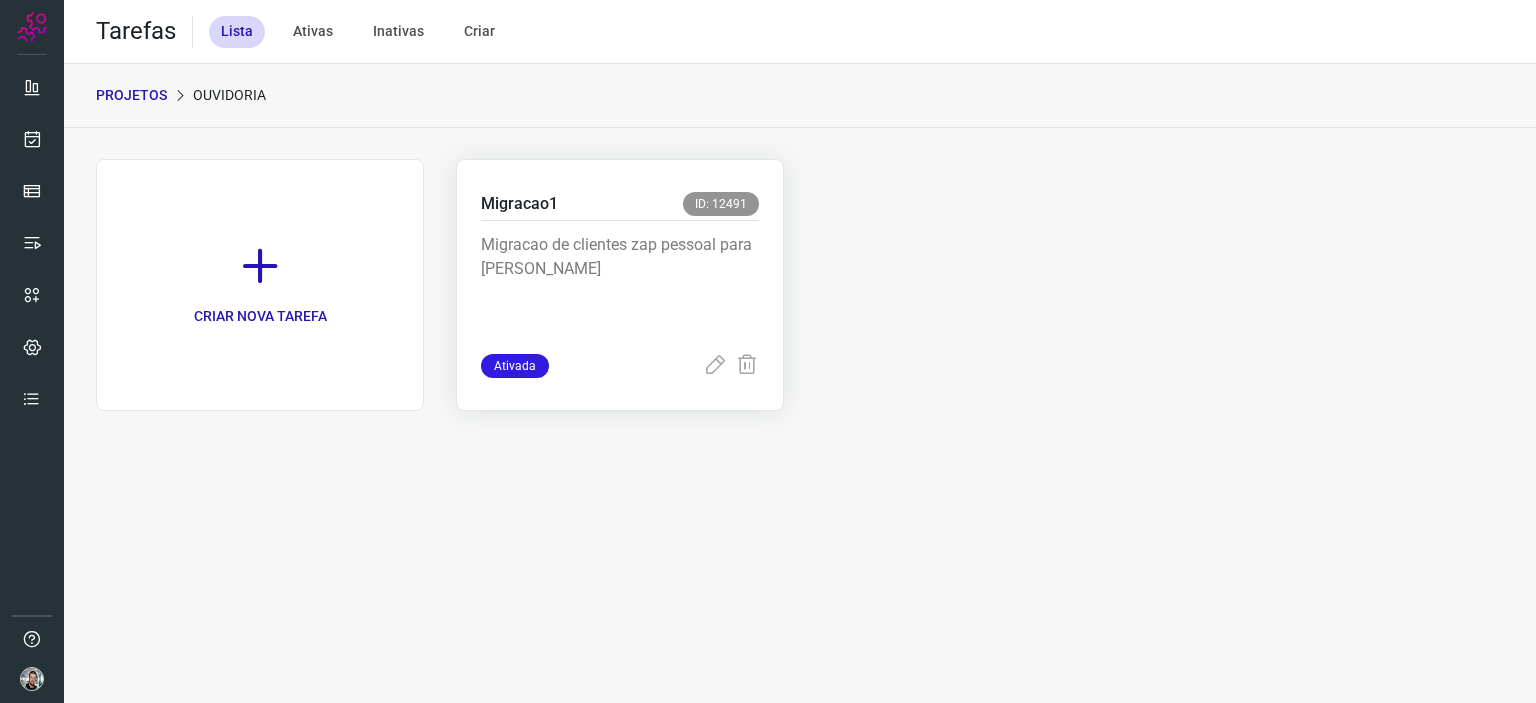 click on "Ativada" at bounding box center [515, 366] 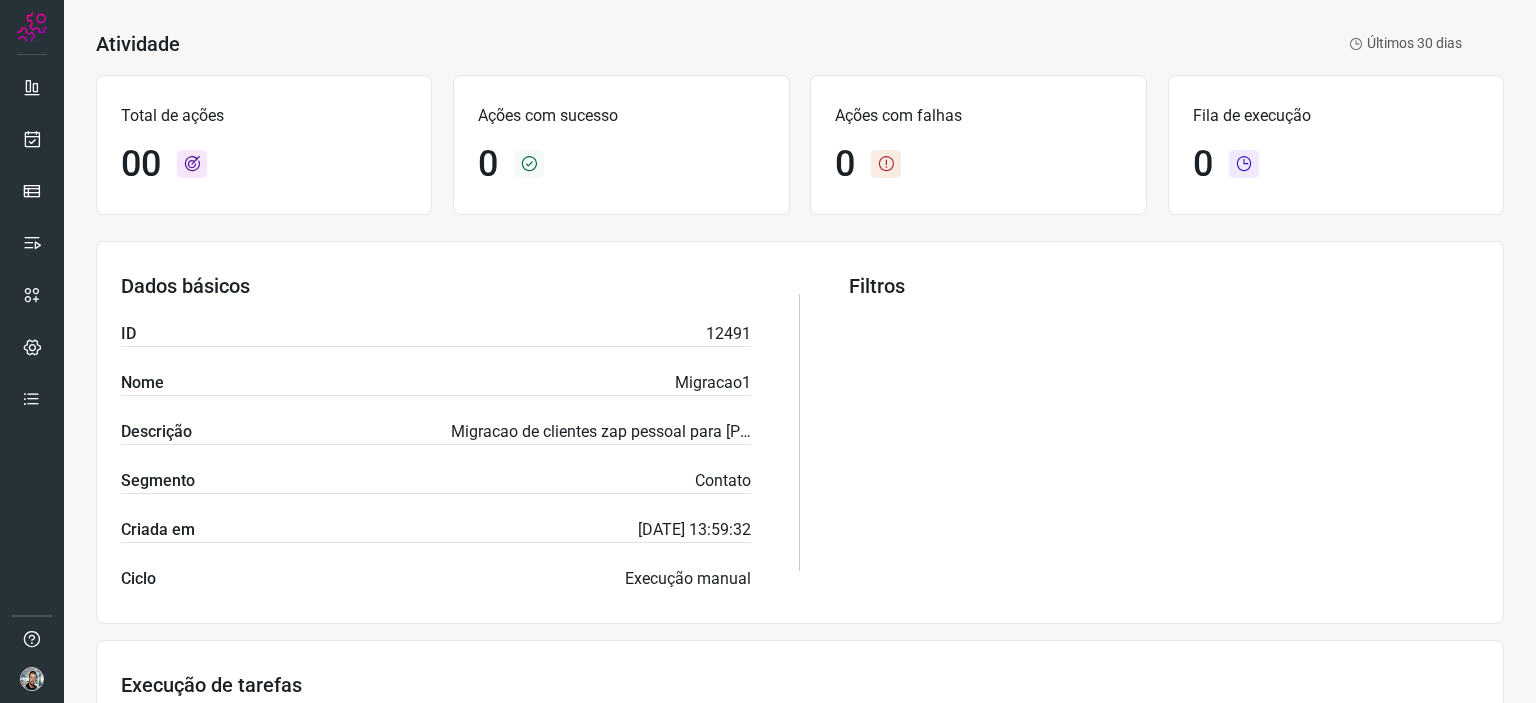 scroll, scrollTop: 0, scrollLeft: 0, axis: both 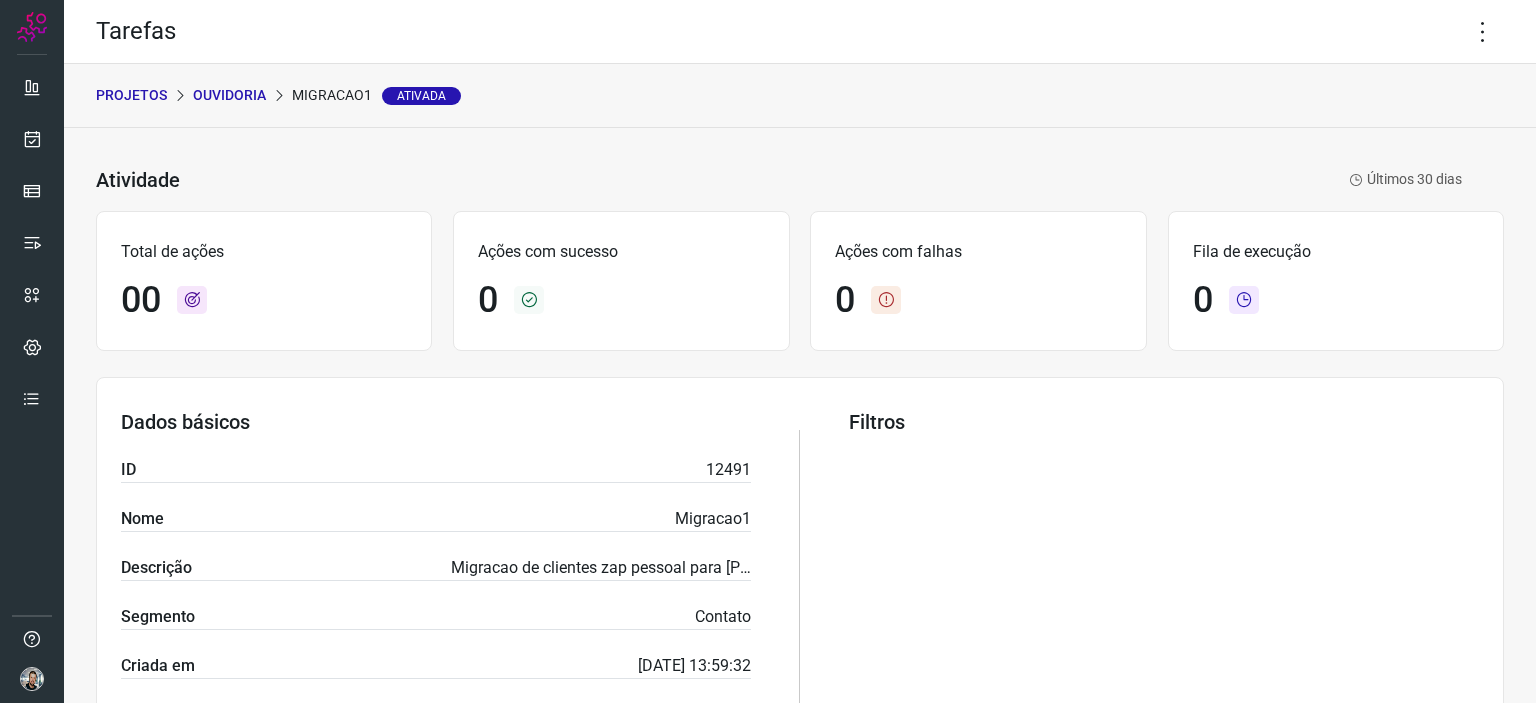 click on "Ouvidoria" at bounding box center (229, 95) 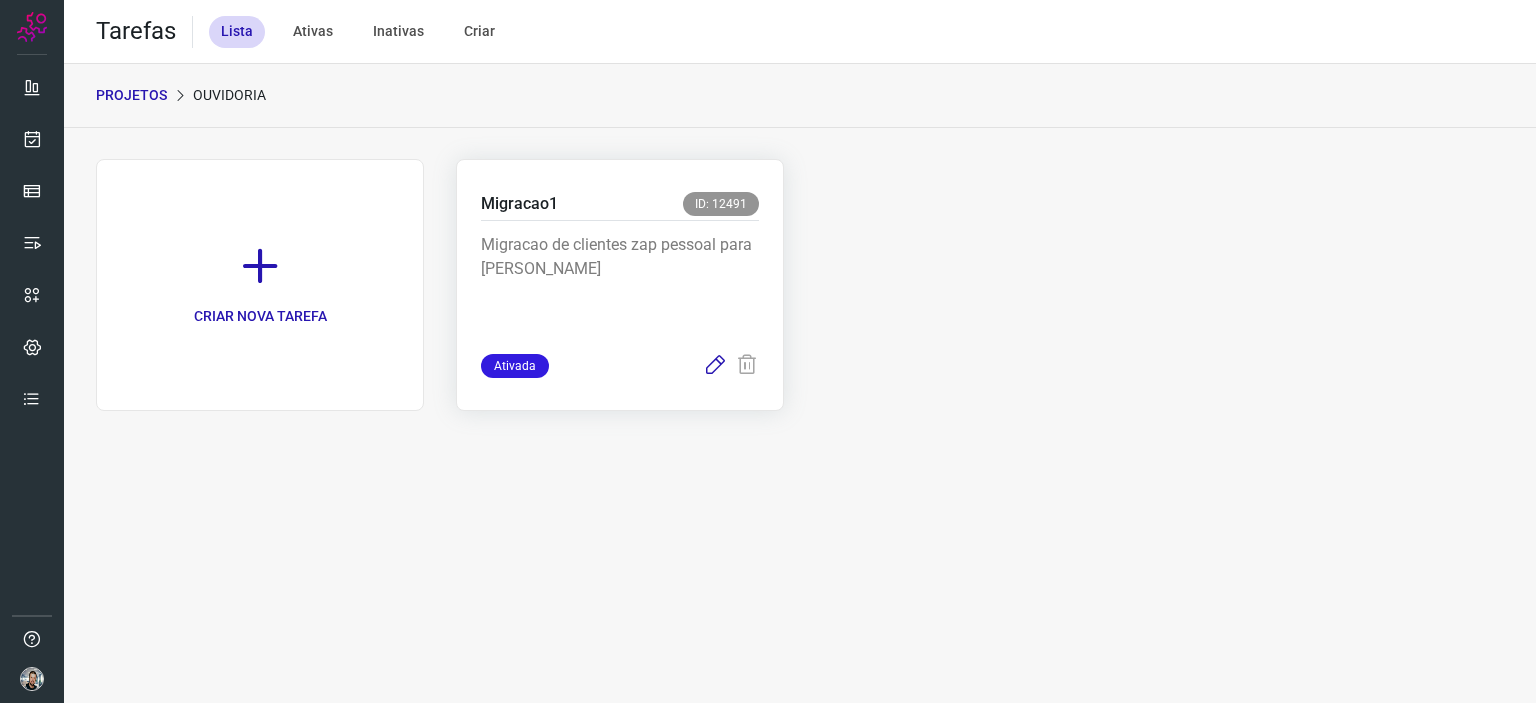 click at bounding box center (715, 366) 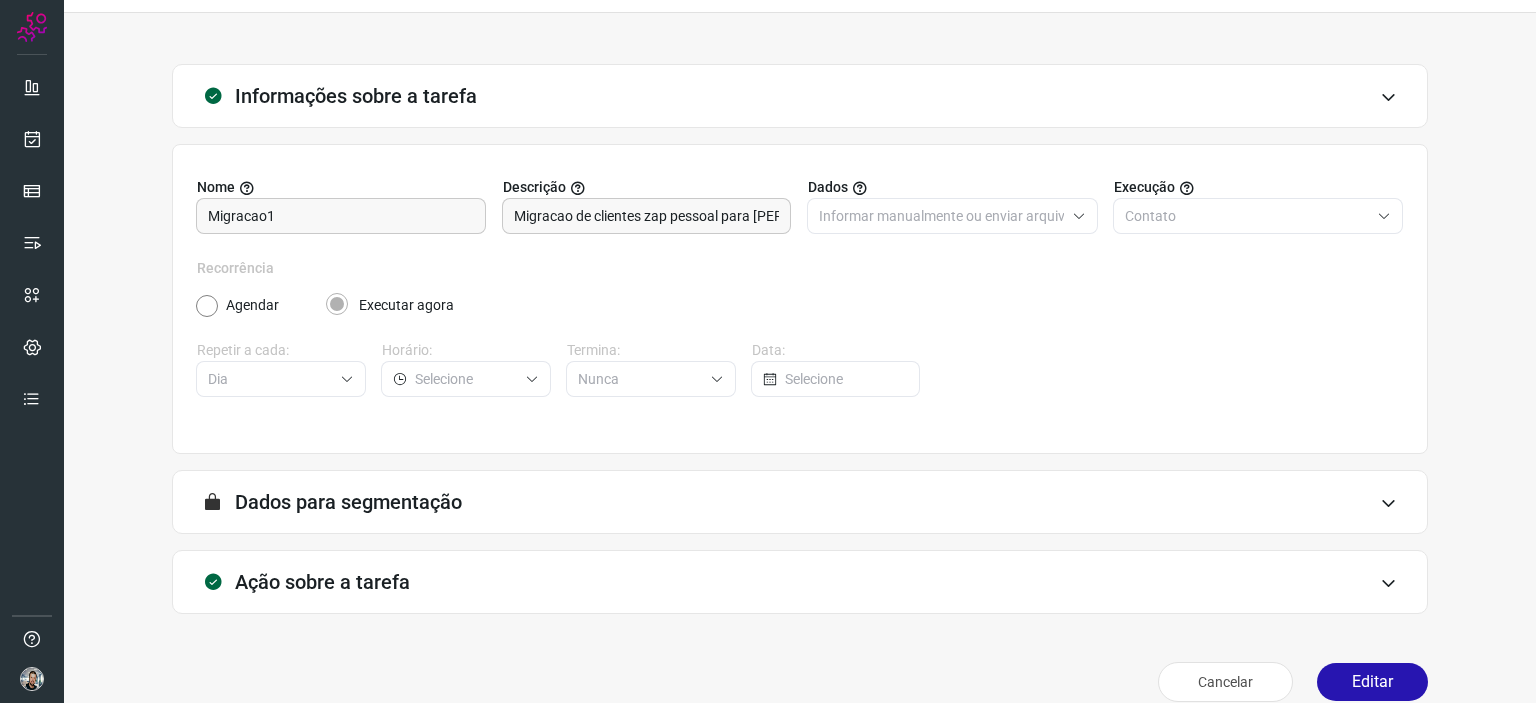 scroll, scrollTop: 77, scrollLeft: 0, axis: vertical 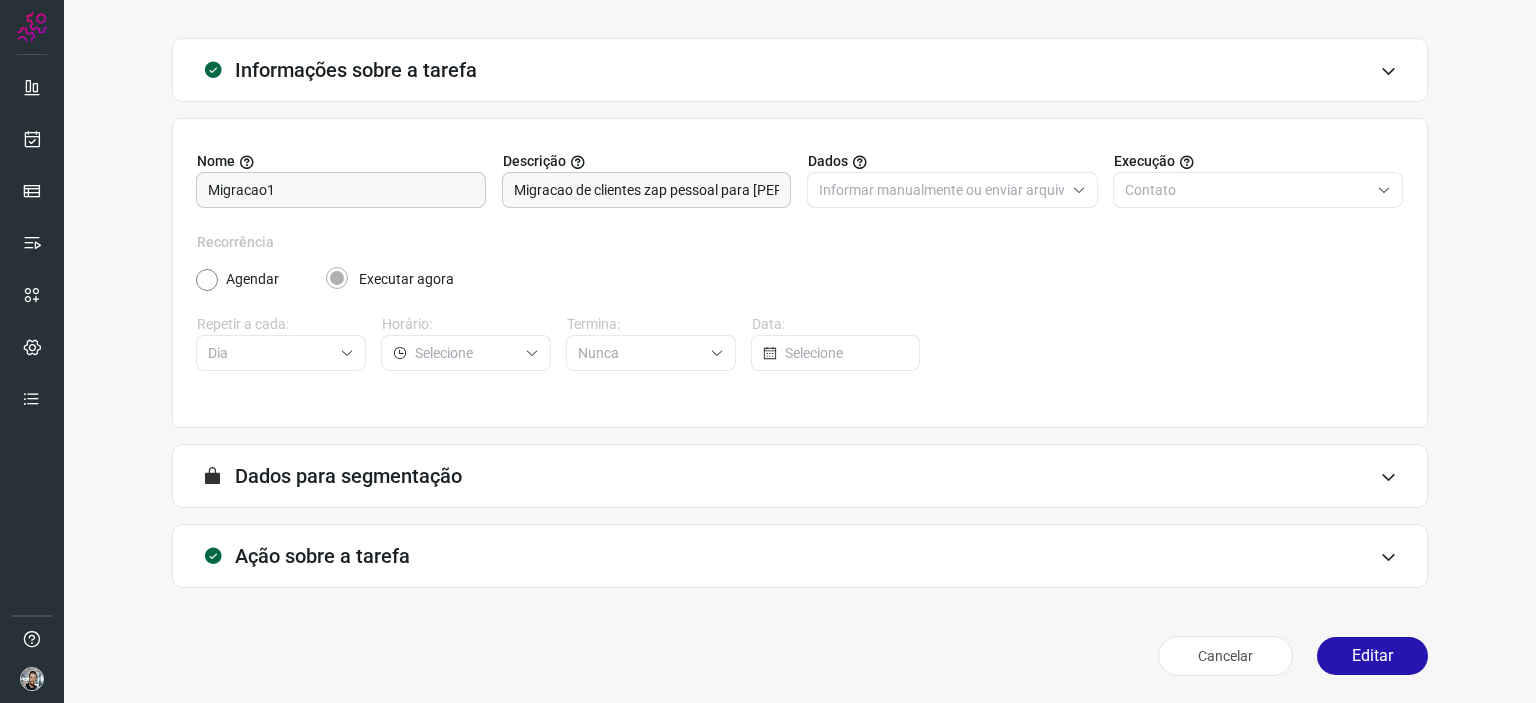 click on "A segmentação de dados está desabilitada porque a opção de envio manual foi selecionada na etapa Informações. Você poderá enviar os dados assim que criar a tarefa. Dados para segmentação" at bounding box center [800, 476] 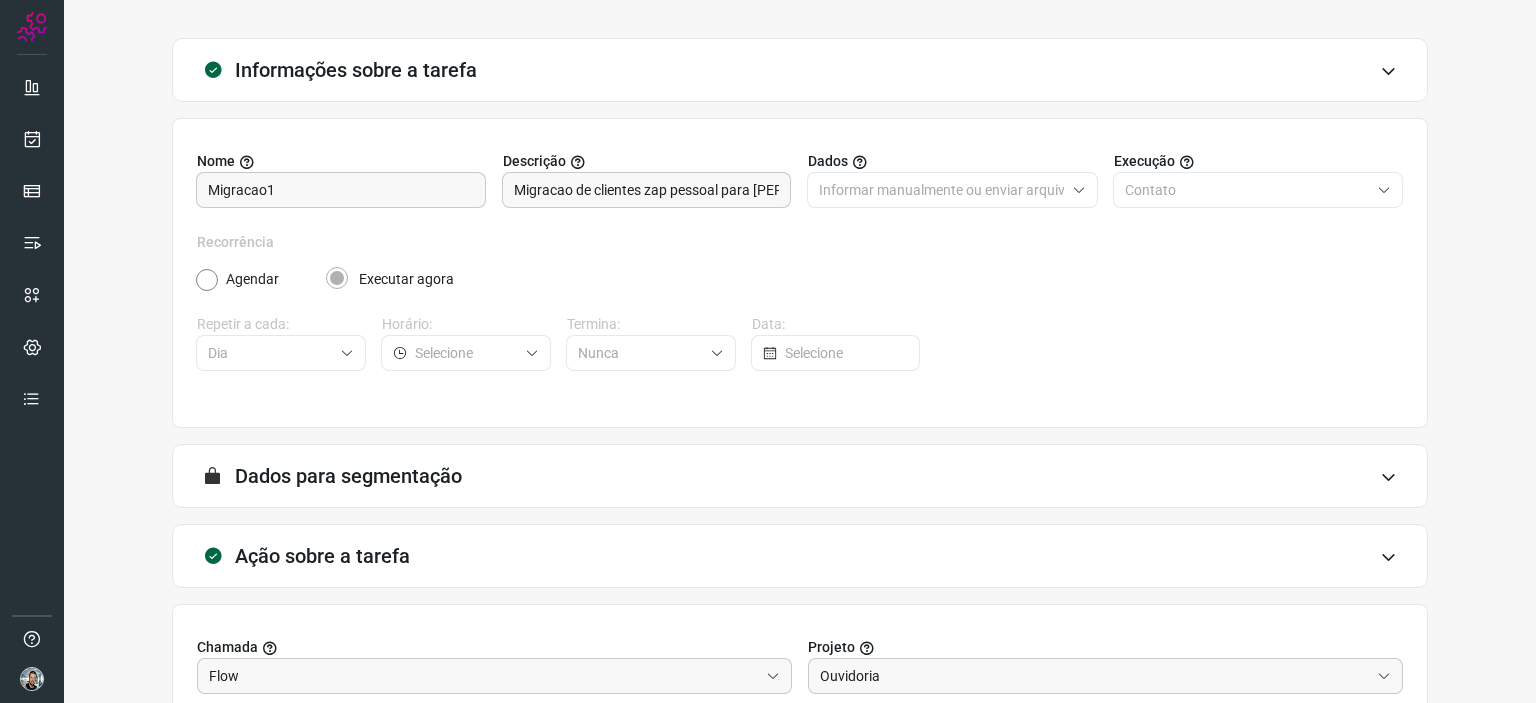 scroll, scrollTop: 393, scrollLeft: 0, axis: vertical 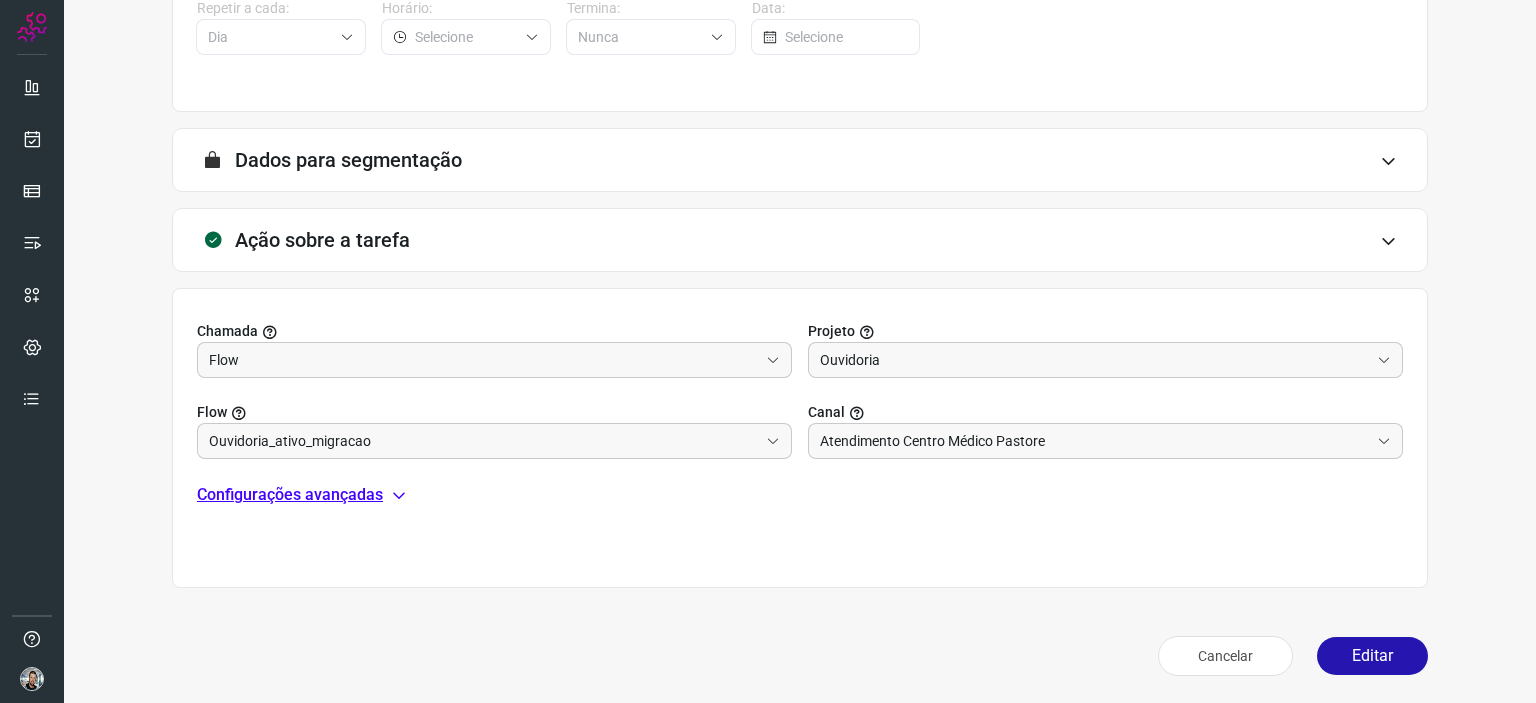 click on "A segmentação de dados está desabilitada porque a opção de envio manual foi selecionada na etapa Informações. Você poderá enviar os dados assim que criar a tarefa. Dados para segmentação" at bounding box center (800, 160) 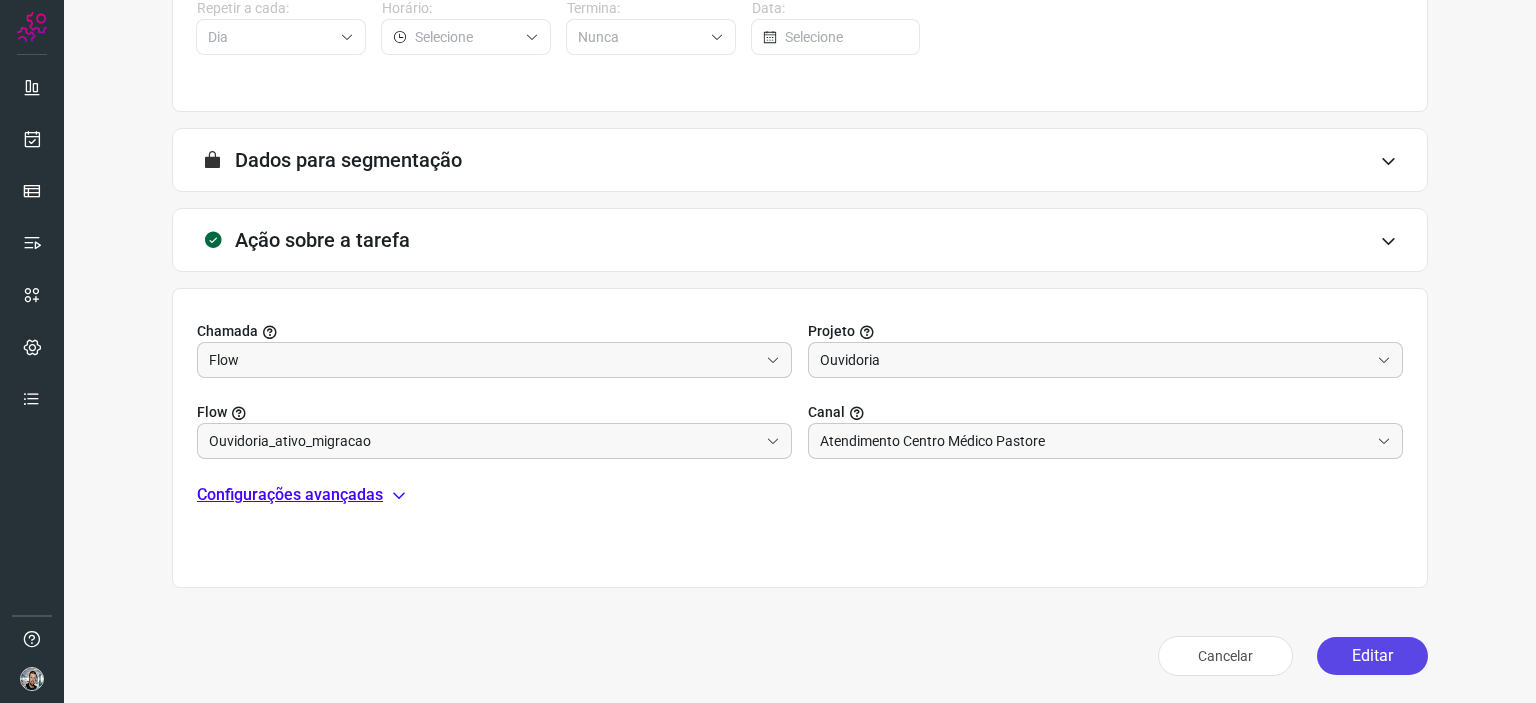 click on "Editar" at bounding box center [1372, 656] 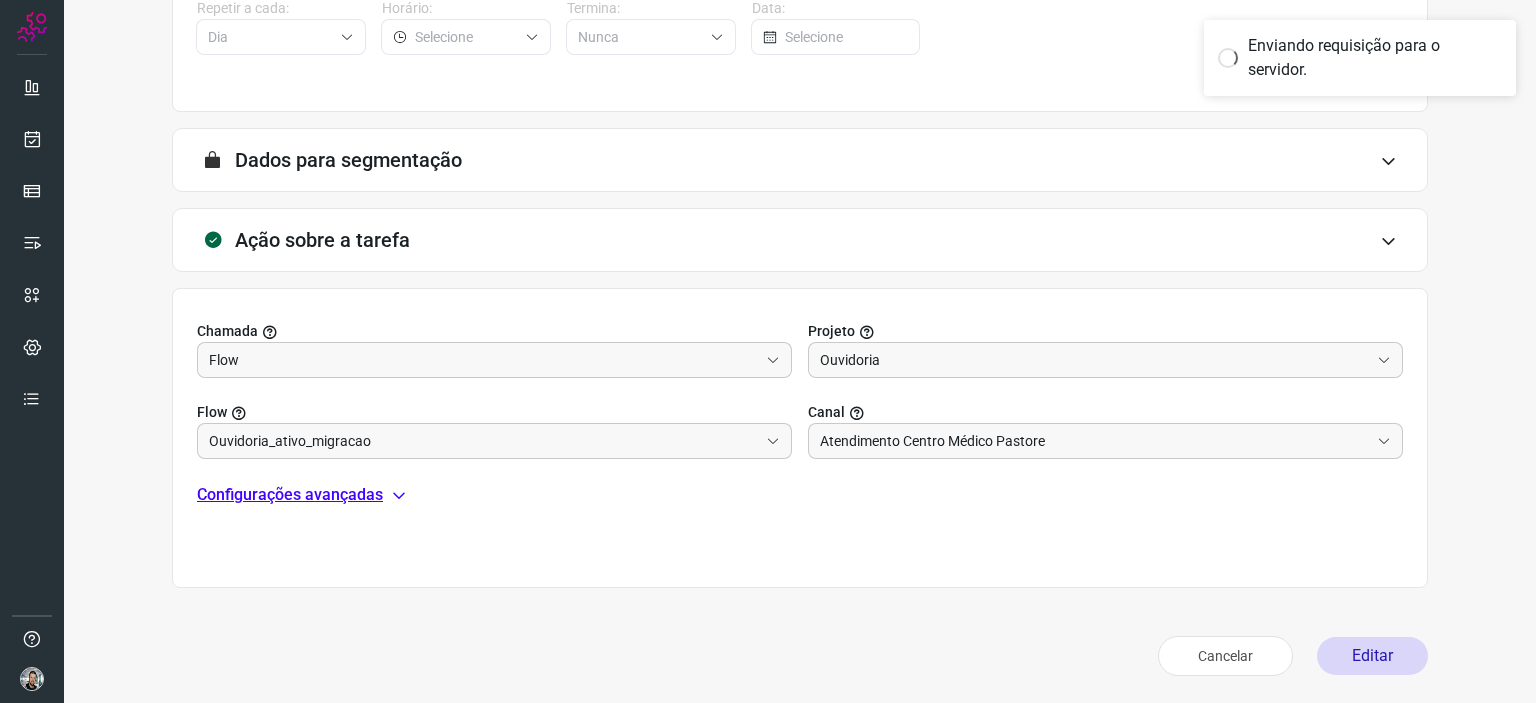 scroll, scrollTop: 327, scrollLeft: 0, axis: vertical 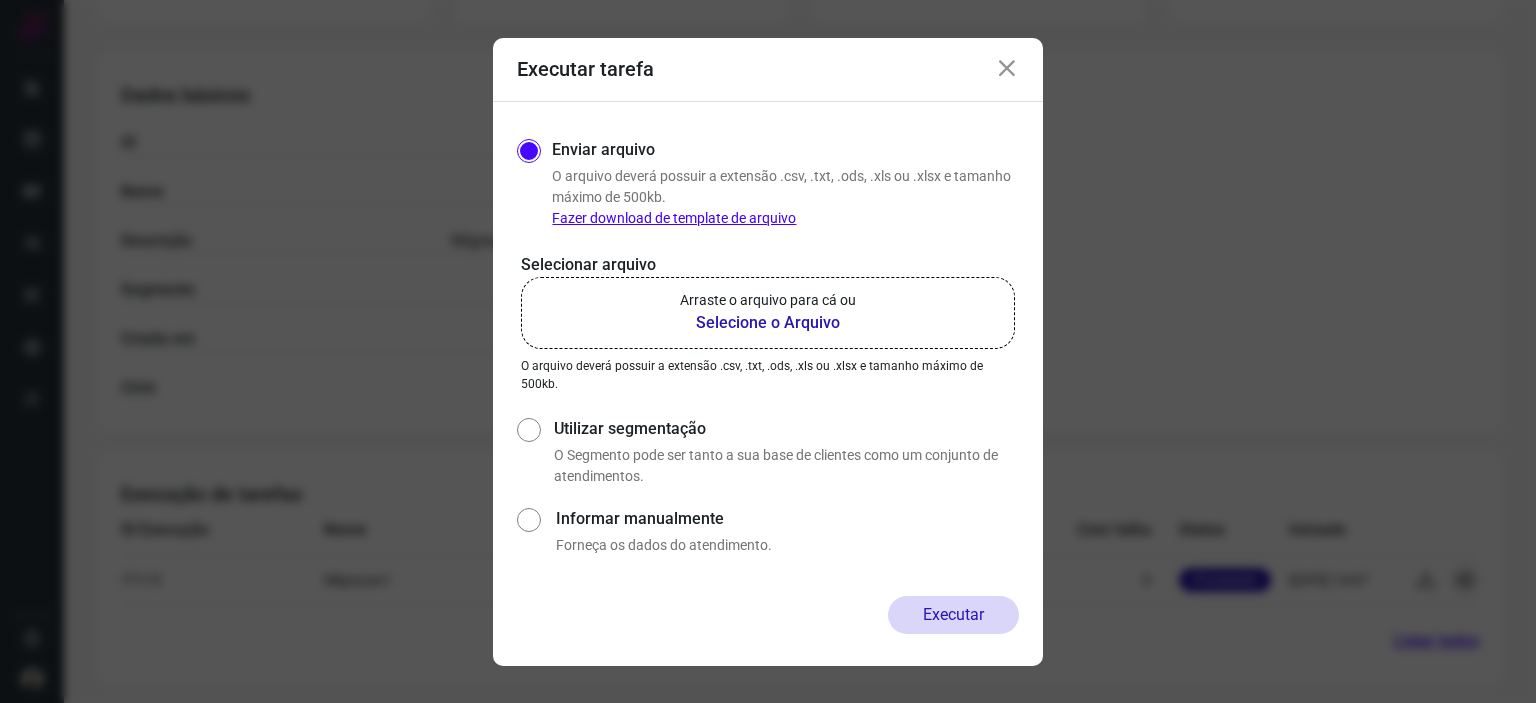 click on "Selecione o Arquivo" at bounding box center (768, 323) 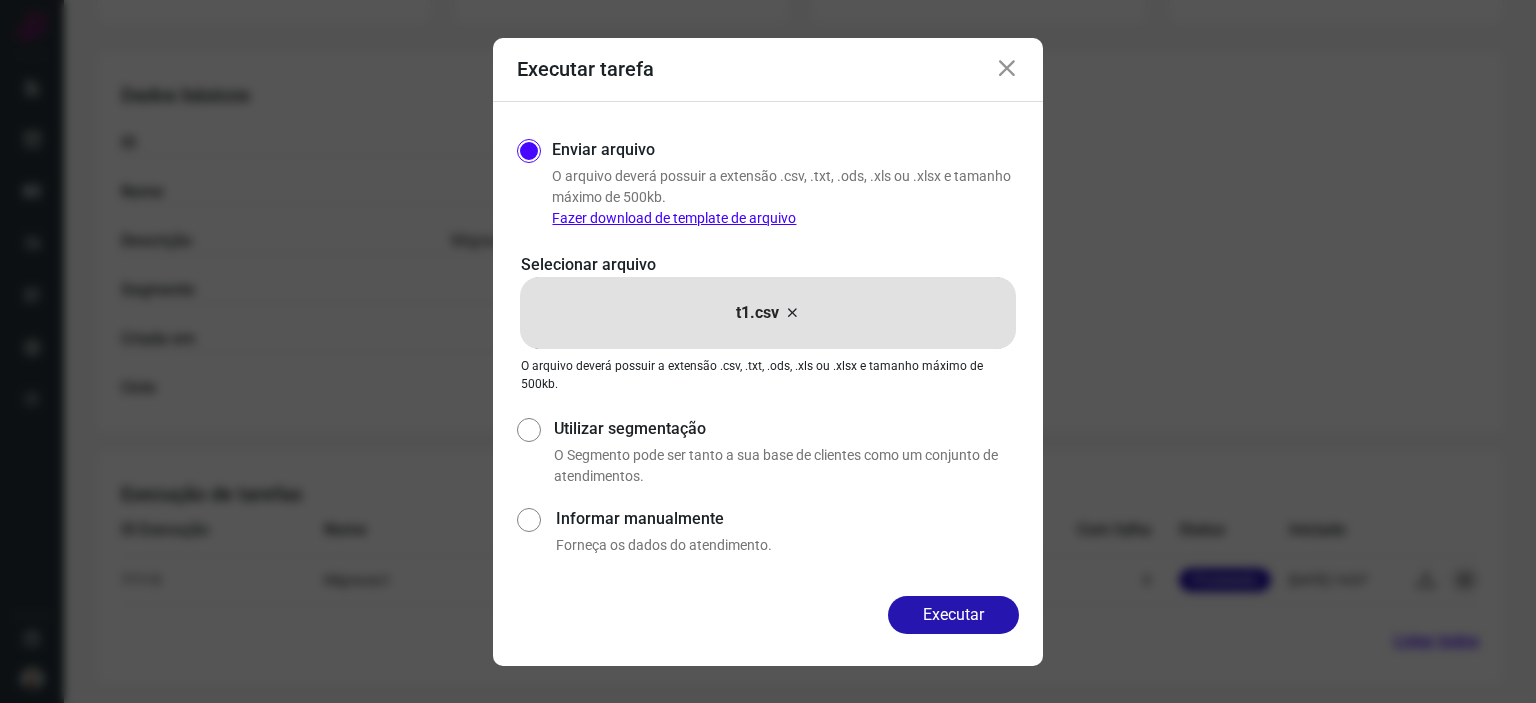 click on "Utilizar segmentação" at bounding box center [527, 450] 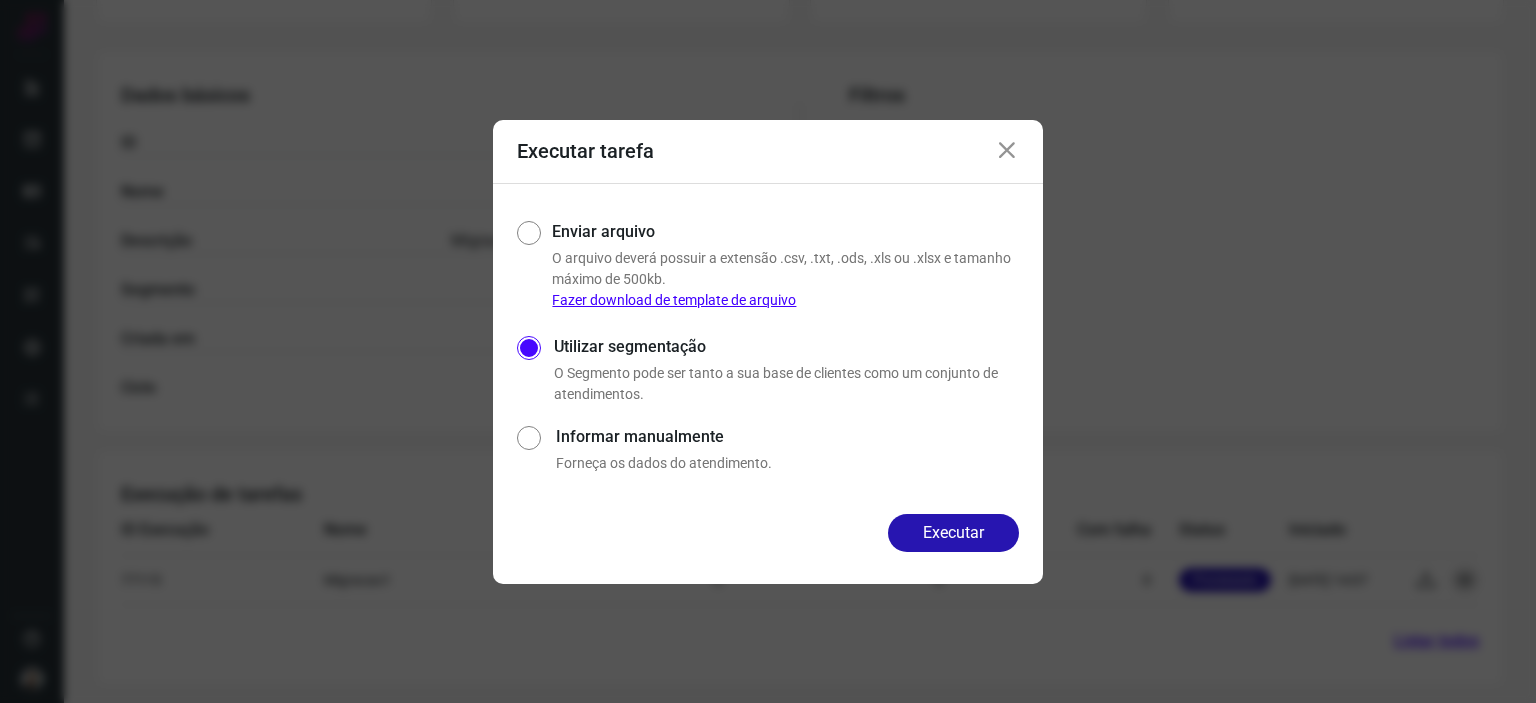 click on "Enviar arquivo" at bounding box center (526, 263) 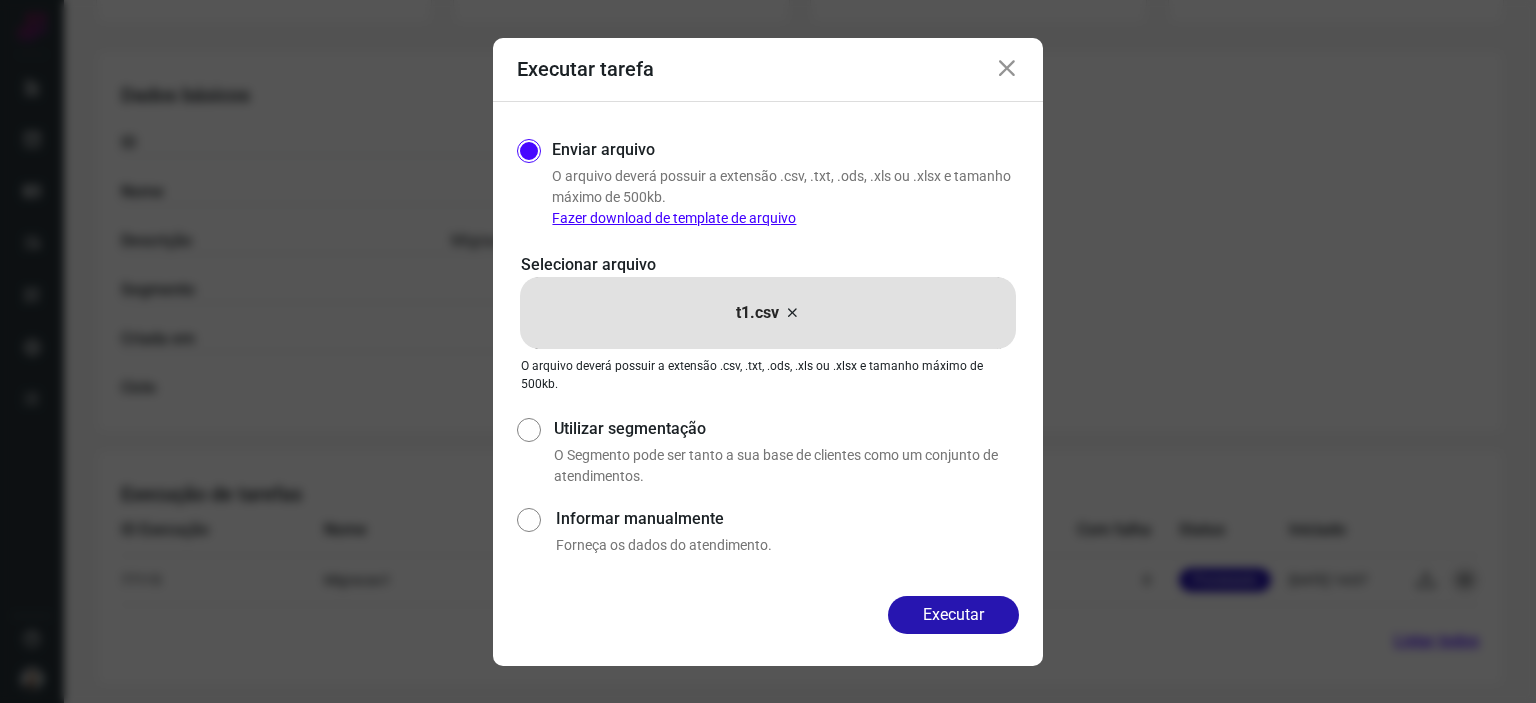click on "Utilizar segmentação  O Segmento pode ser tanto a sua base de clientes como um conjunto de atendimentos." at bounding box center [768, 450] 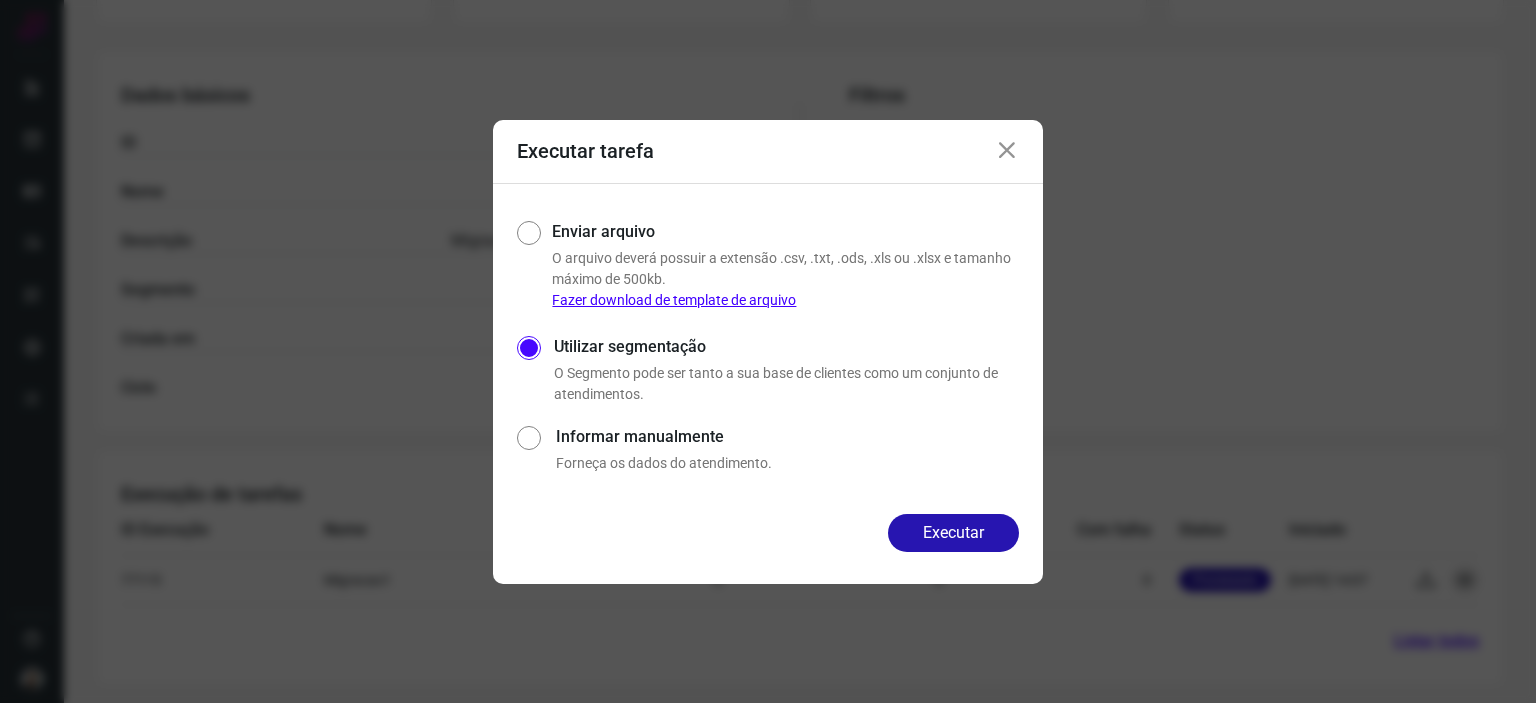 click on "Fazer download de template de arquivo" at bounding box center (674, 300) 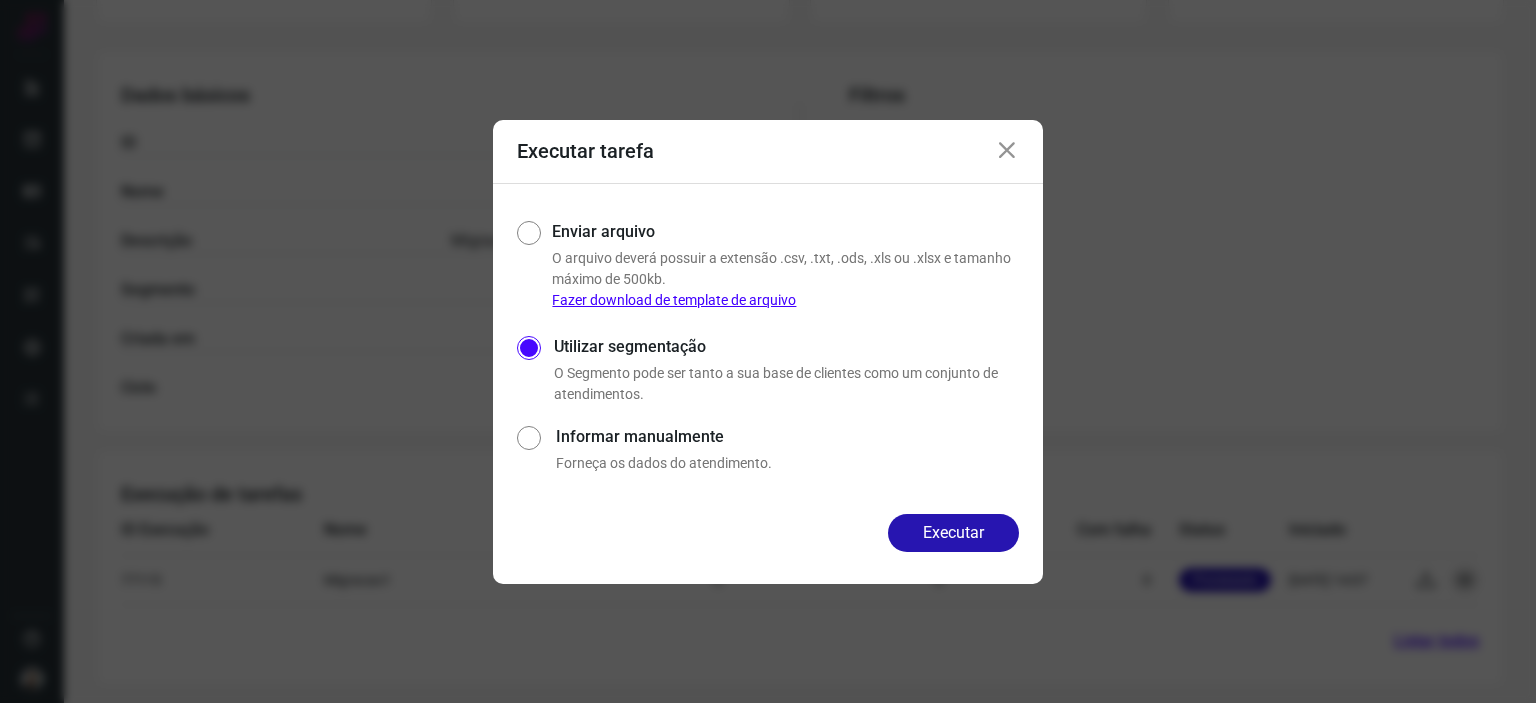 click on "Enviar arquivo  O arquivo deverá possuir a extensão .csv, .txt, .ods, .xls ou .xlsx e tamanho máximo de 500kb. Fazer download de template de arquivo" at bounding box center (768, 263) 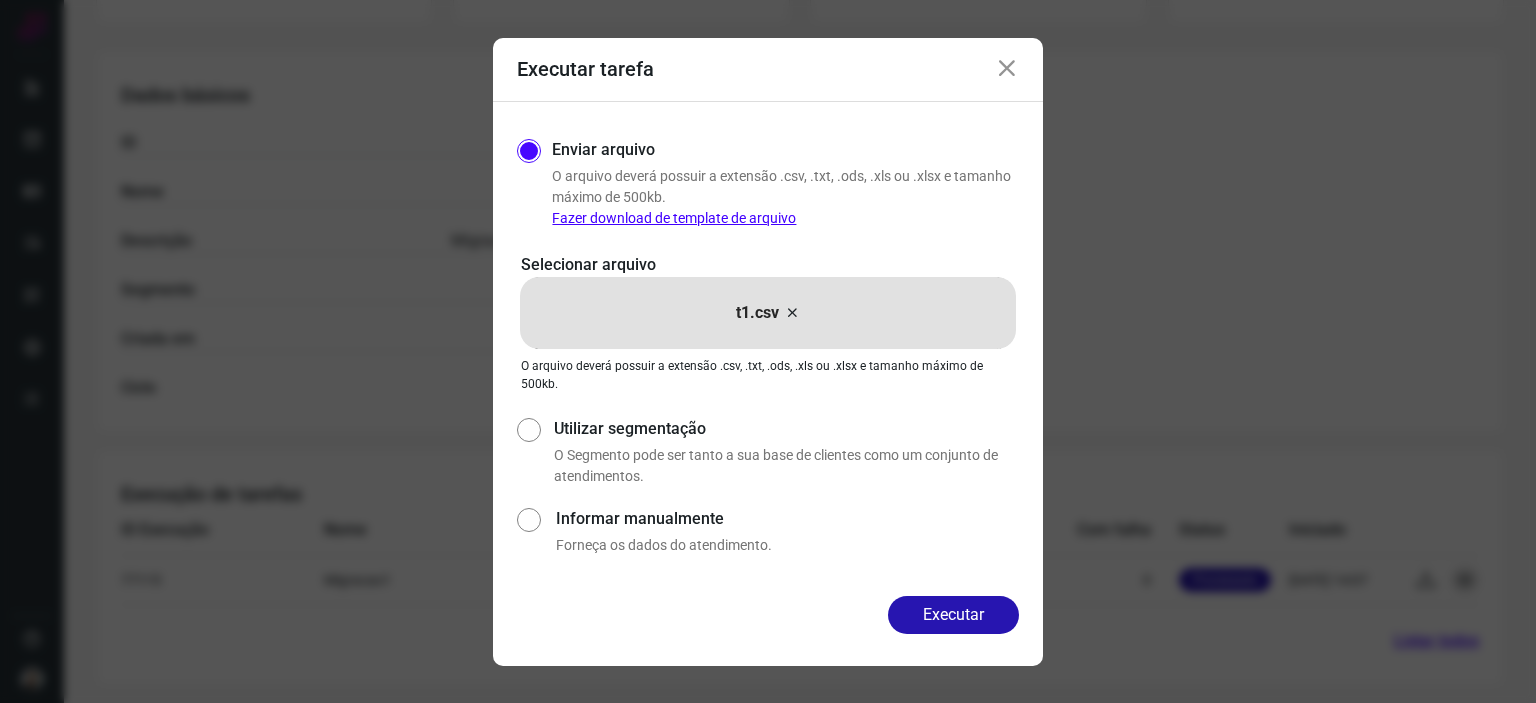 click on "Enviar arquivo  O arquivo deverá possuir a extensão .csv, .txt, .ods, .xls ou .xlsx e tamanho máximo de 500kb. Fazer download de template de arquivo Selecionar arquivo t1.csv t1.csv  O arquivo deverá possuir a extensão .csv, .txt, .ods, .xls ou .xlsx e tamanho máximo de 500kb.  Utilizar segmentação  O Segmento pode ser tanto a sua base de clientes como um conjunto de atendimentos.  Informar manualmente  Forneça os dados do atendimento." at bounding box center (768, 349) 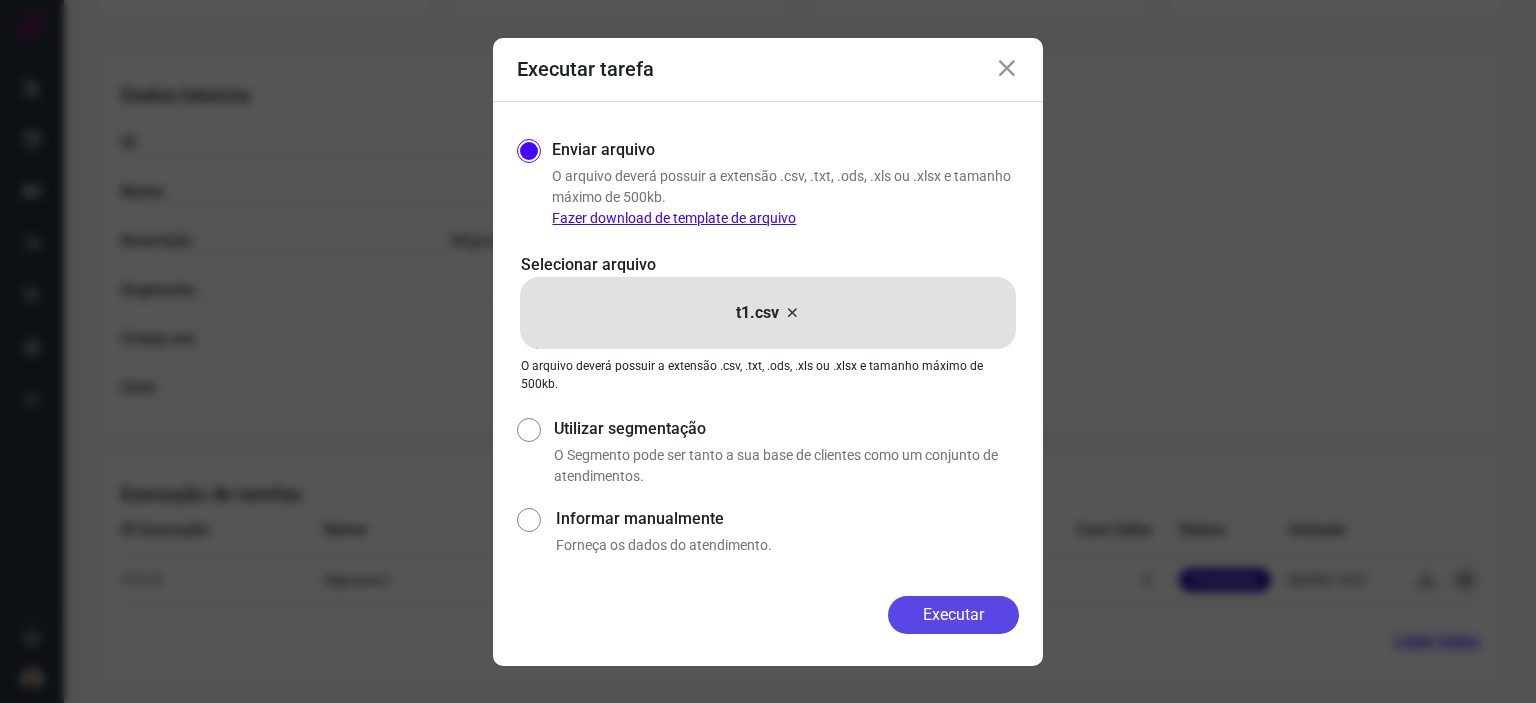 click on "Executar" at bounding box center (953, 615) 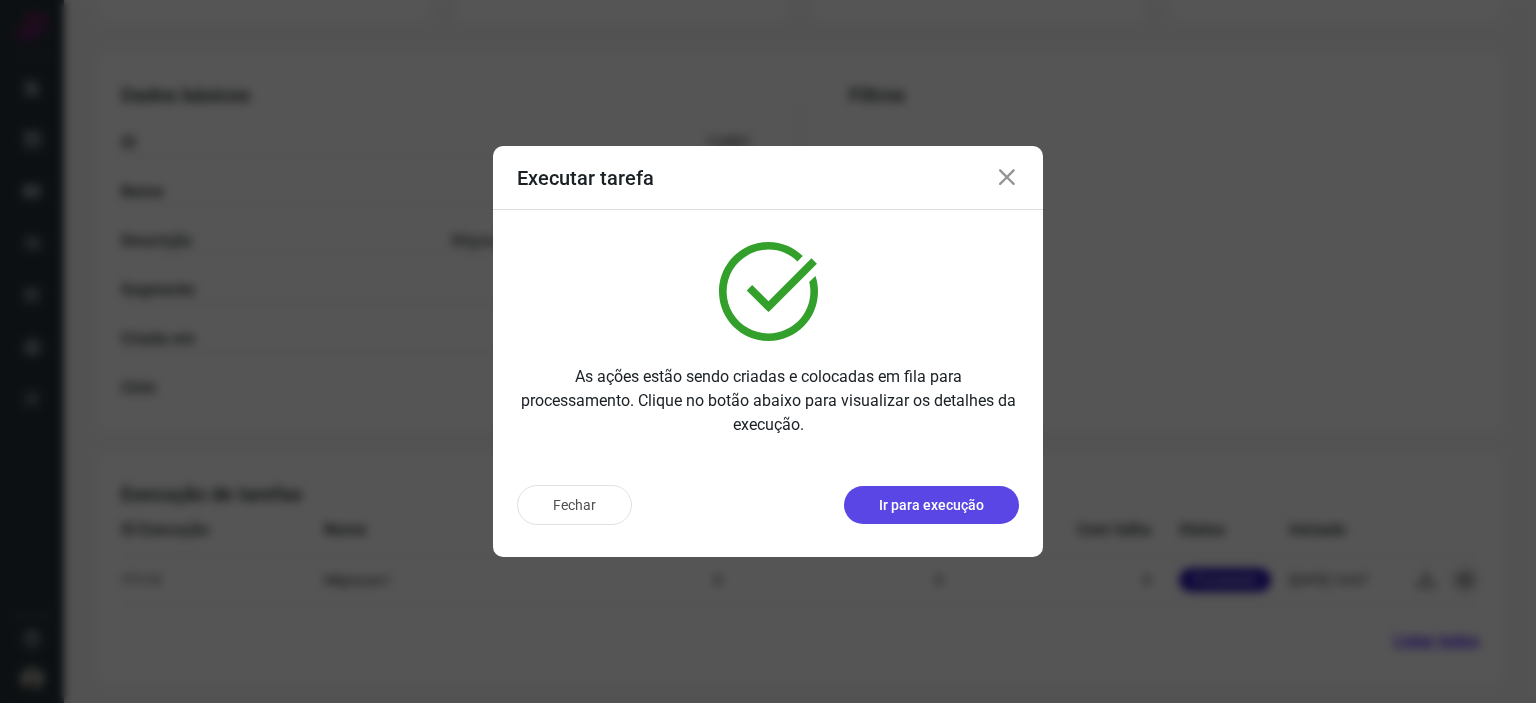 click on "Ir para execução" at bounding box center [931, 505] 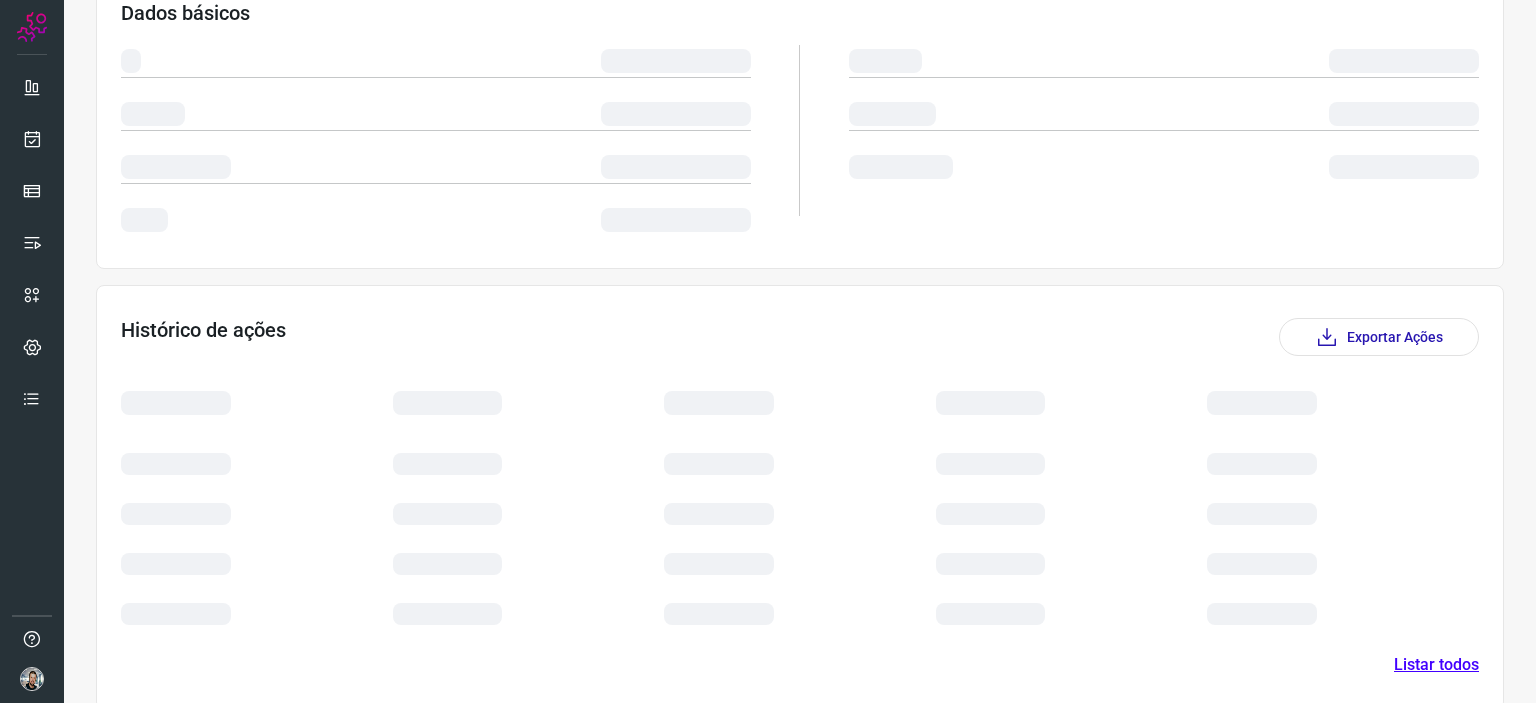 scroll, scrollTop: 277, scrollLeft: 0, axis: vertical 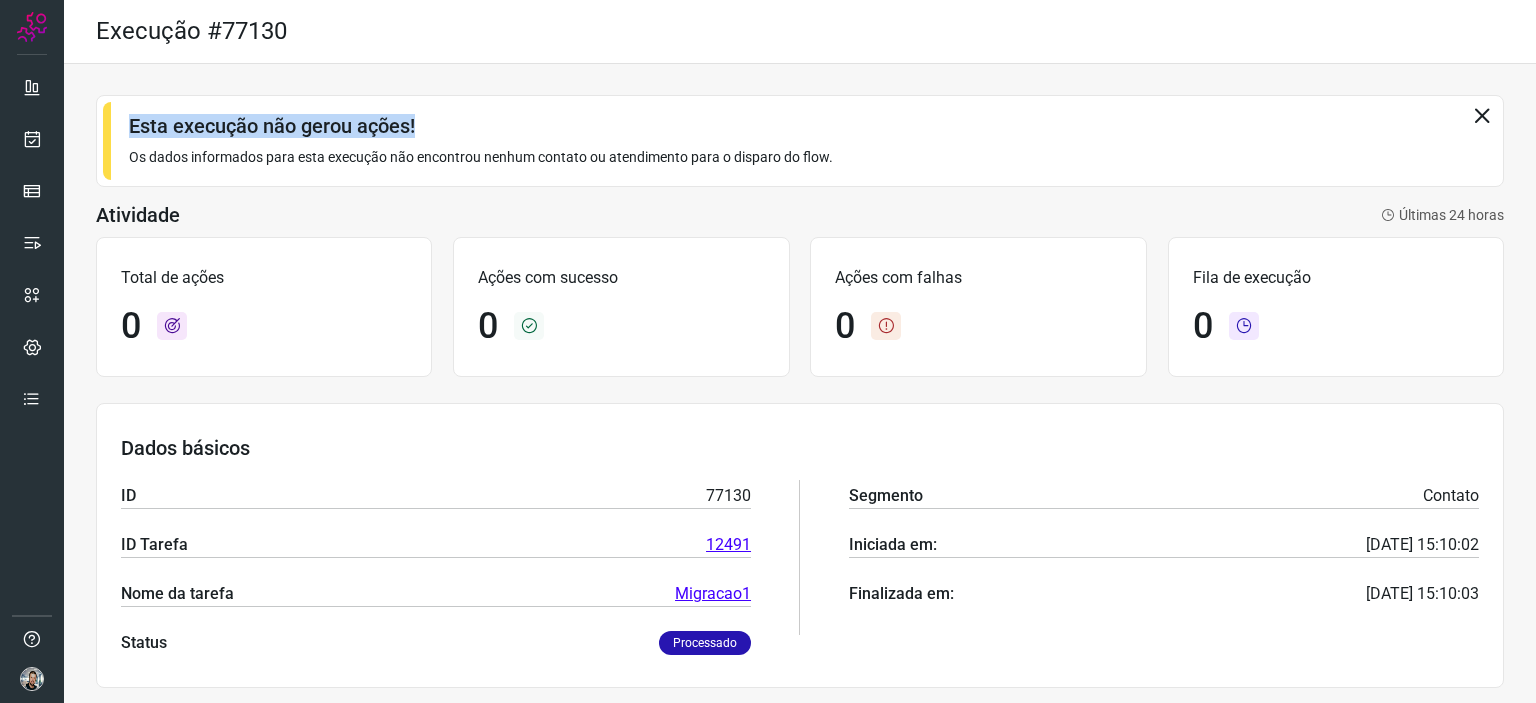 drag, startPoint x: 130, startPoint y: 119, endPoint x: 469, endPoint y: 136, distance: 339.426 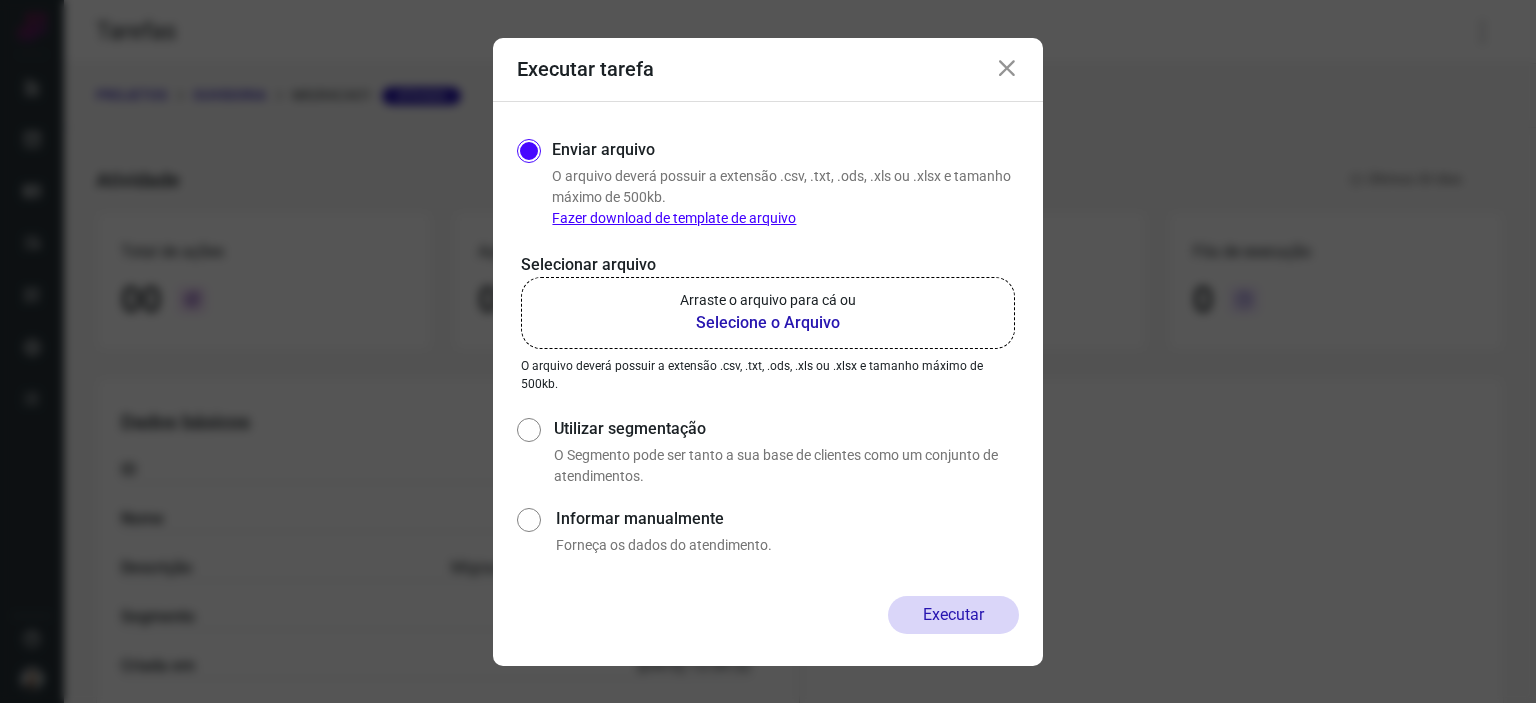click at bounding box center [1007, 69] 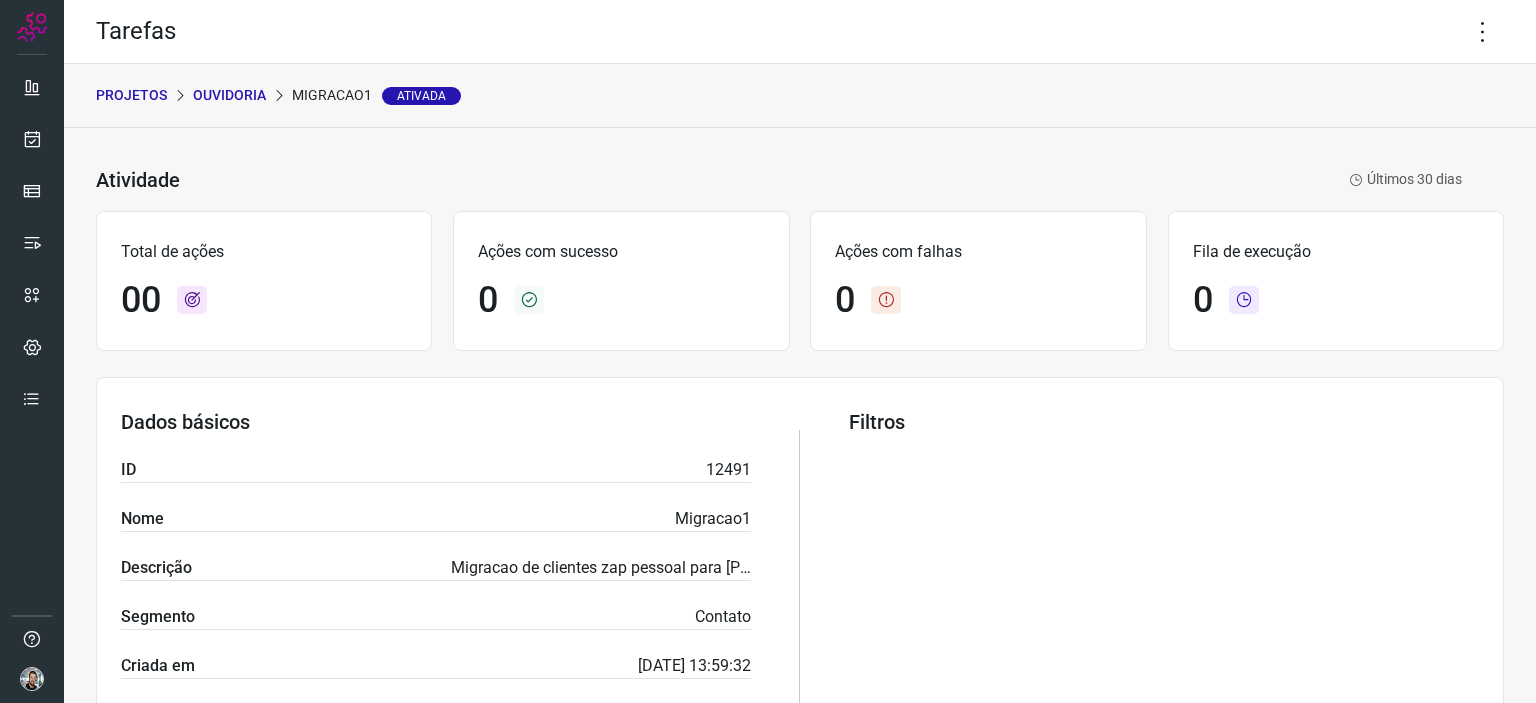 click on "Ouvidoria" at bounding box center (229, 95) 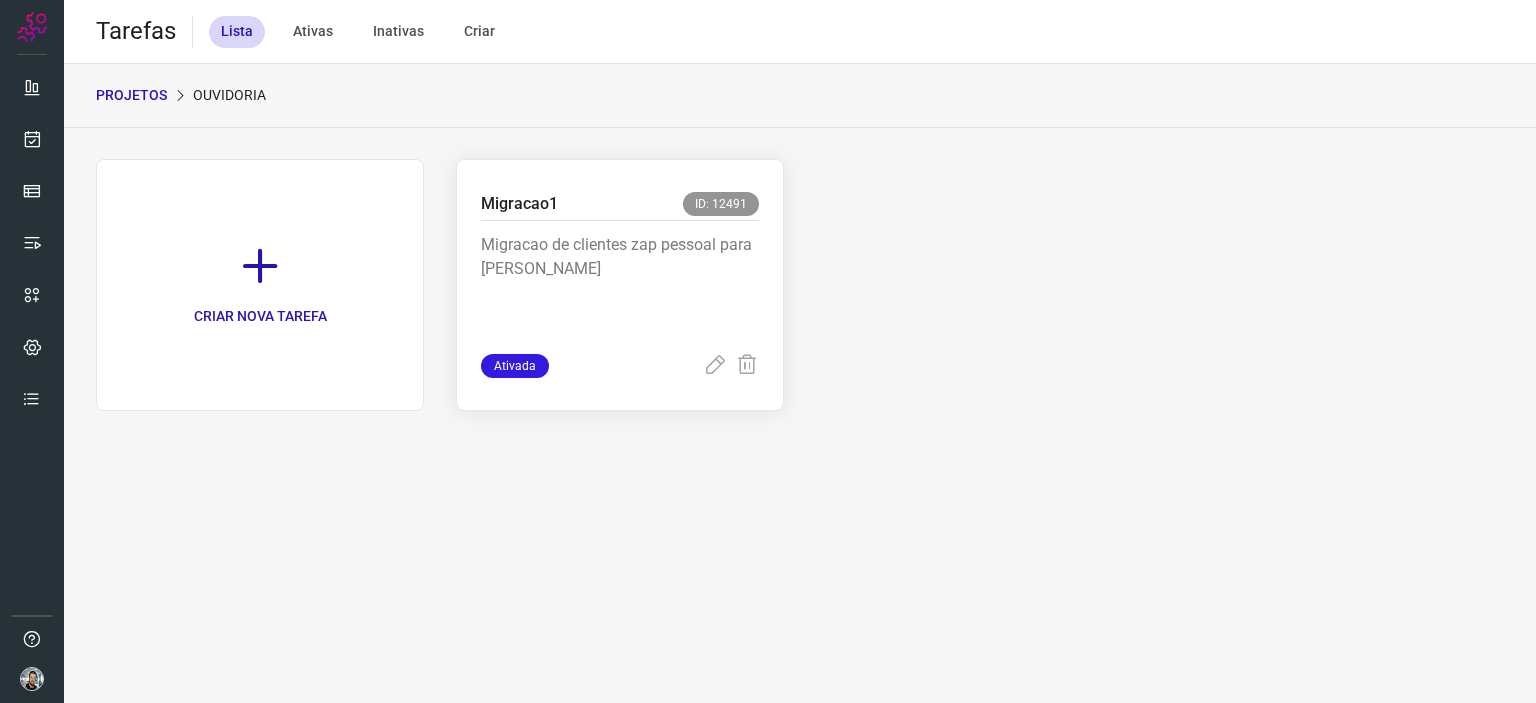 click on "Migracao de clientes zap pessoal para [PERSON_NAME]" at bounding box center [620, 283] 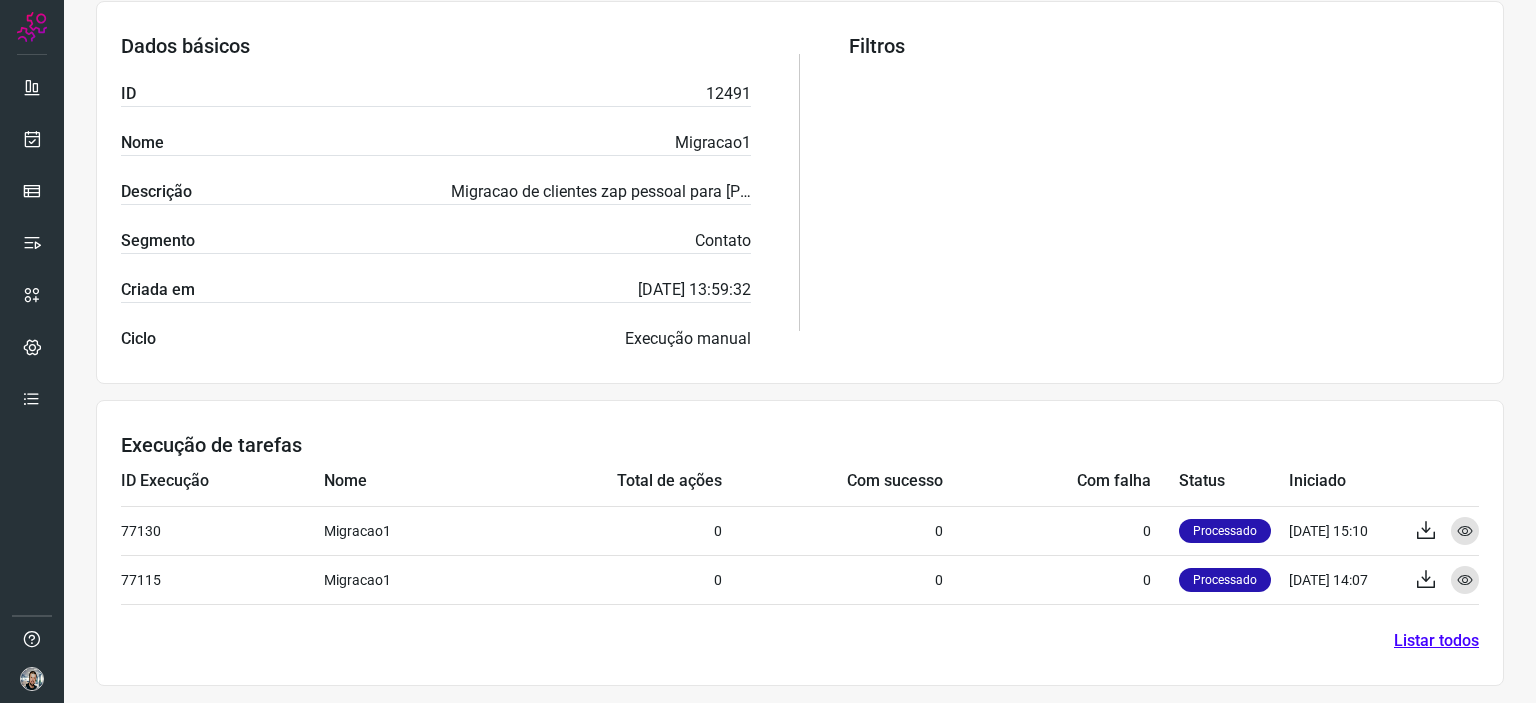 scroll, scrollTop: 0, scrollLeft: 0, axis: both 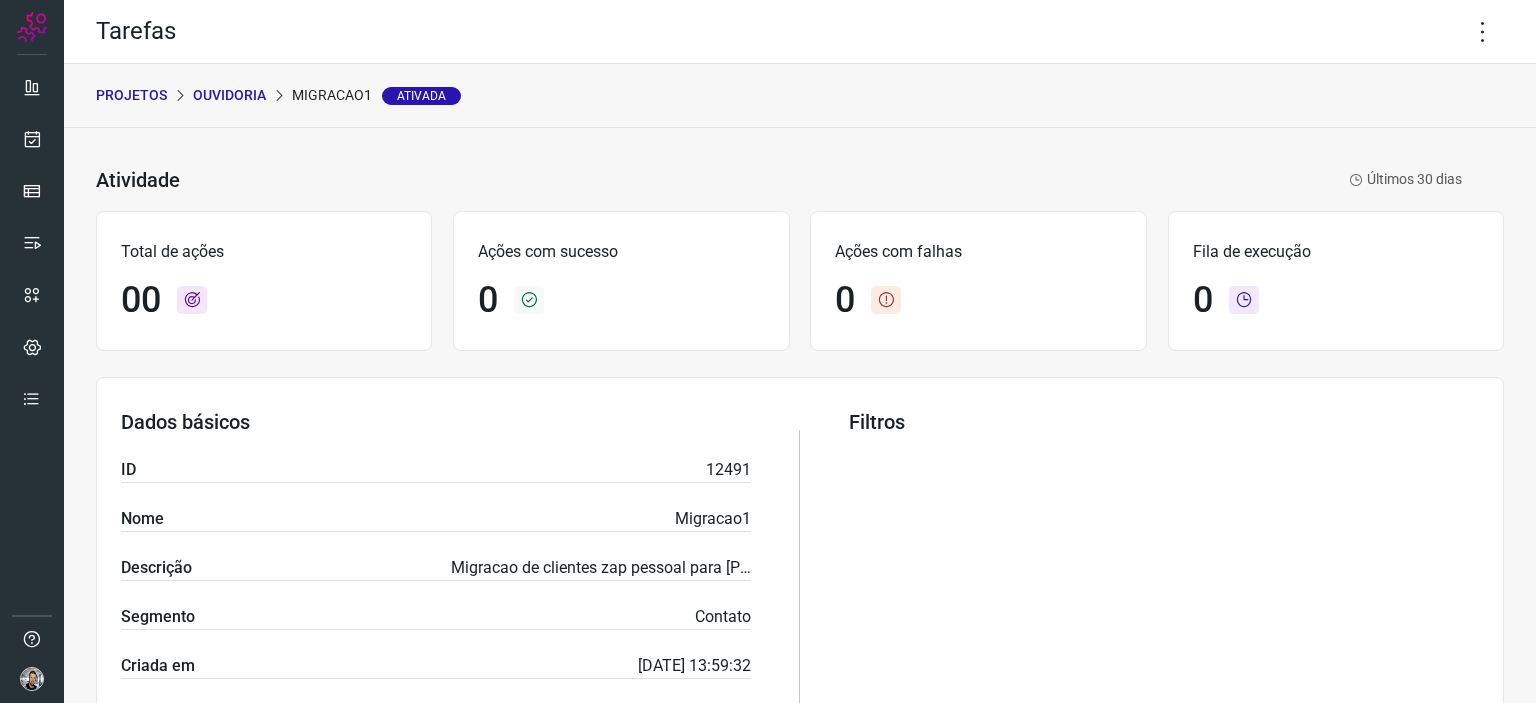 click on "Ouvidoria" at bounding box center [229, 95] 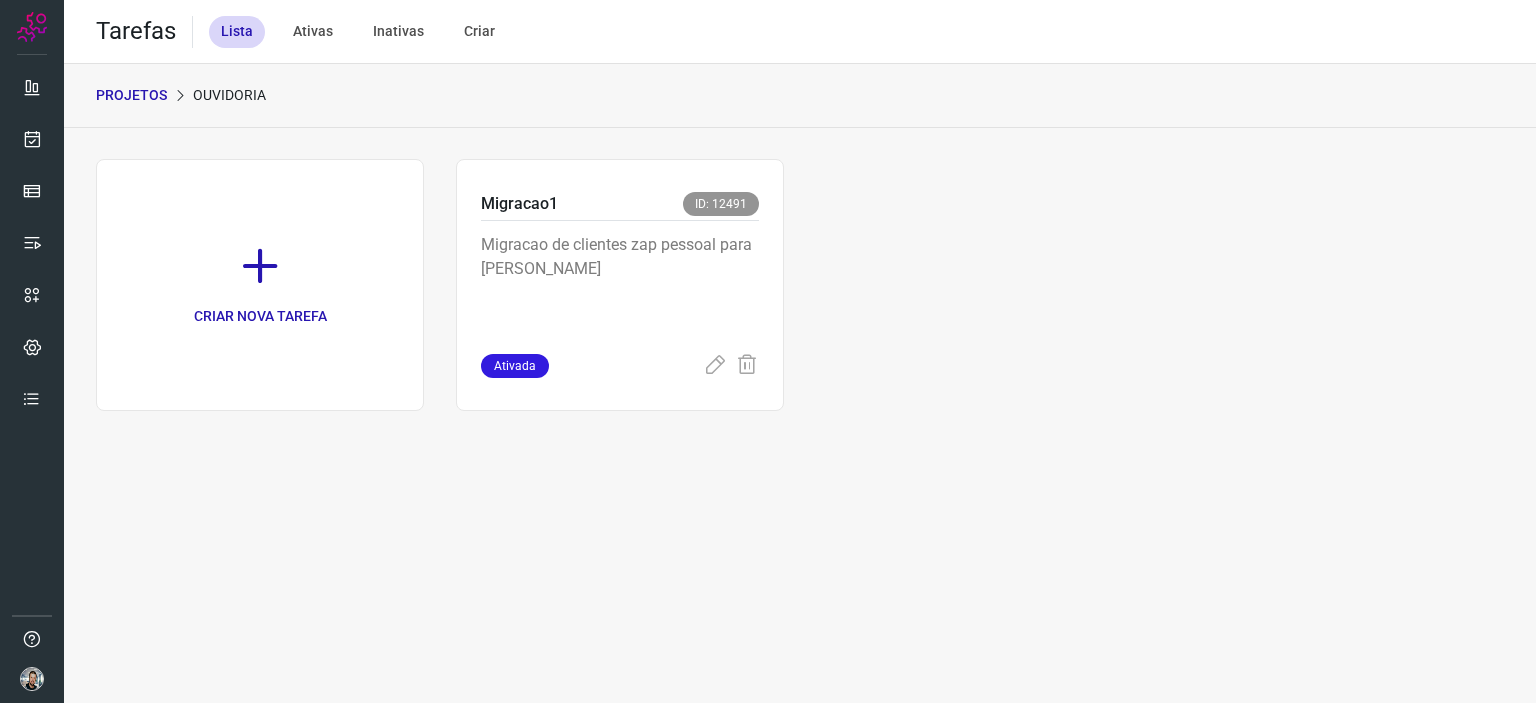 click at bounding box center [260, 266] 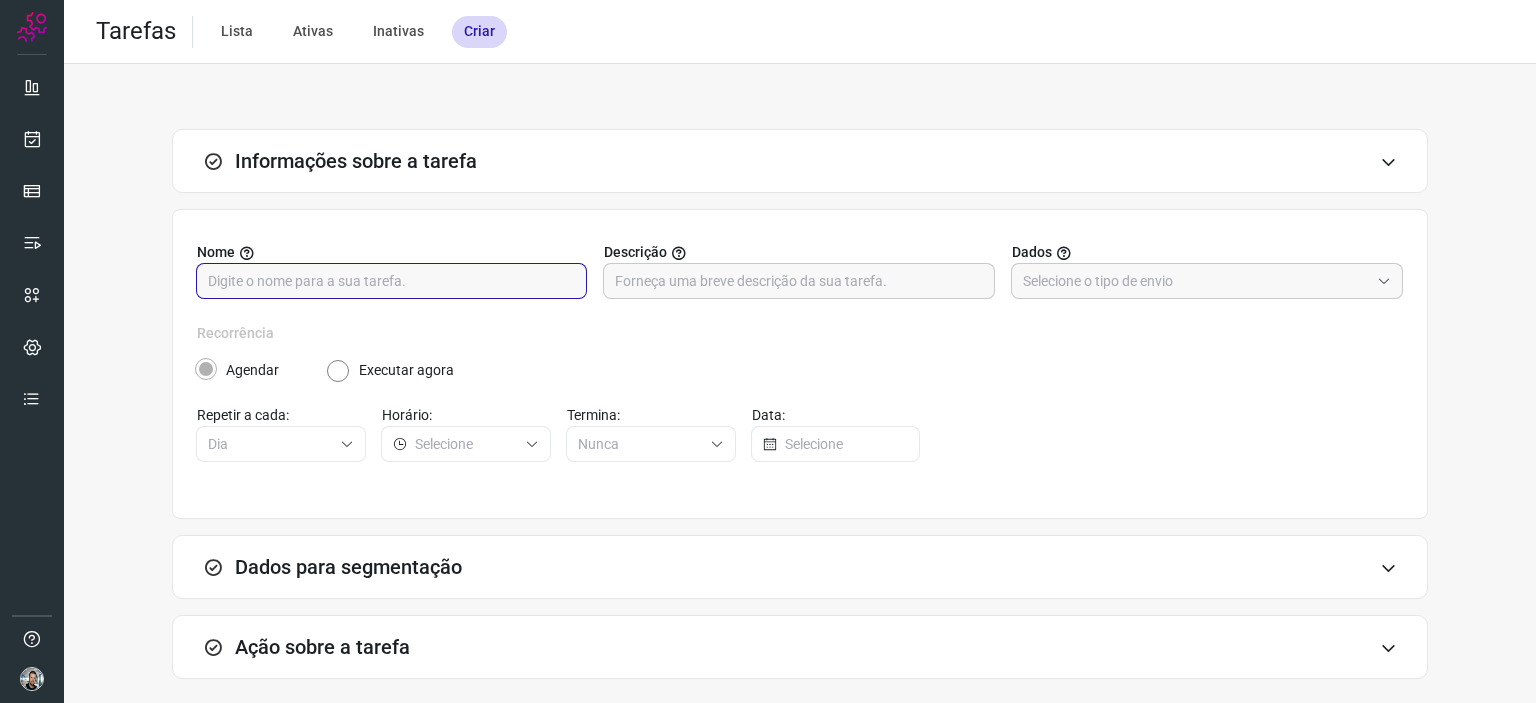 click at bounding box center [391, 281] 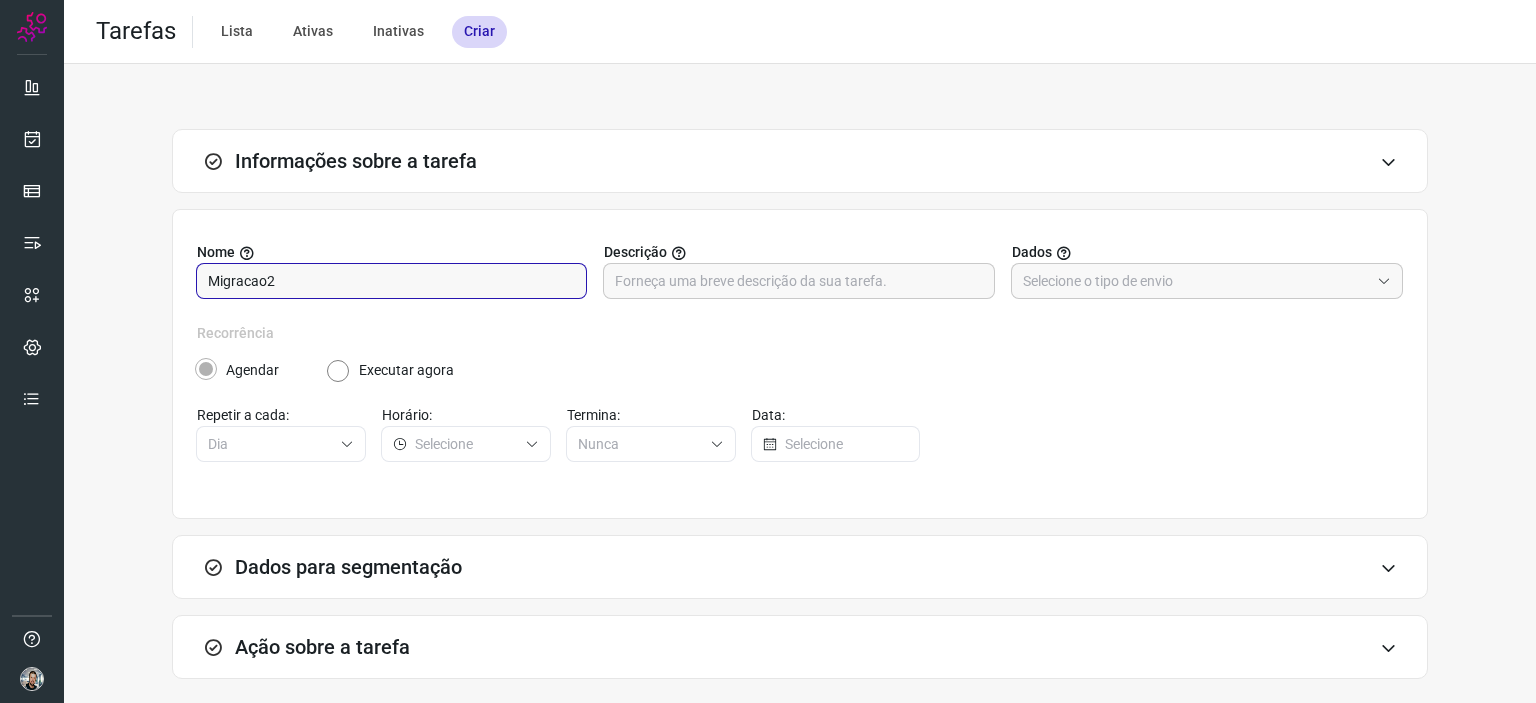 type on "Migracao2" 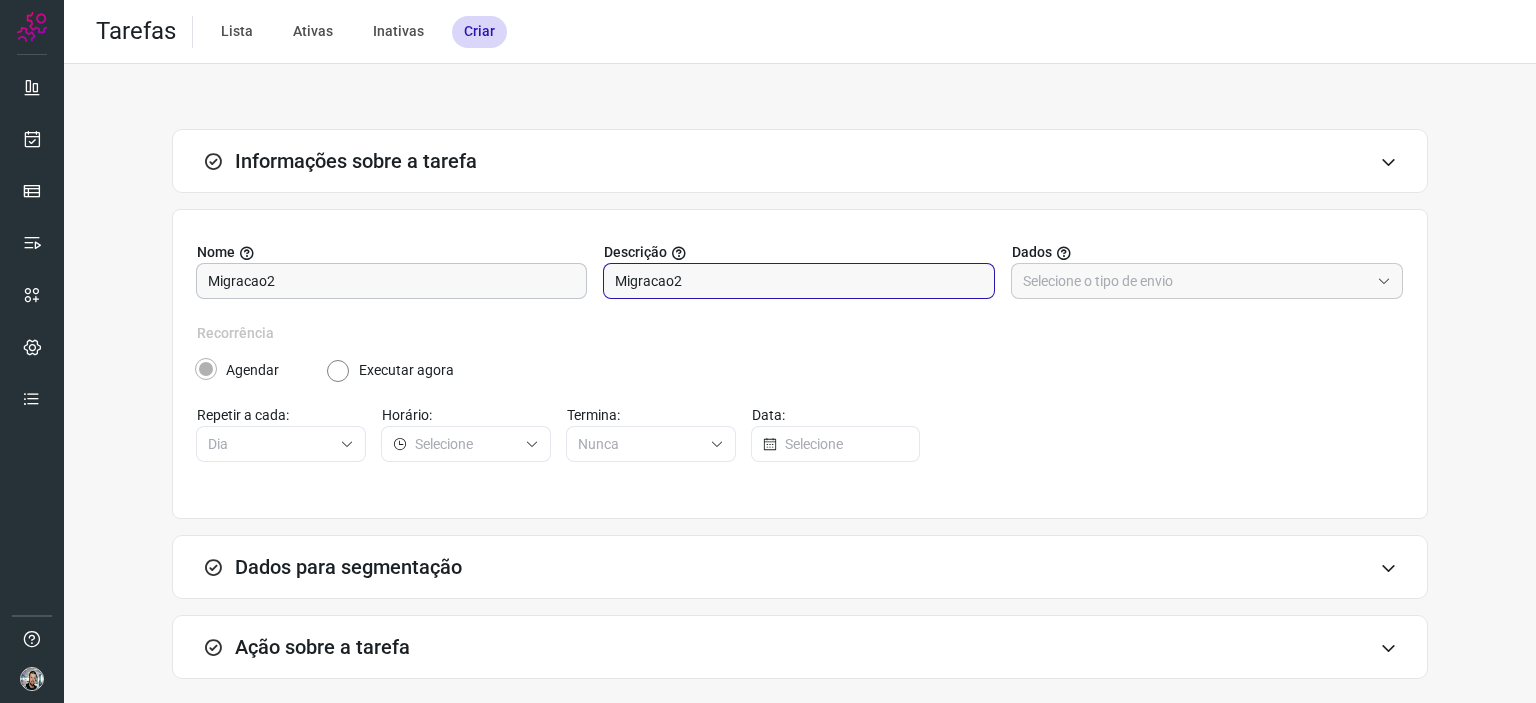 type on "Migracao2" 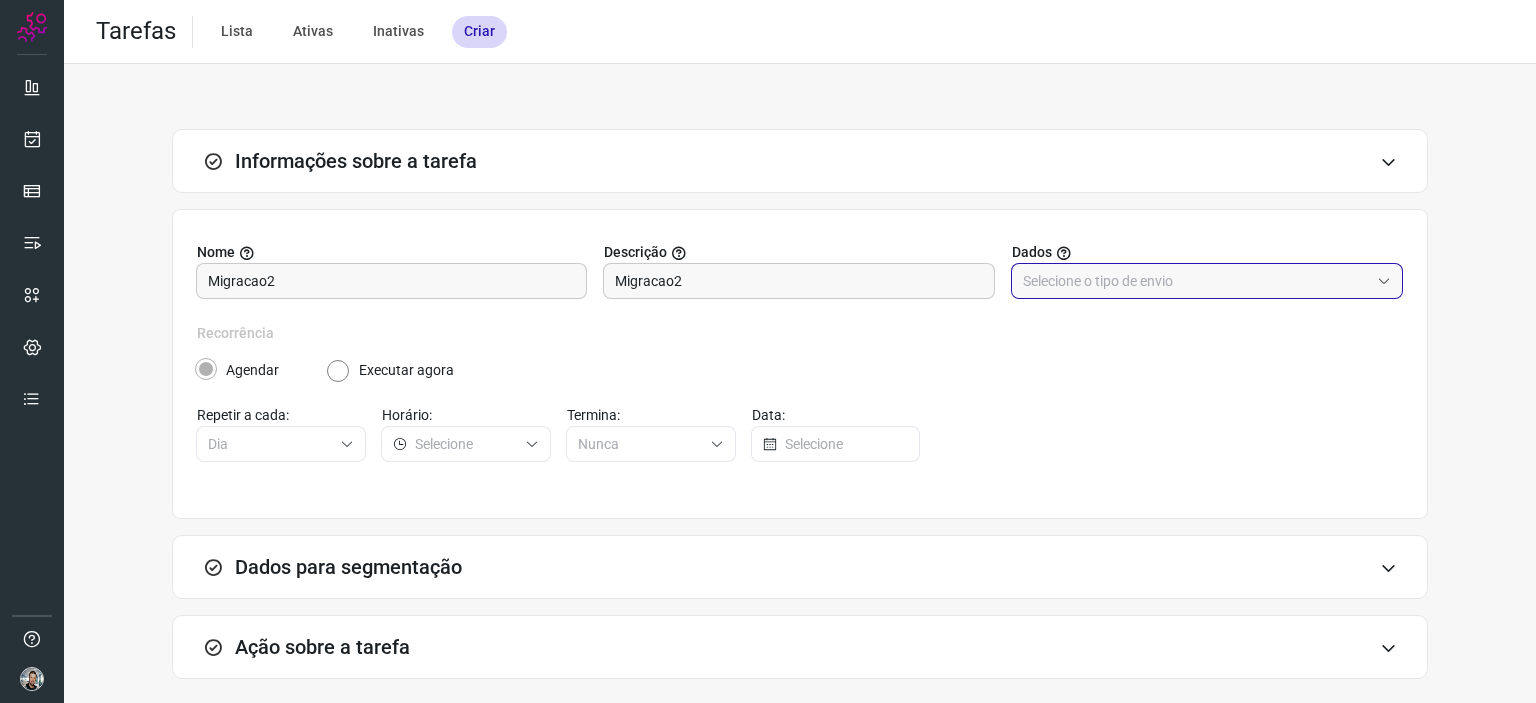 click at bounding box center (1196, 281) 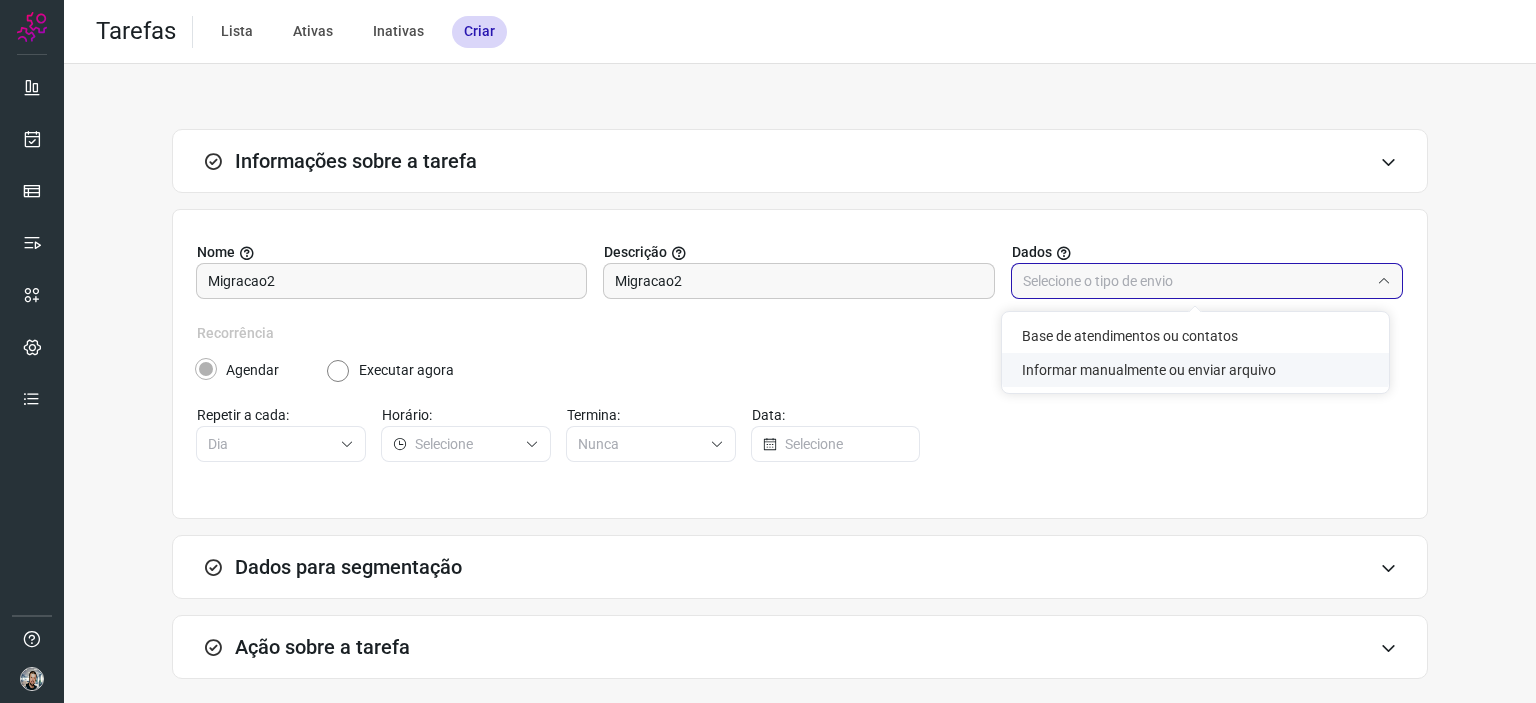 click on "Informar manualmente ou enviar arquivo" 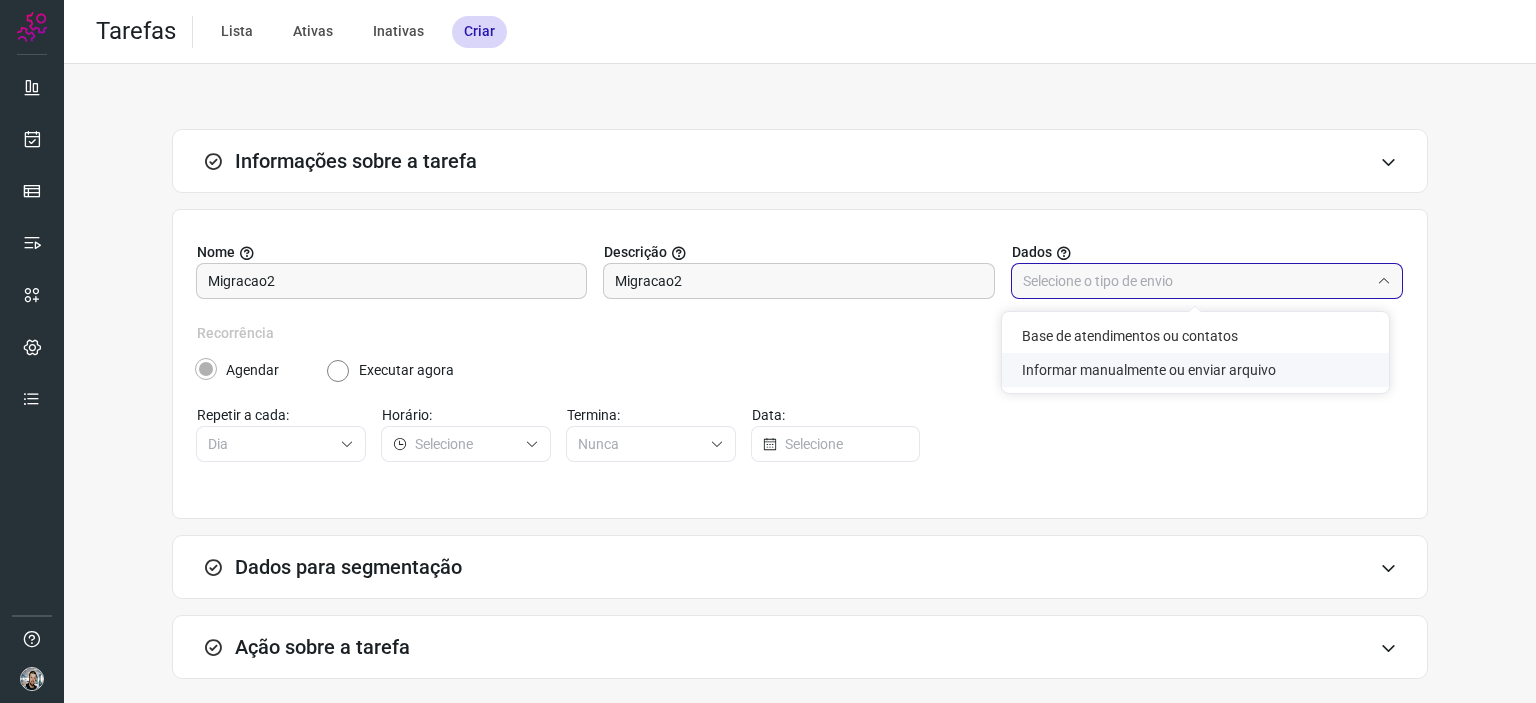 type on "Informar manualmente ou enviar arquivo" 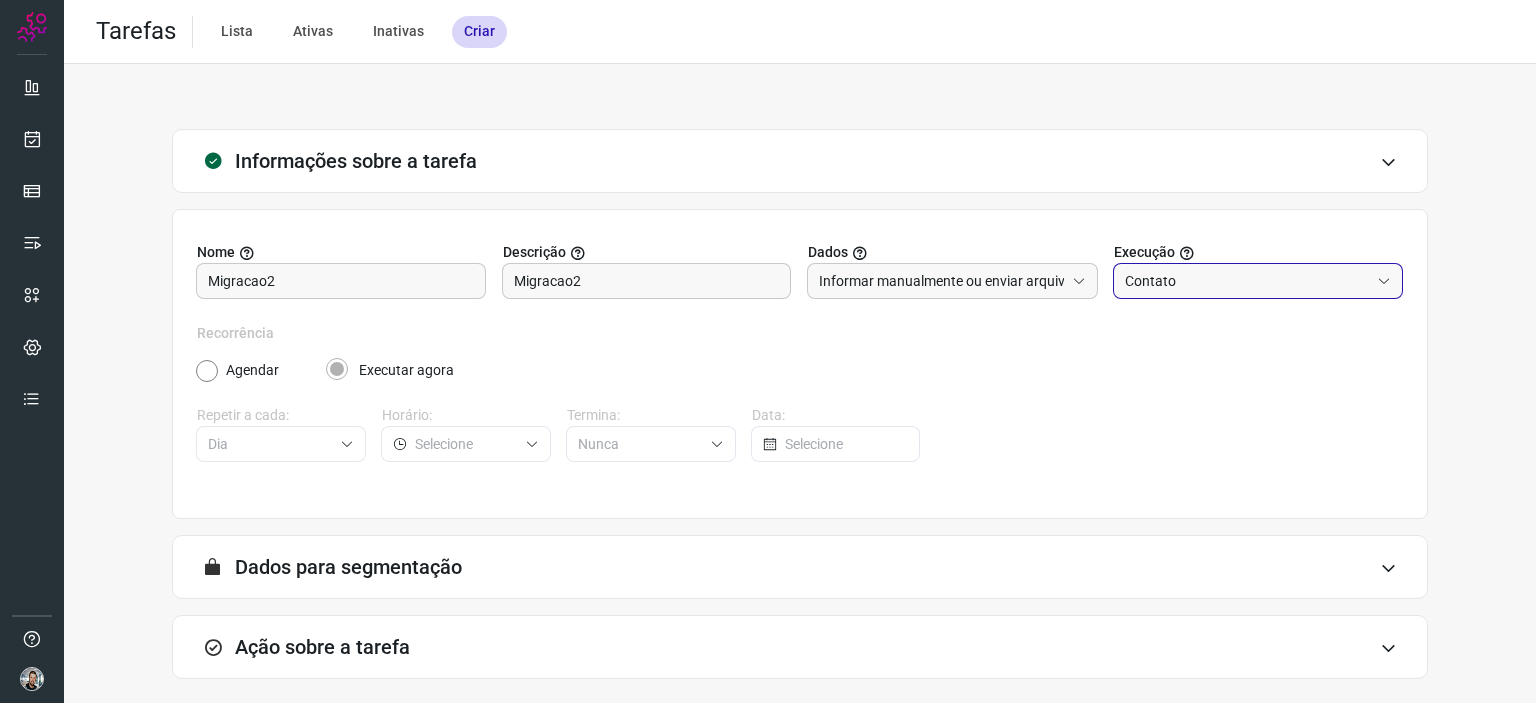 click on "Contato" at bounding box center [1247, 281] 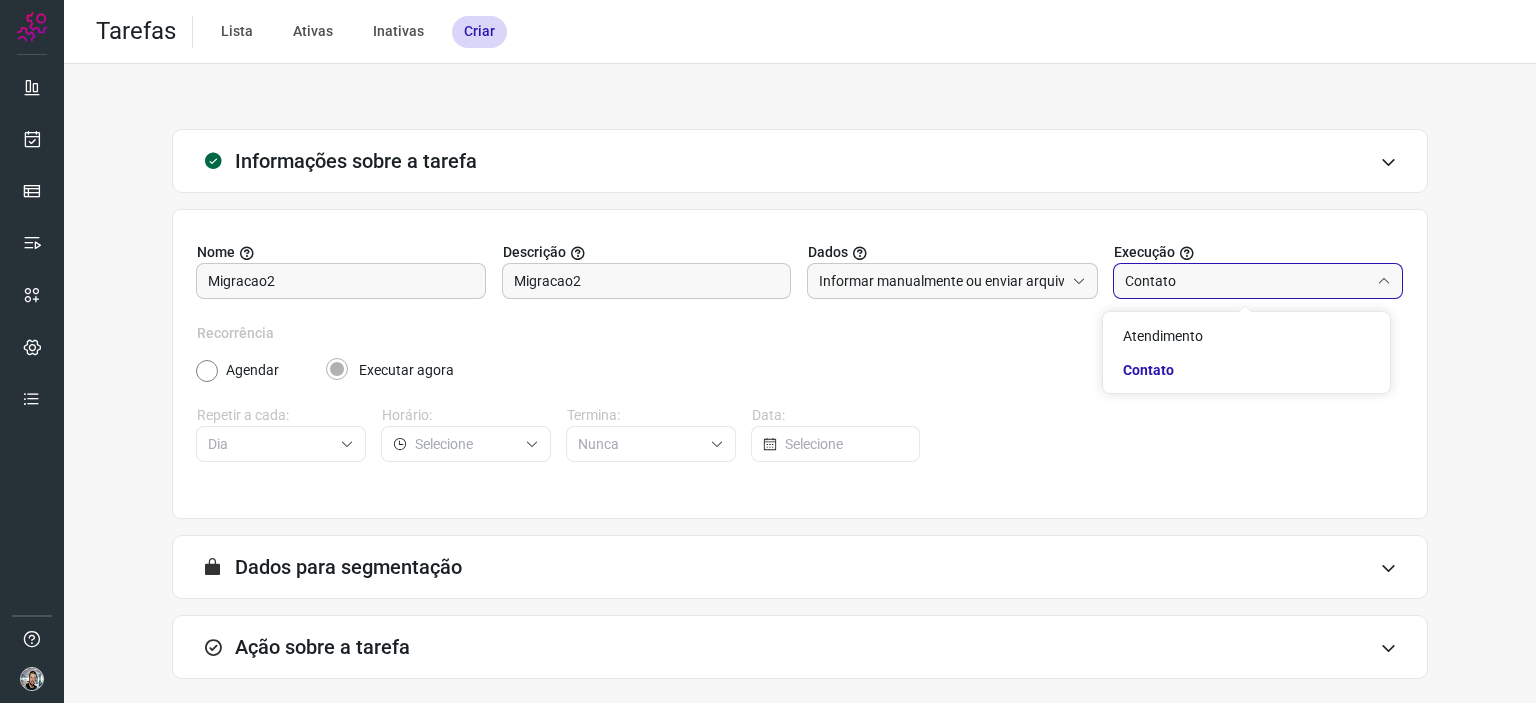click on "Contato" at bounding box center (1247, 281) 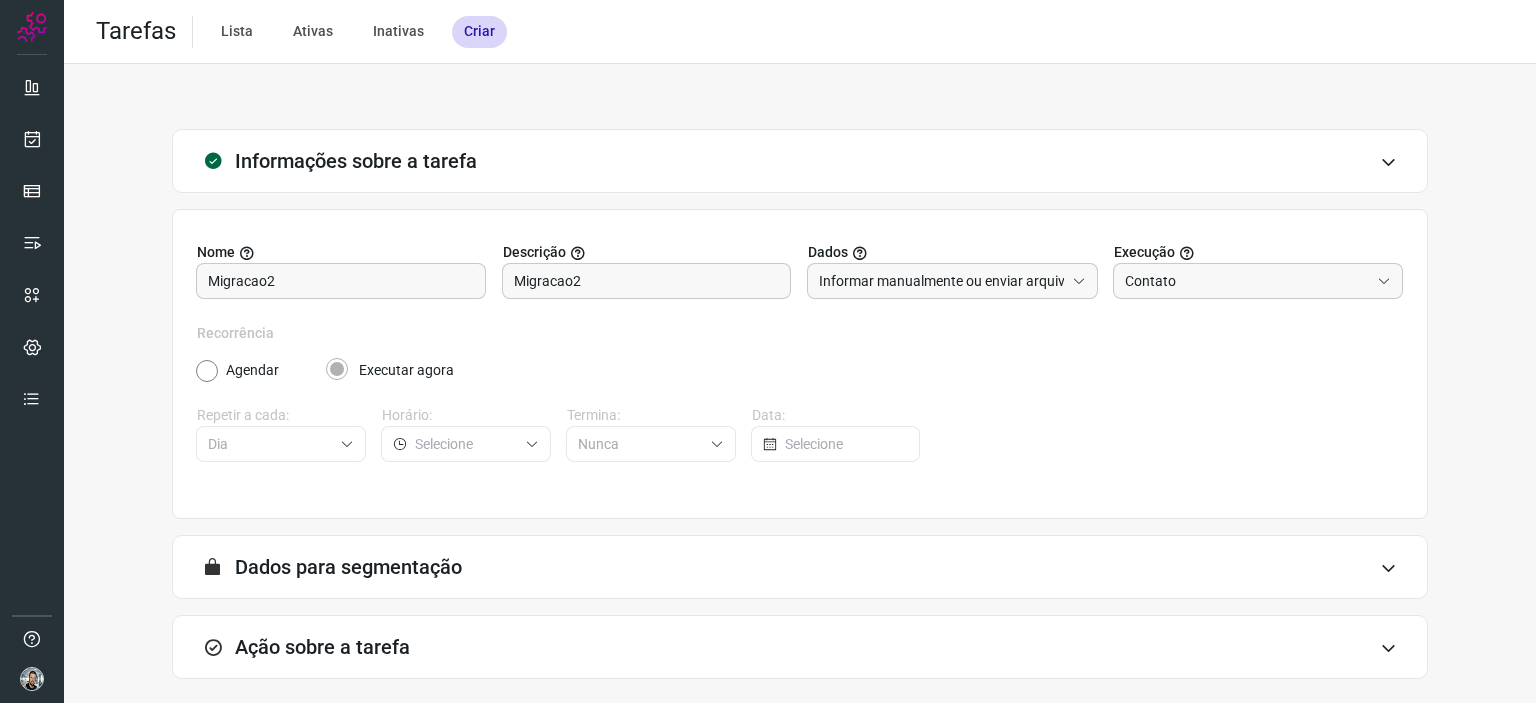 click on "Agendar Executar agora" at bounding box center [799, 362] 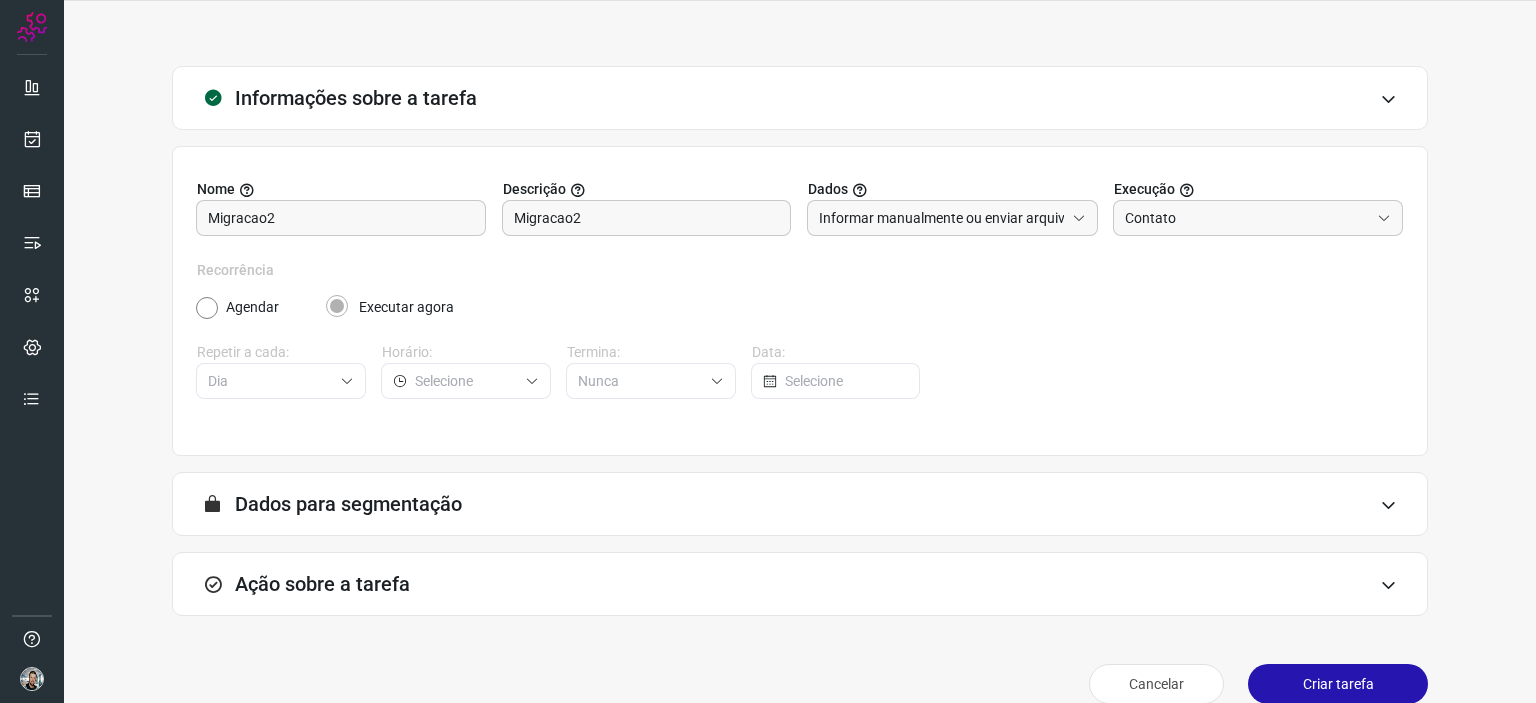 scroll, scrollTop: 91, scrollLeft: 0, axis: vertical 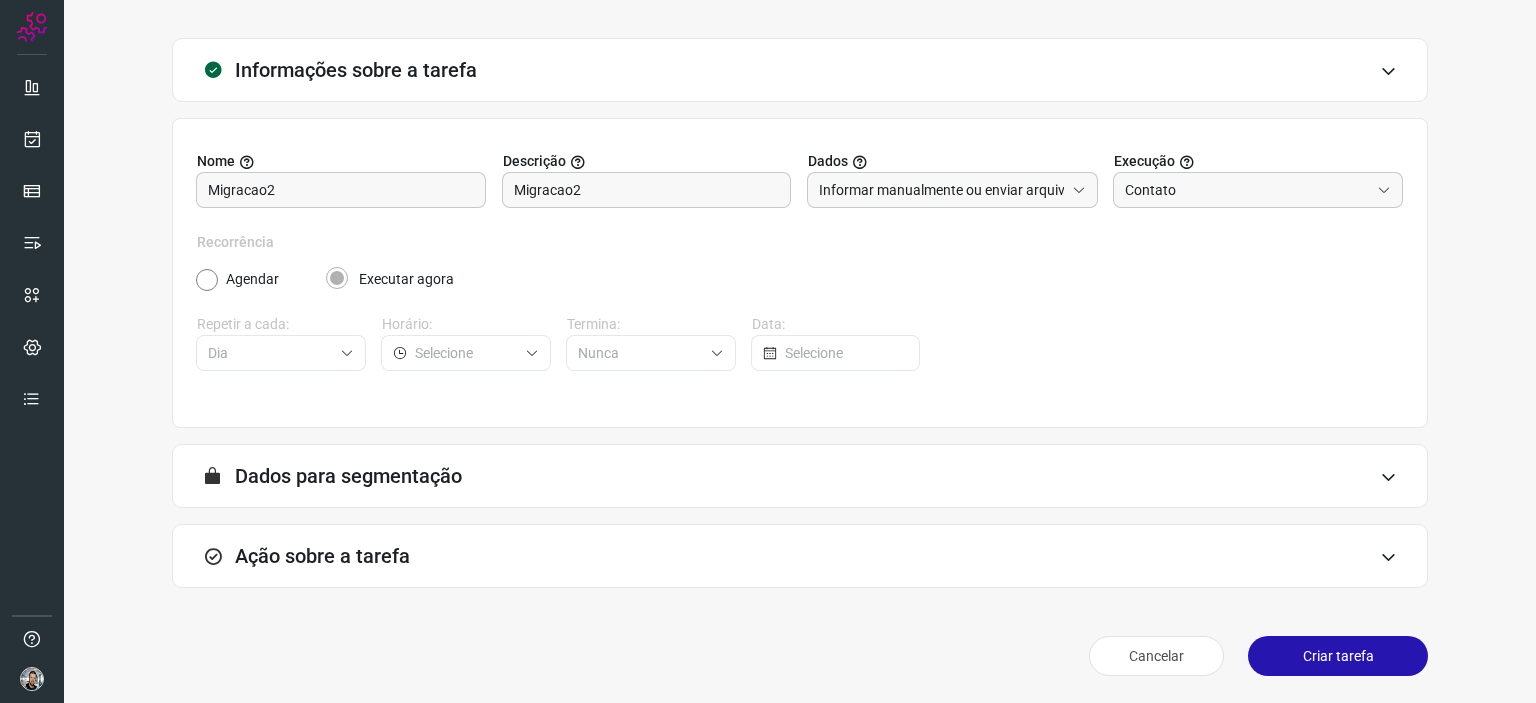 drag, startPoint x: 1256, startPoint y: 443, endPoint x: 1235, endPoint y: 465, distance: 30.413813 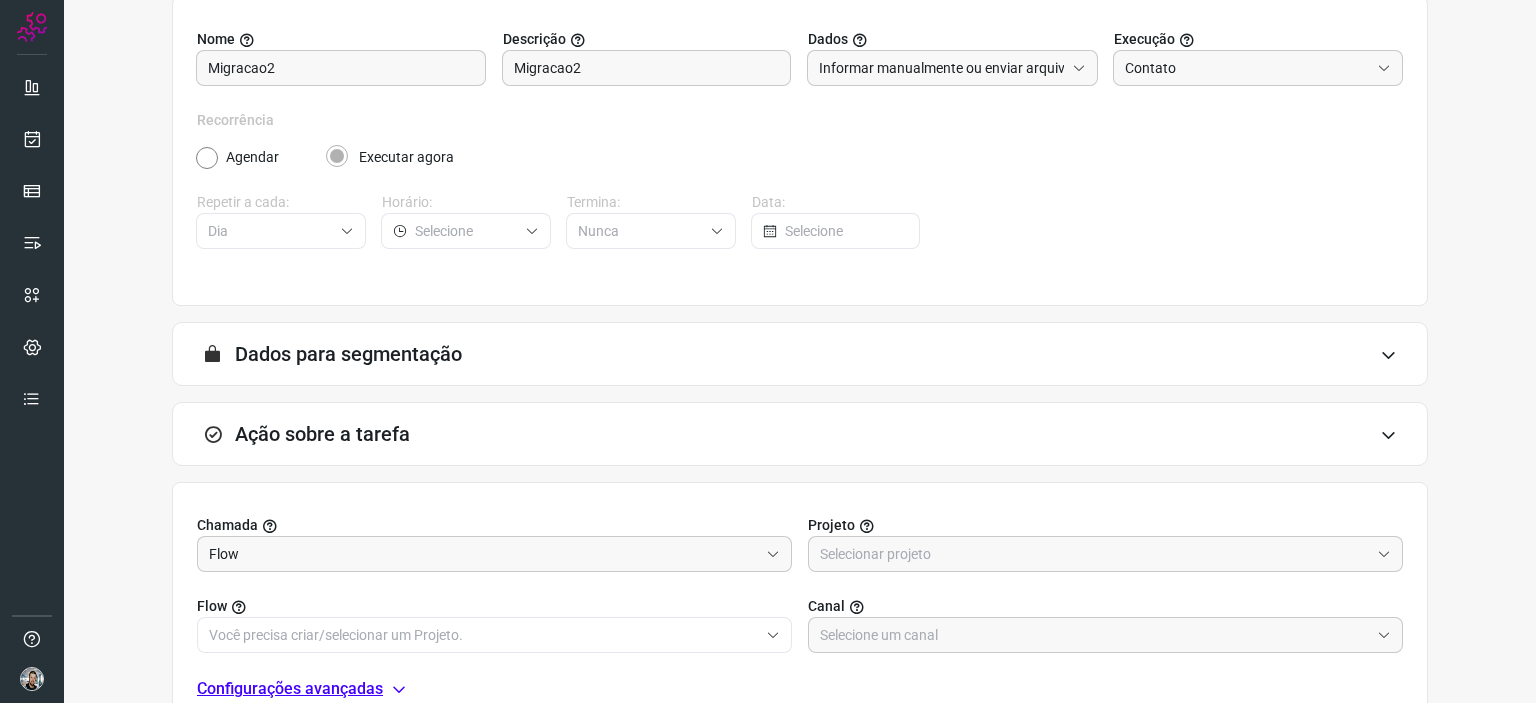 scroll, scrollTop: 407, scrollLeft: 0, axis: vertical 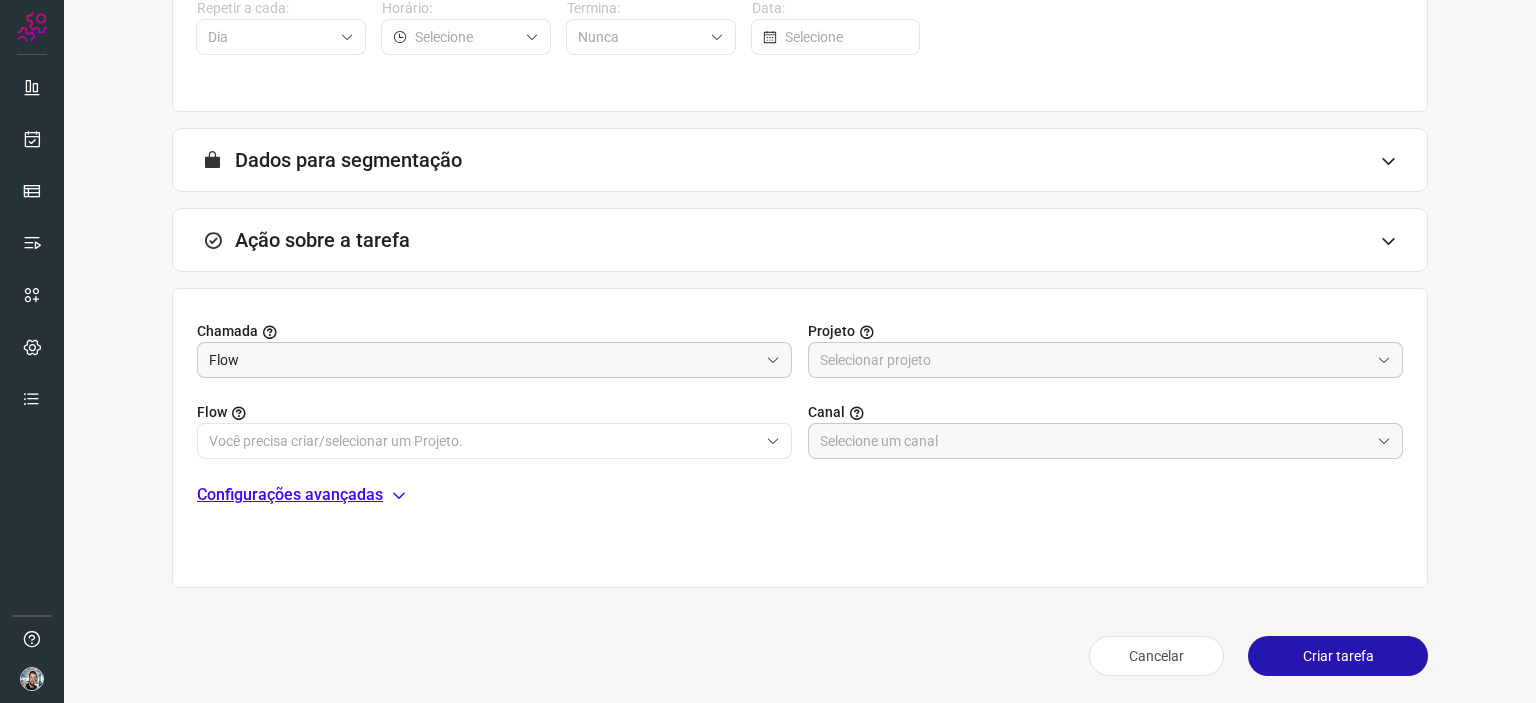 click on "Flow Canal" at bounding box center (800, 418) 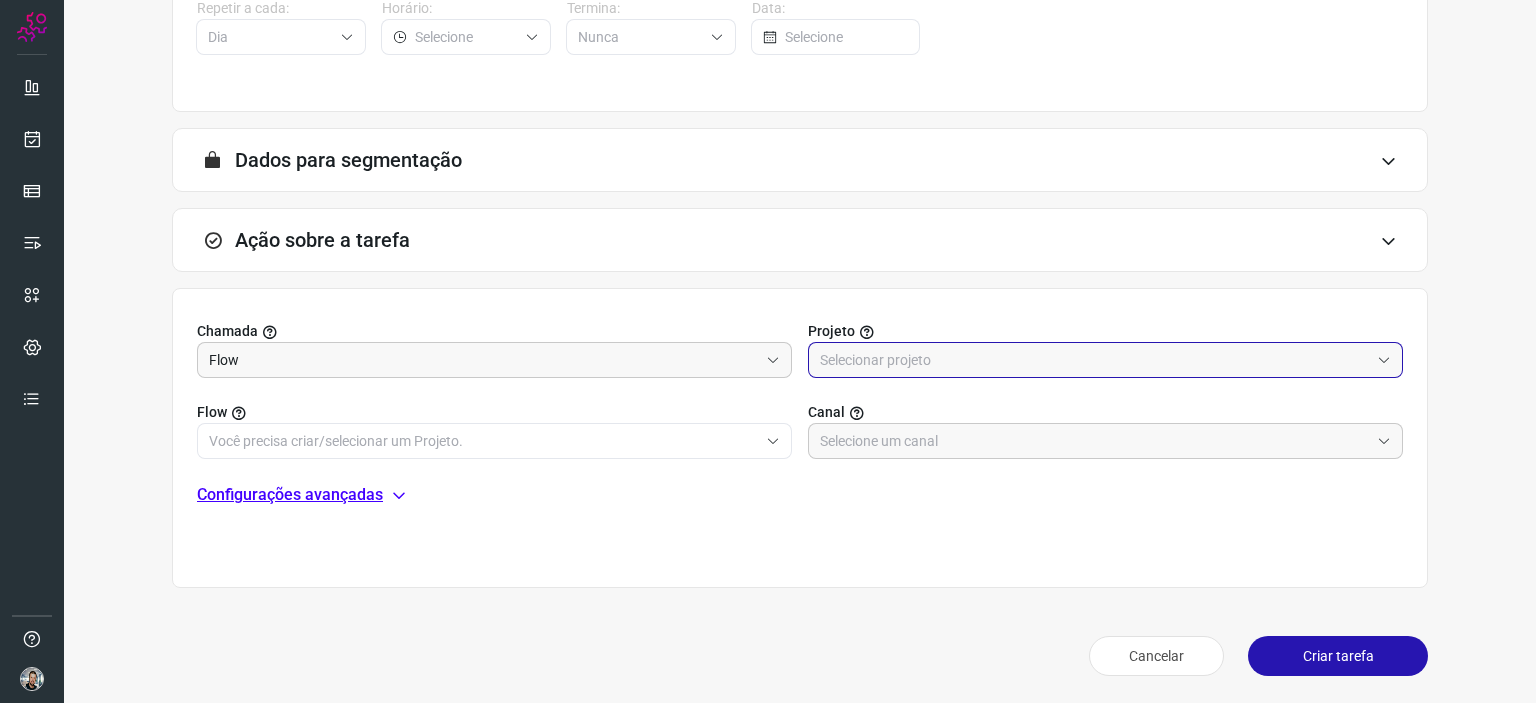 click at bounding box center (1094, 360) 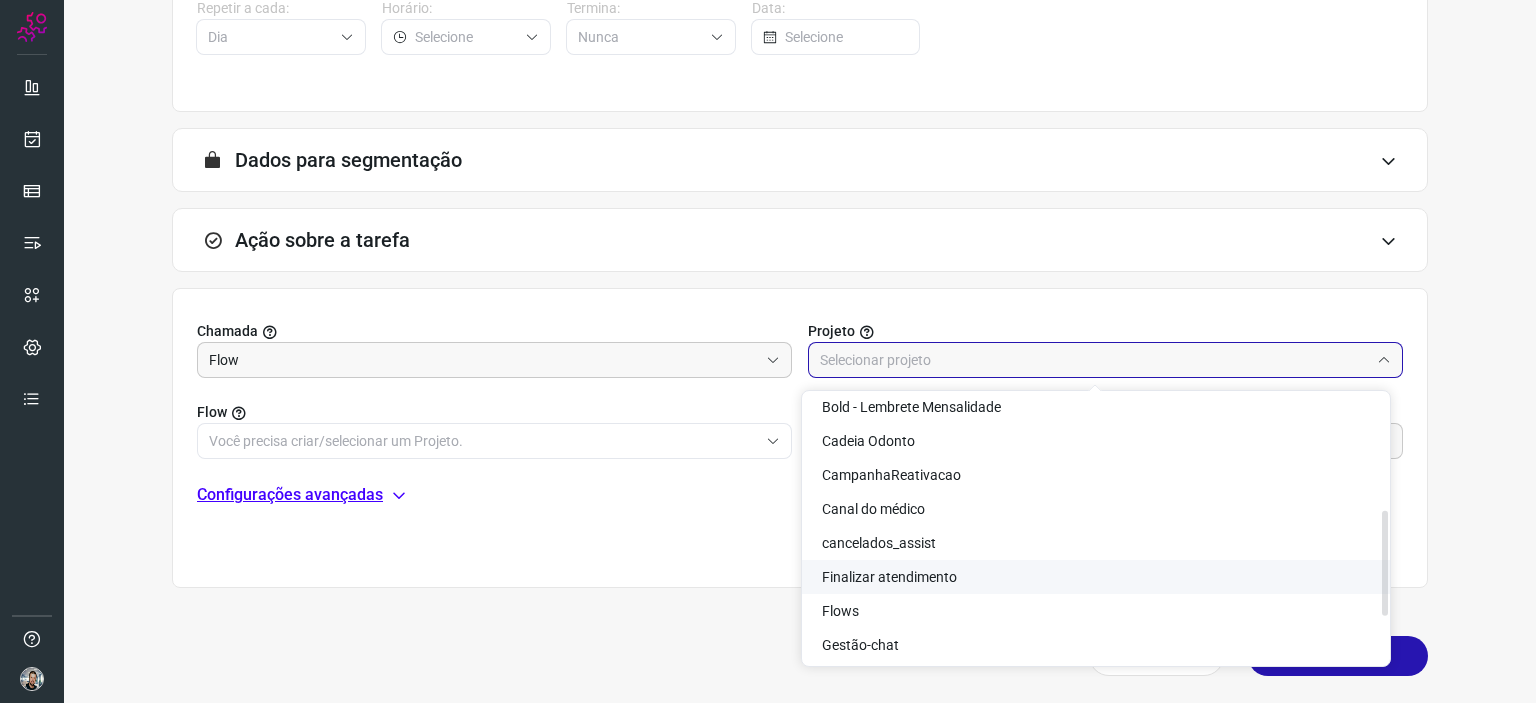 scroll, scrollTop: 300, scrollLeft: 0, axis: vertical 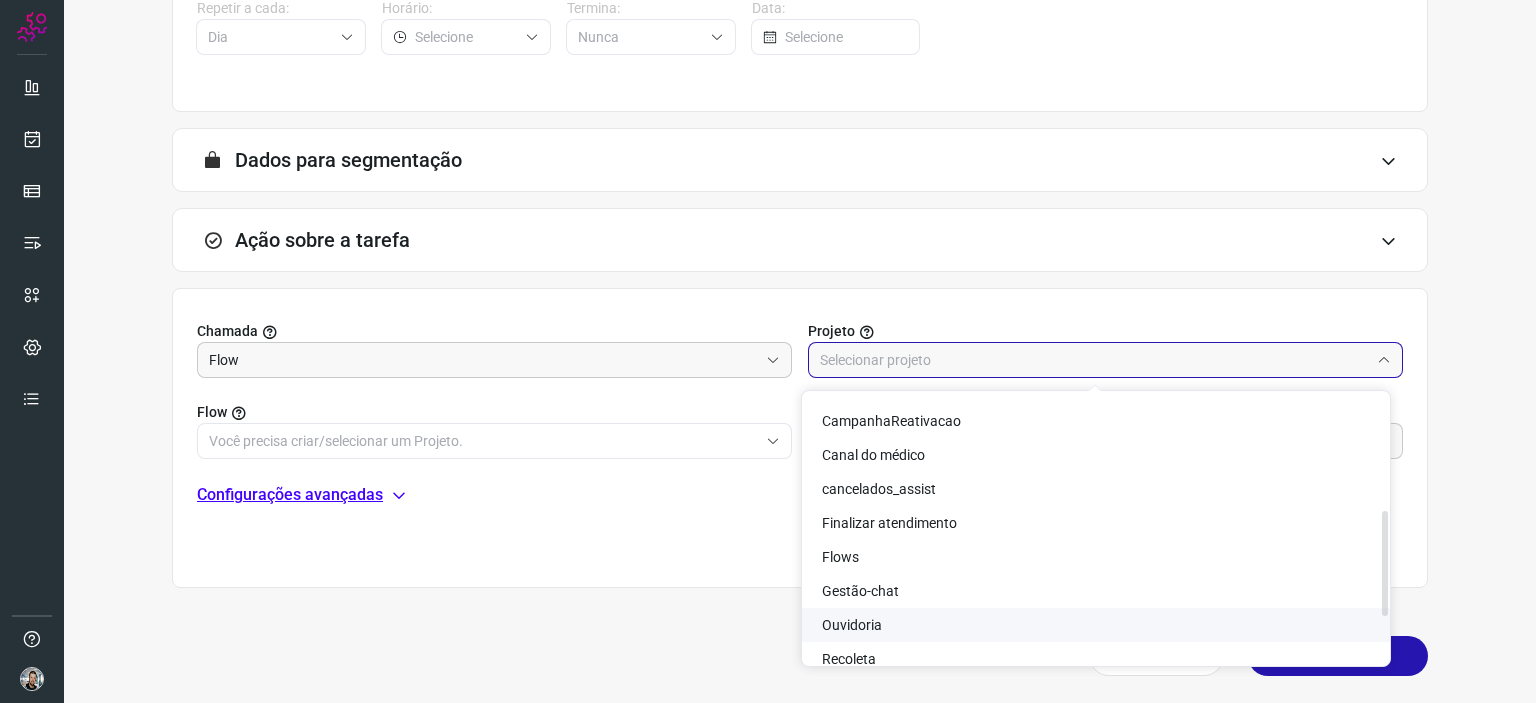 click on "Ouvidoria" 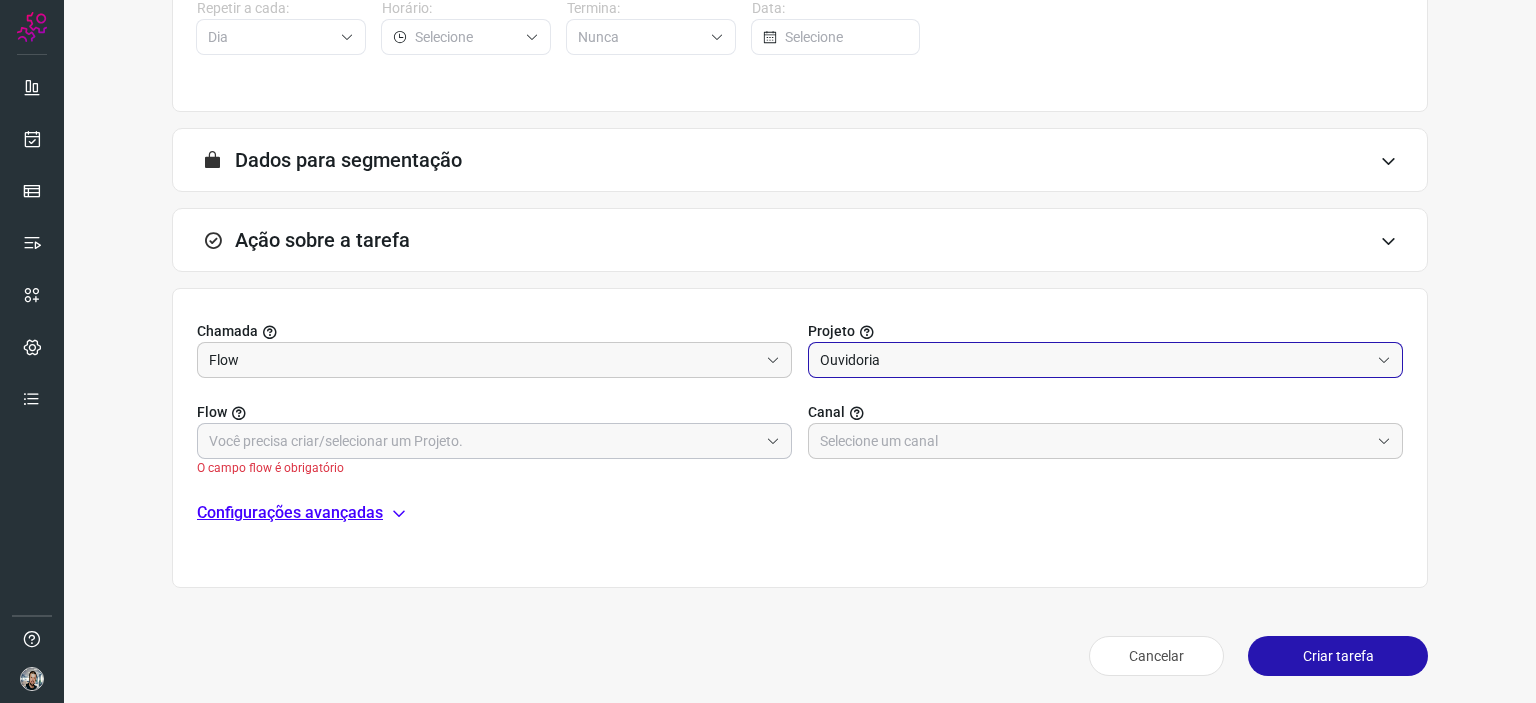 click at bounding box center (483, 441) 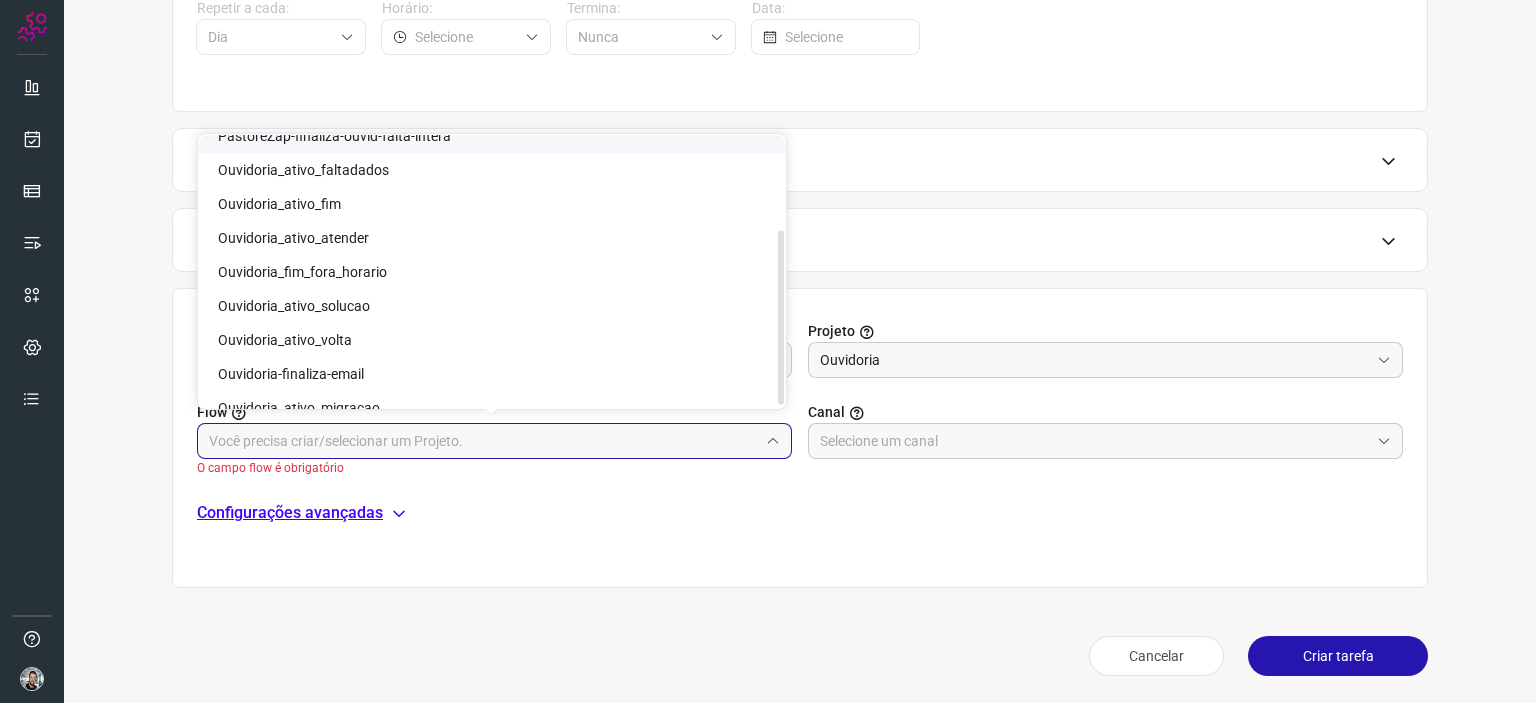 scroll, scrollTop: 145, scrollLeft: 0, axis: vertical 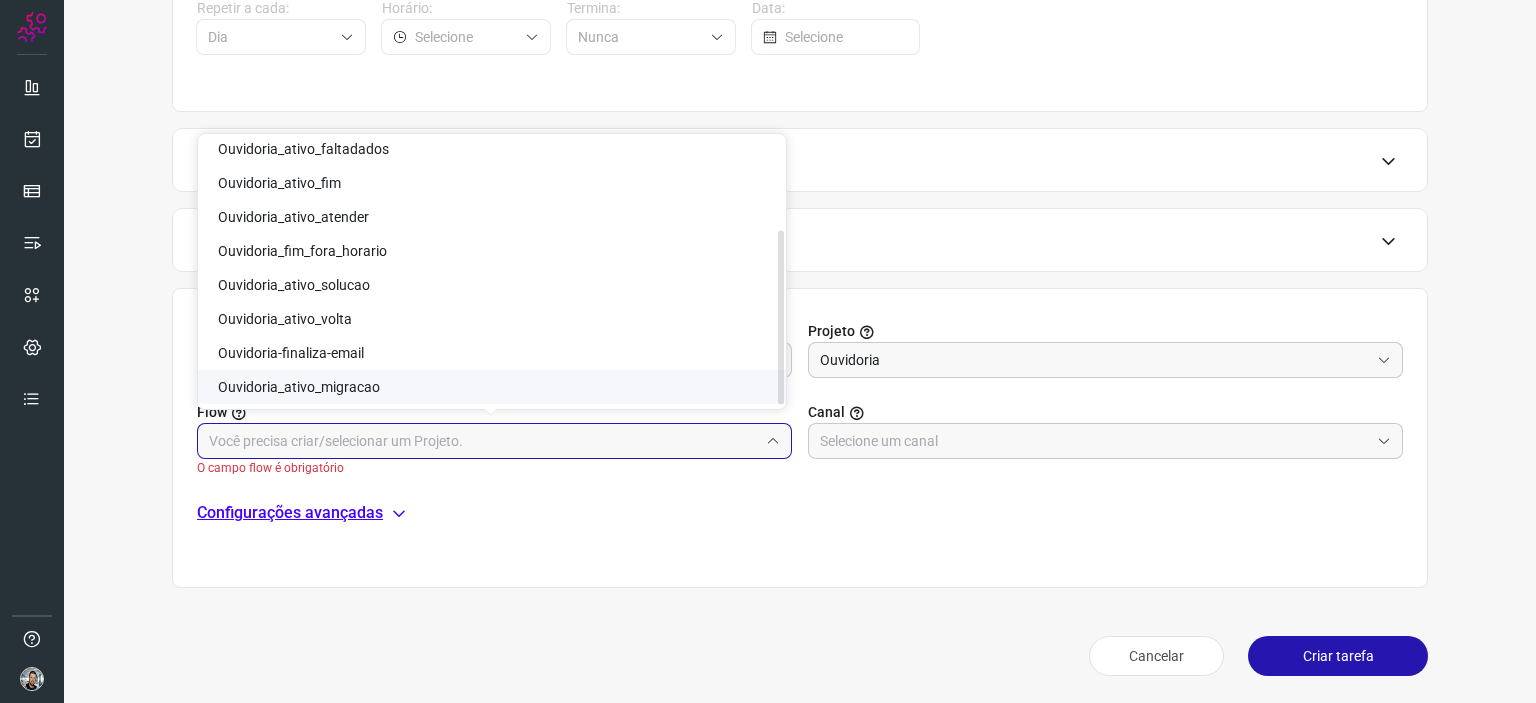 click on "Ouvidoria_ativo_migracao" 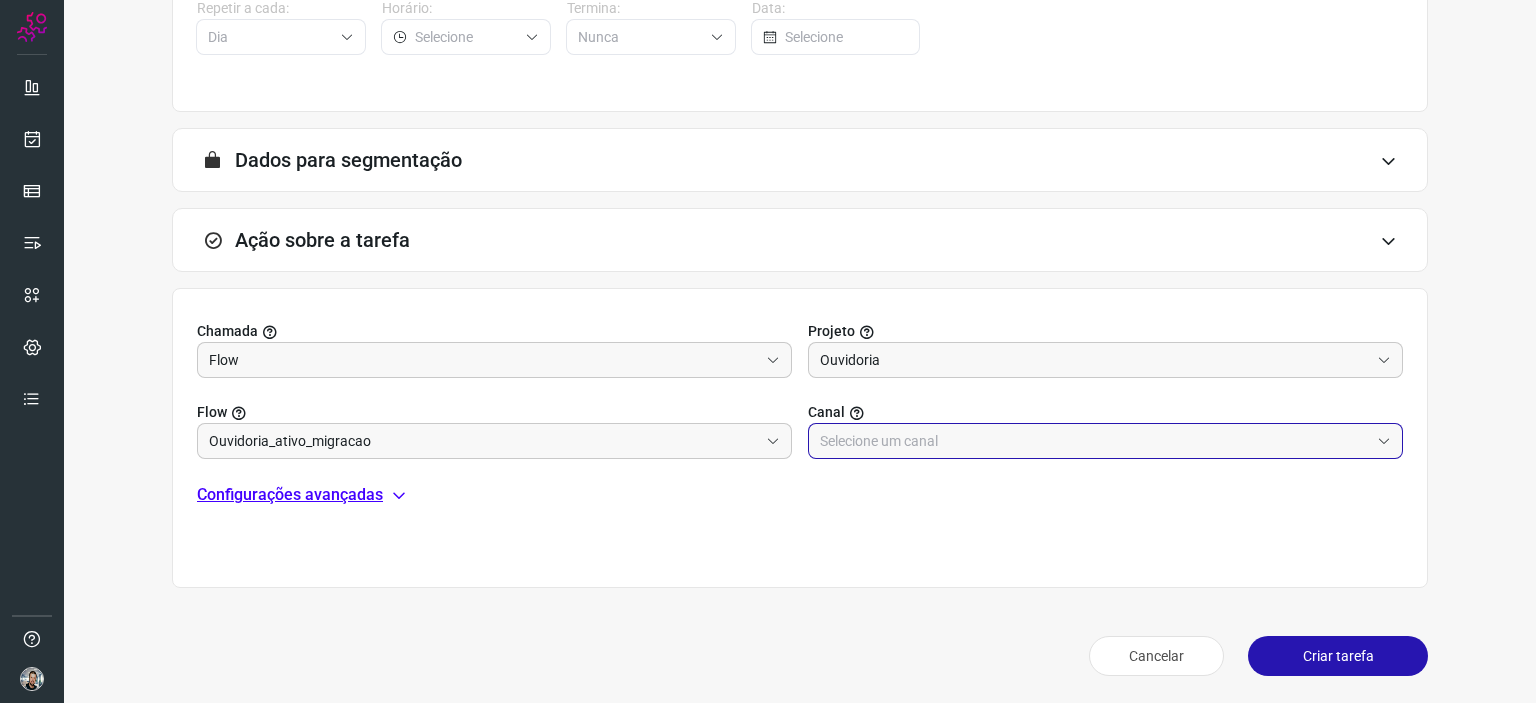click at bounding box center [1094, 441] 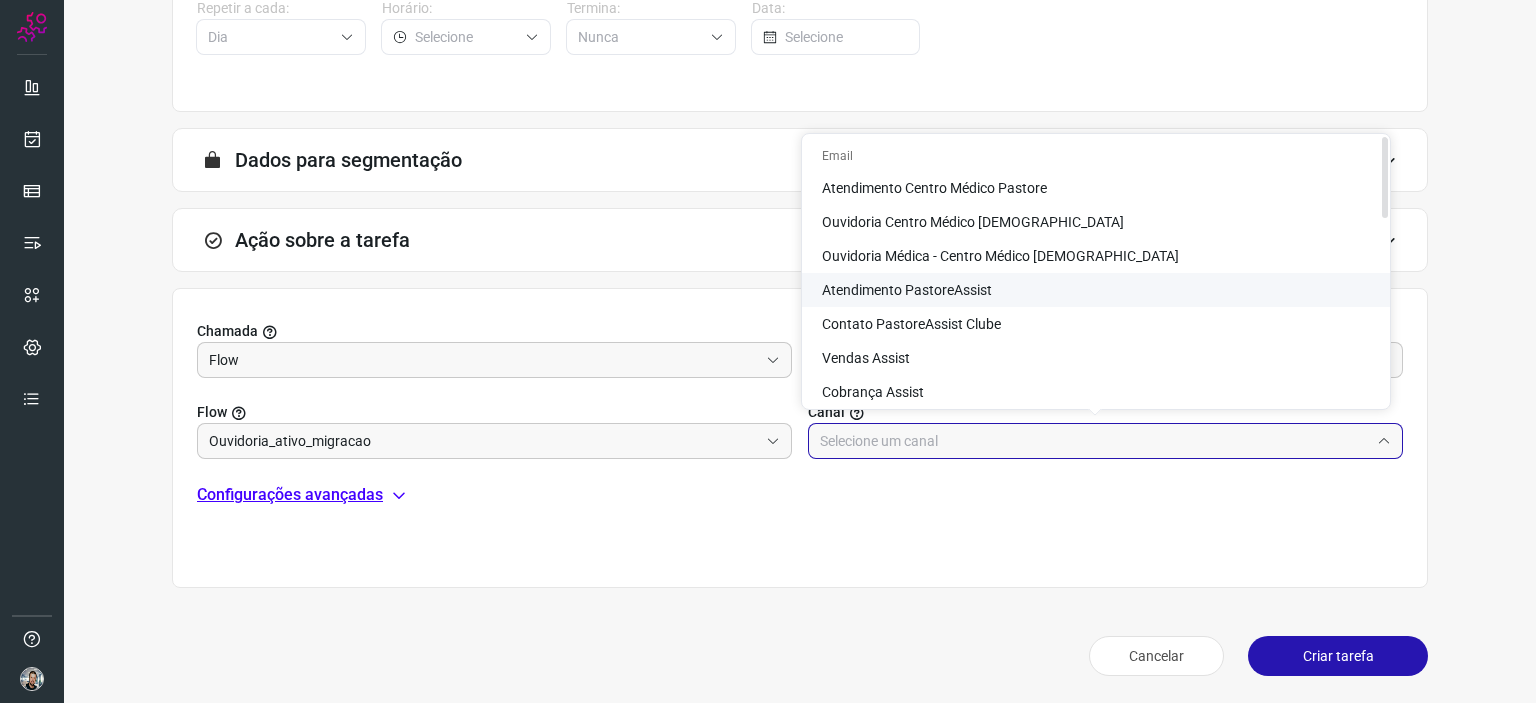 click on "Atendimento PastoreAssist" 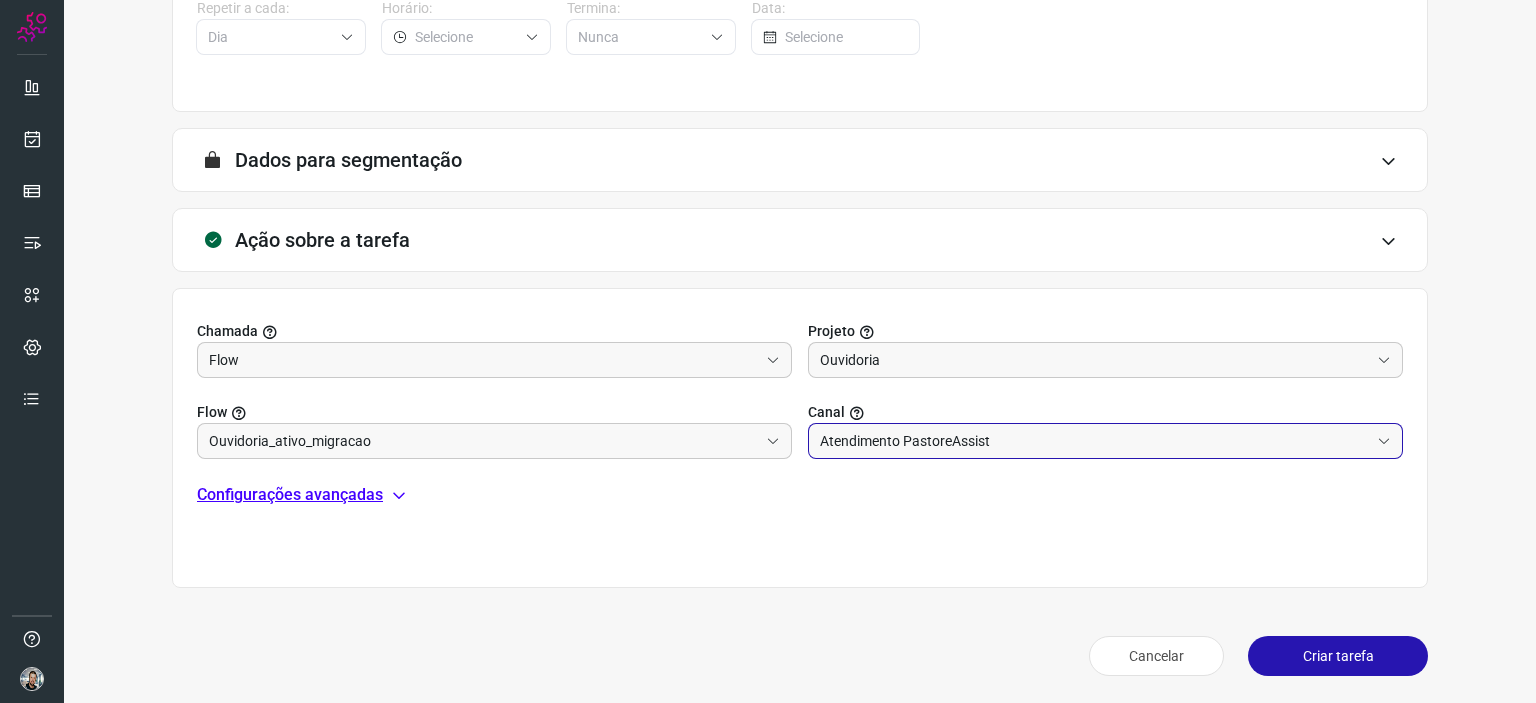 click on "Atendimento PastoreAssist" at bounding box center [1094, 441] 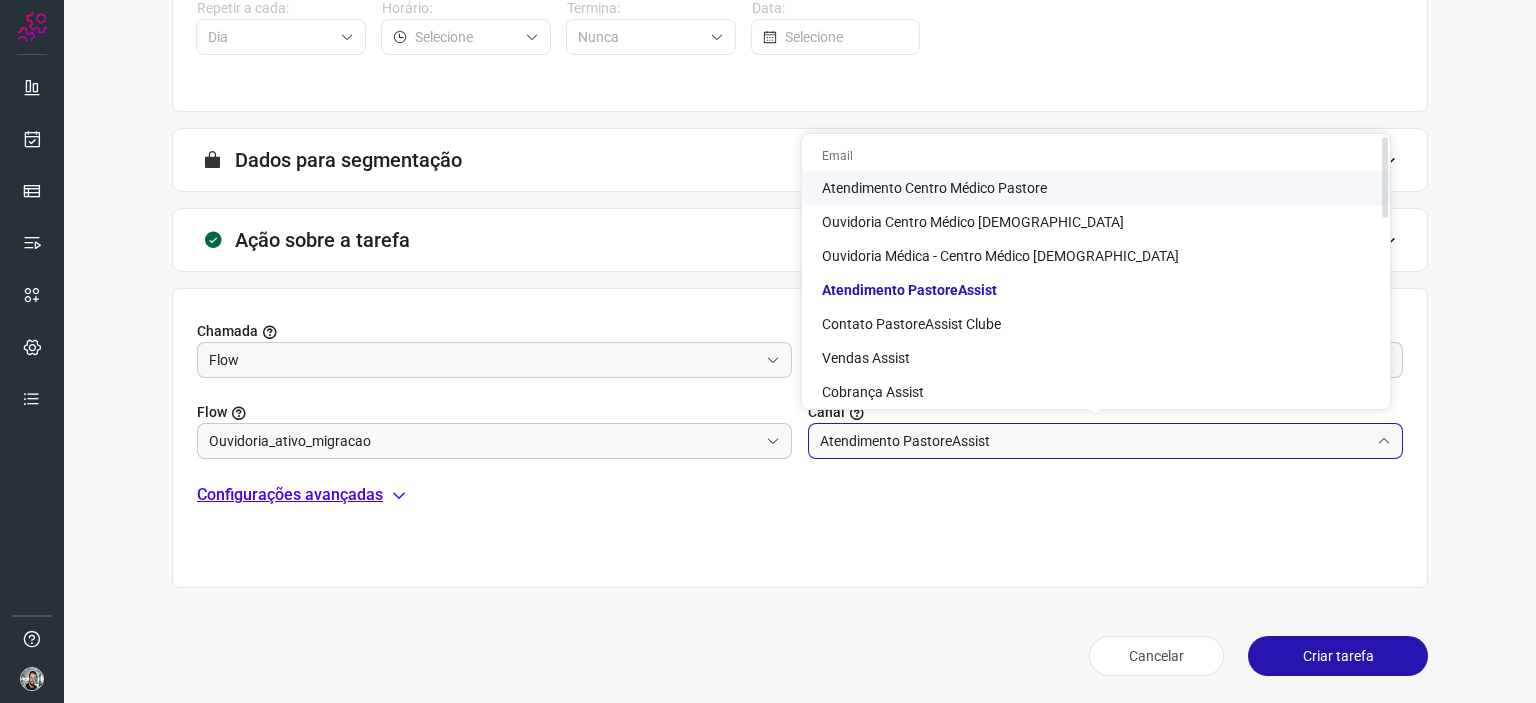 click on "Atendimento Centro Médico Pastore" 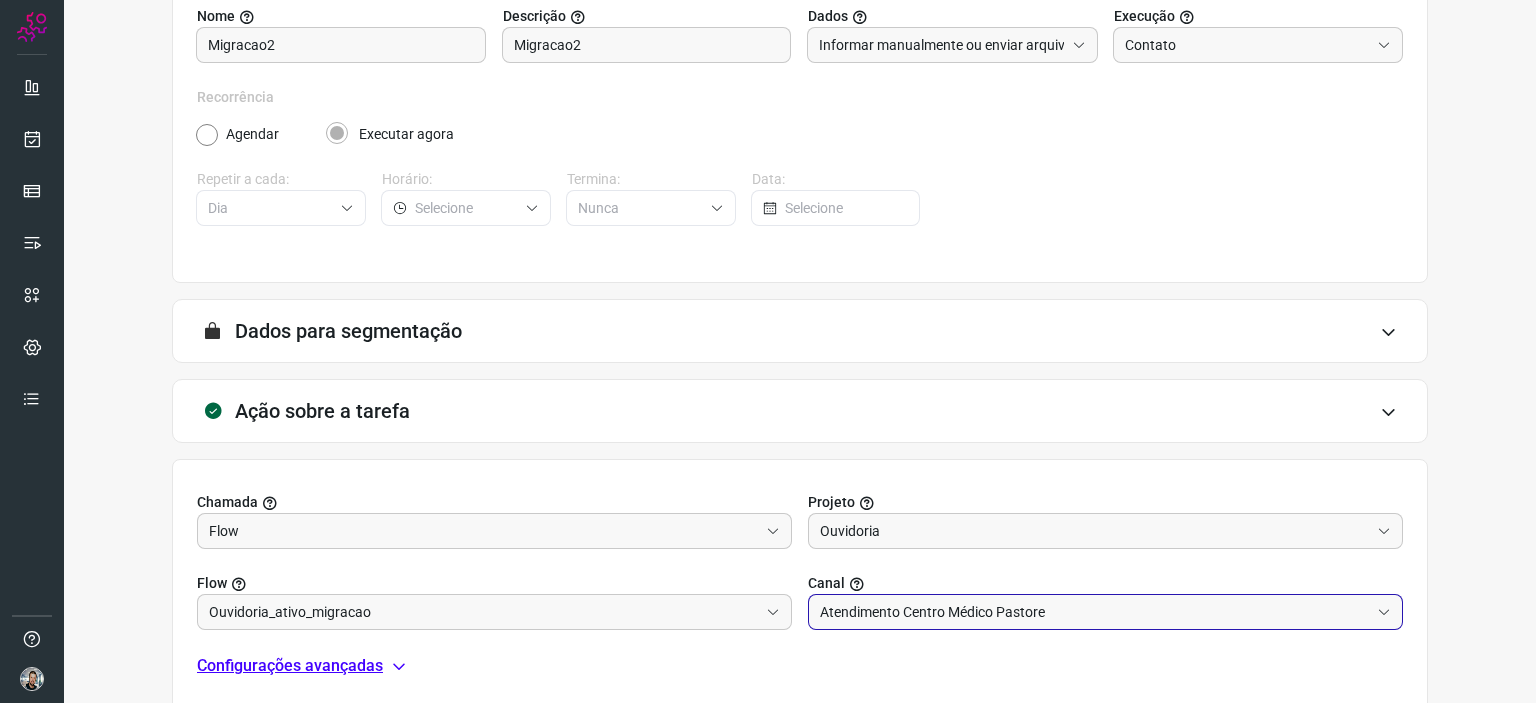 scroll, scrollTop: 407, scrollLeft: 0, axis: vertical 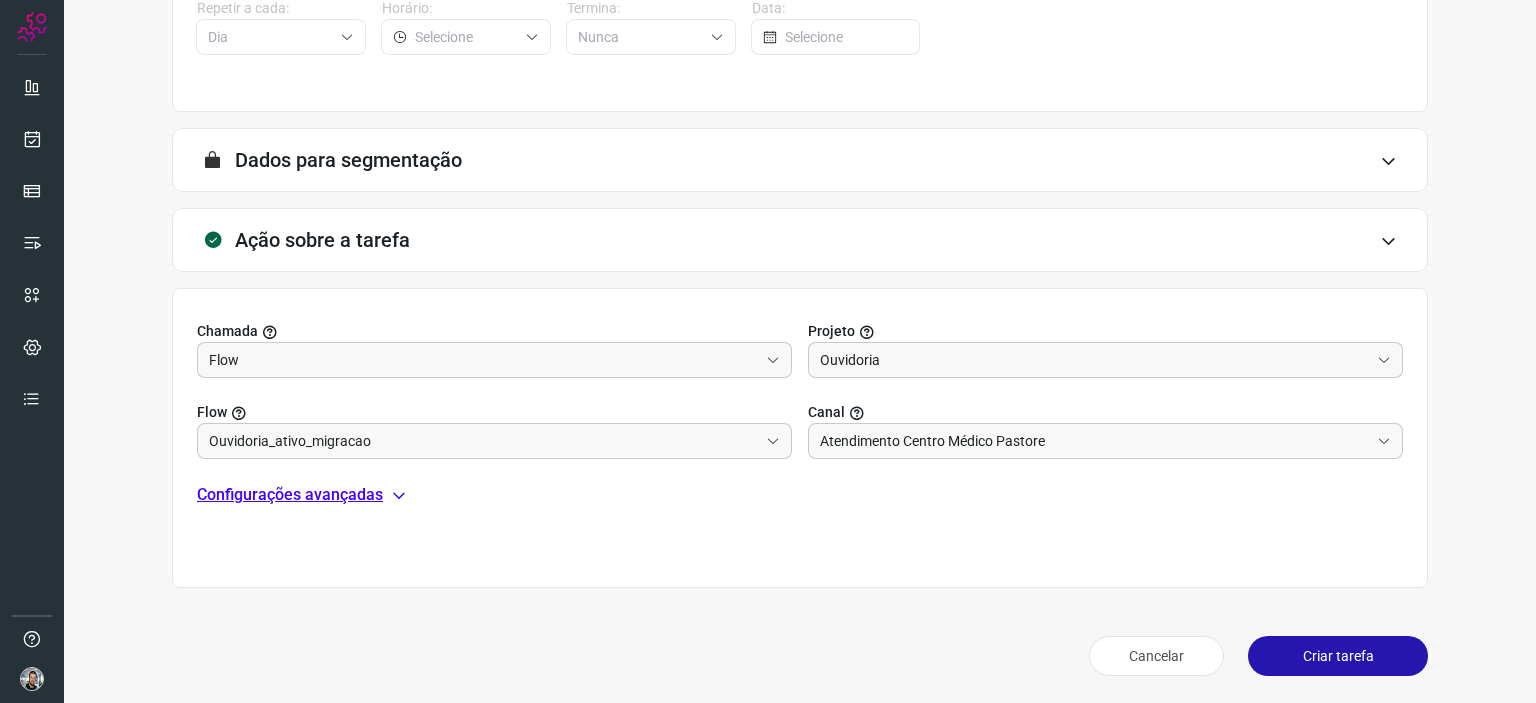 click on "Criar tarefa" at bounding box center (1338, 656) 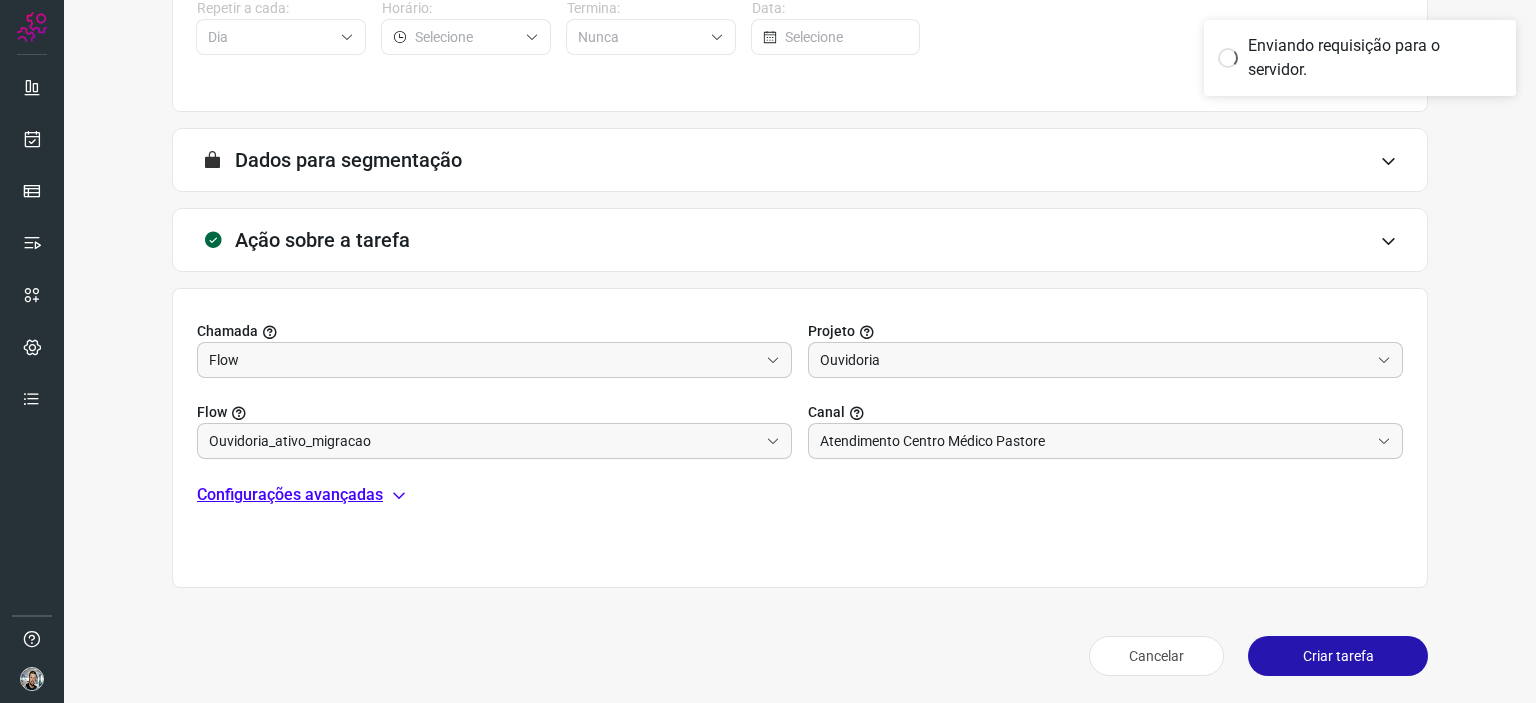 scroll, scrollTop: 327, scrollLeft: 0, axis: vertical 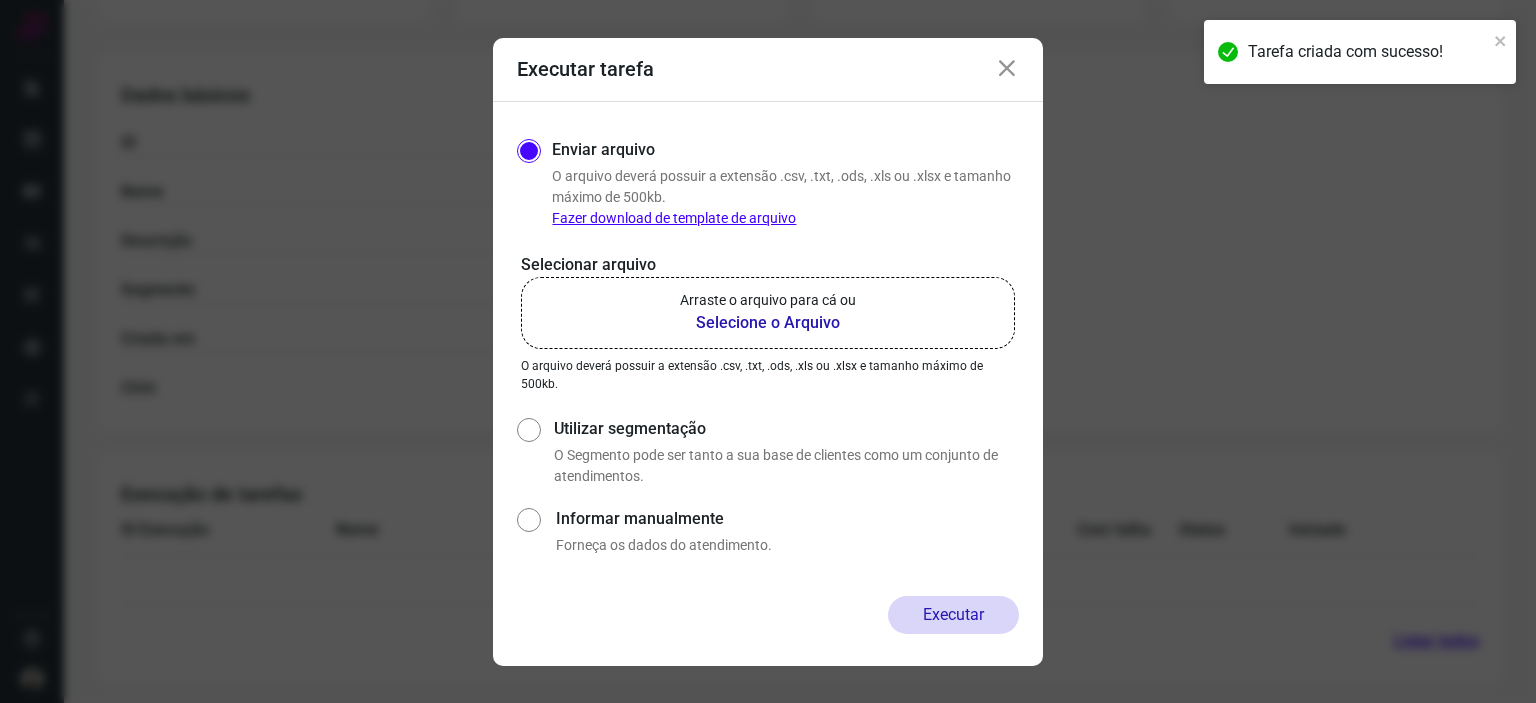 click on "Selecione o Arquivo" at bounding box center (768, 323) 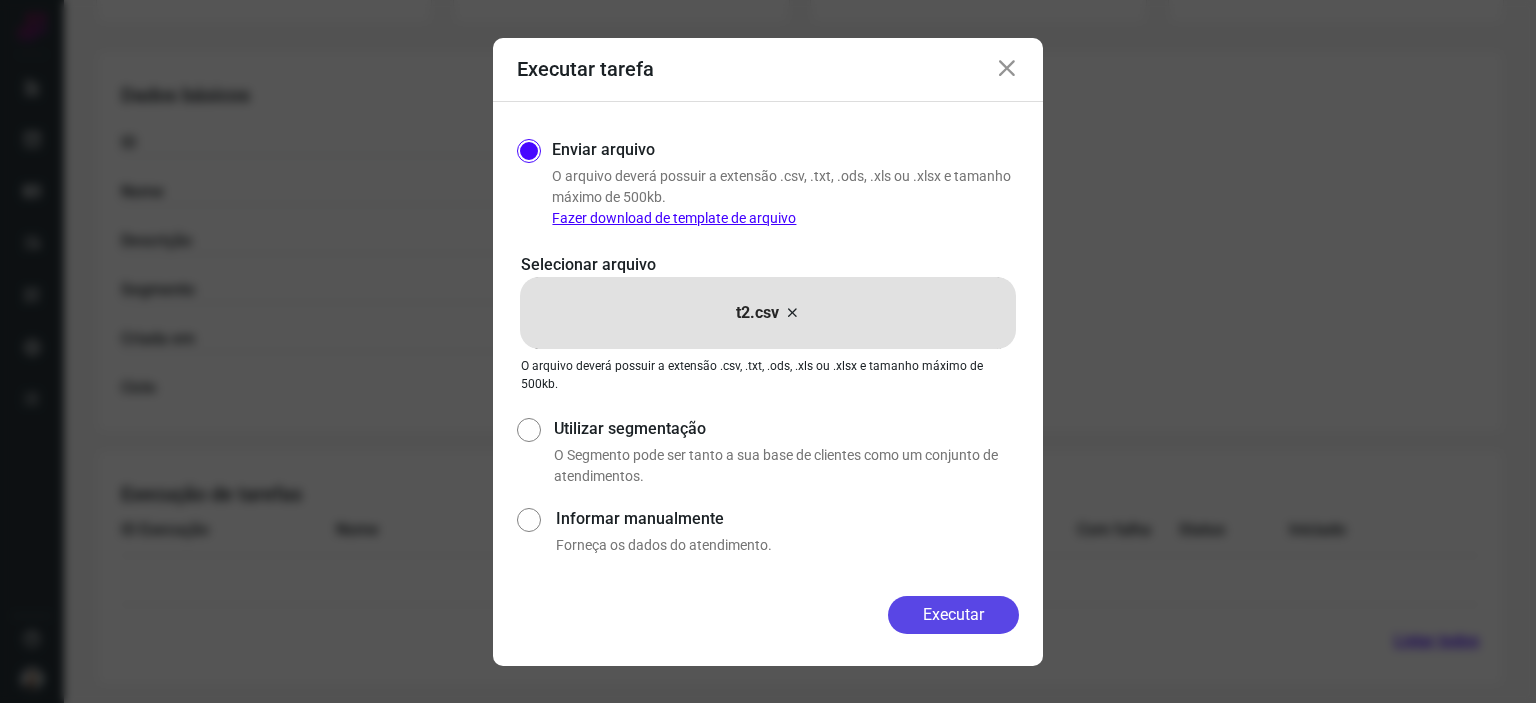 click on "Executar" at bounding box center (953, 615) 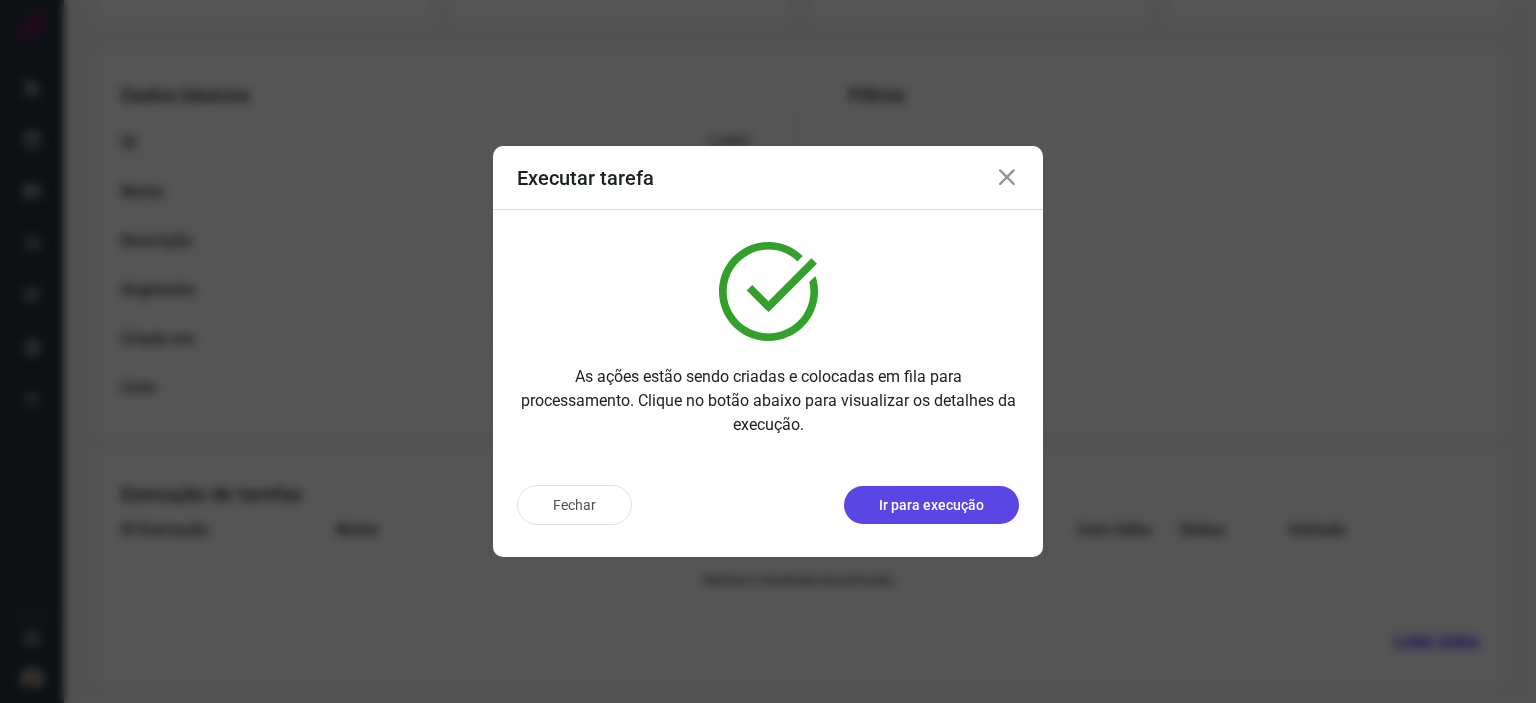 click on "Ir para execução" at bounding box center [931, 505] 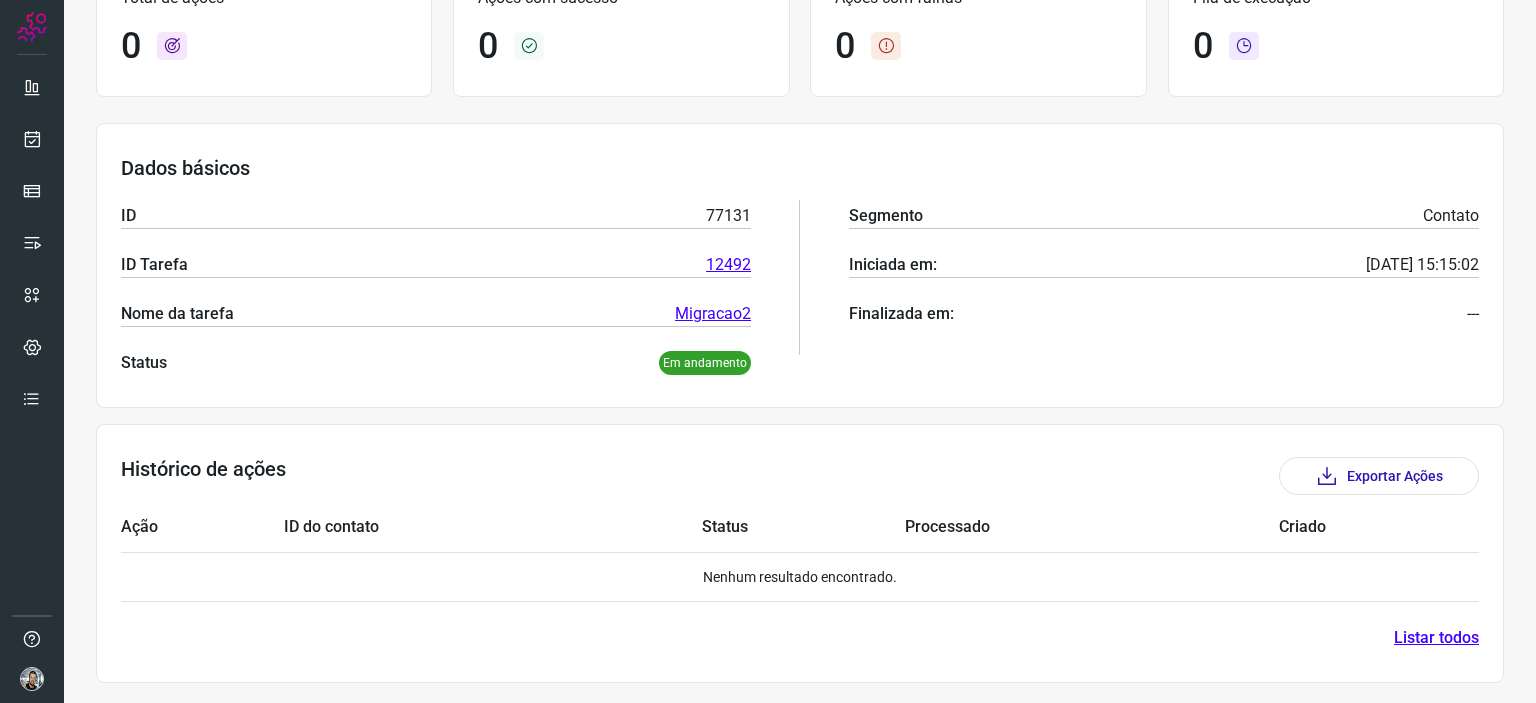 scroll, scrollTop: 277, scrollLeft: 0, axis: vertical 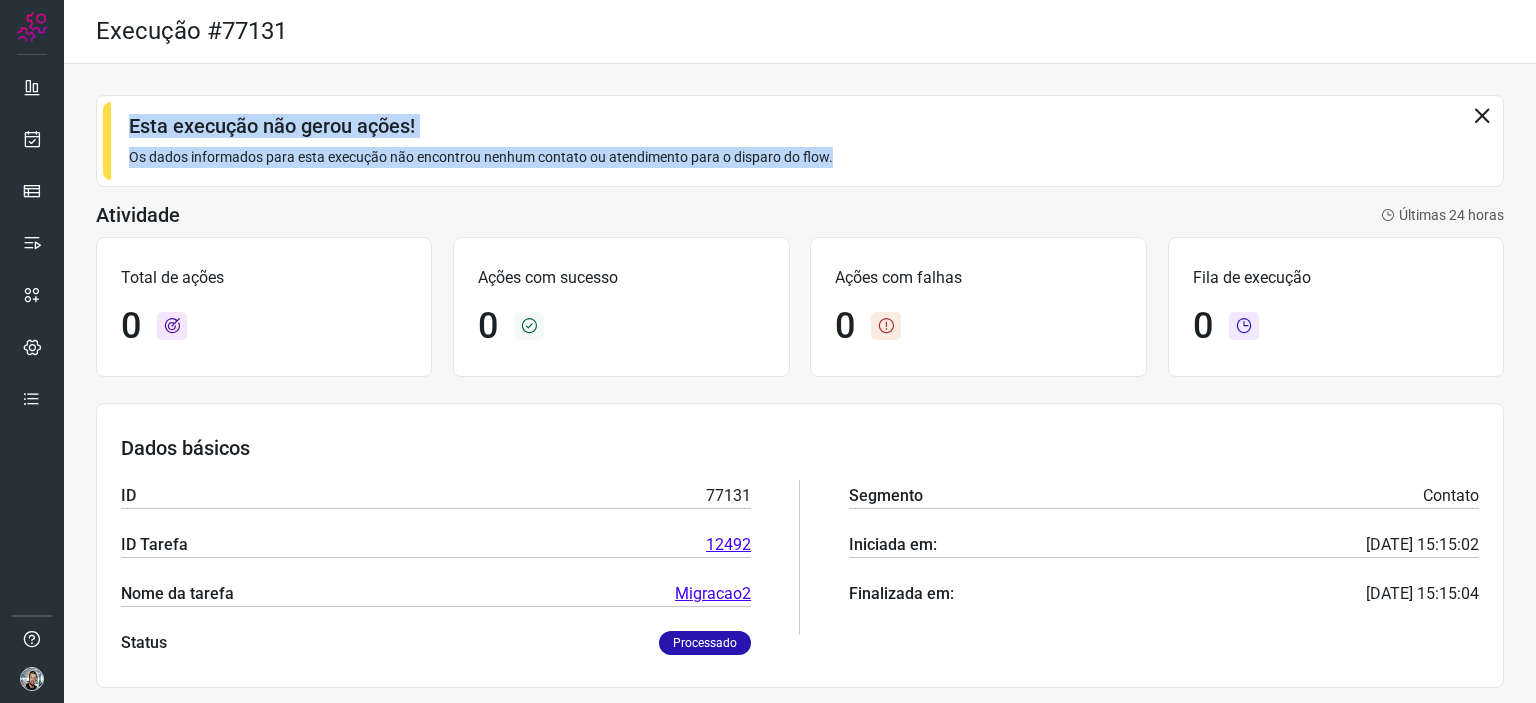 drag, startPoint x: 129, startPoint y: 115, endPoint x: 915, endPoint y: 163, distance: 787.4643 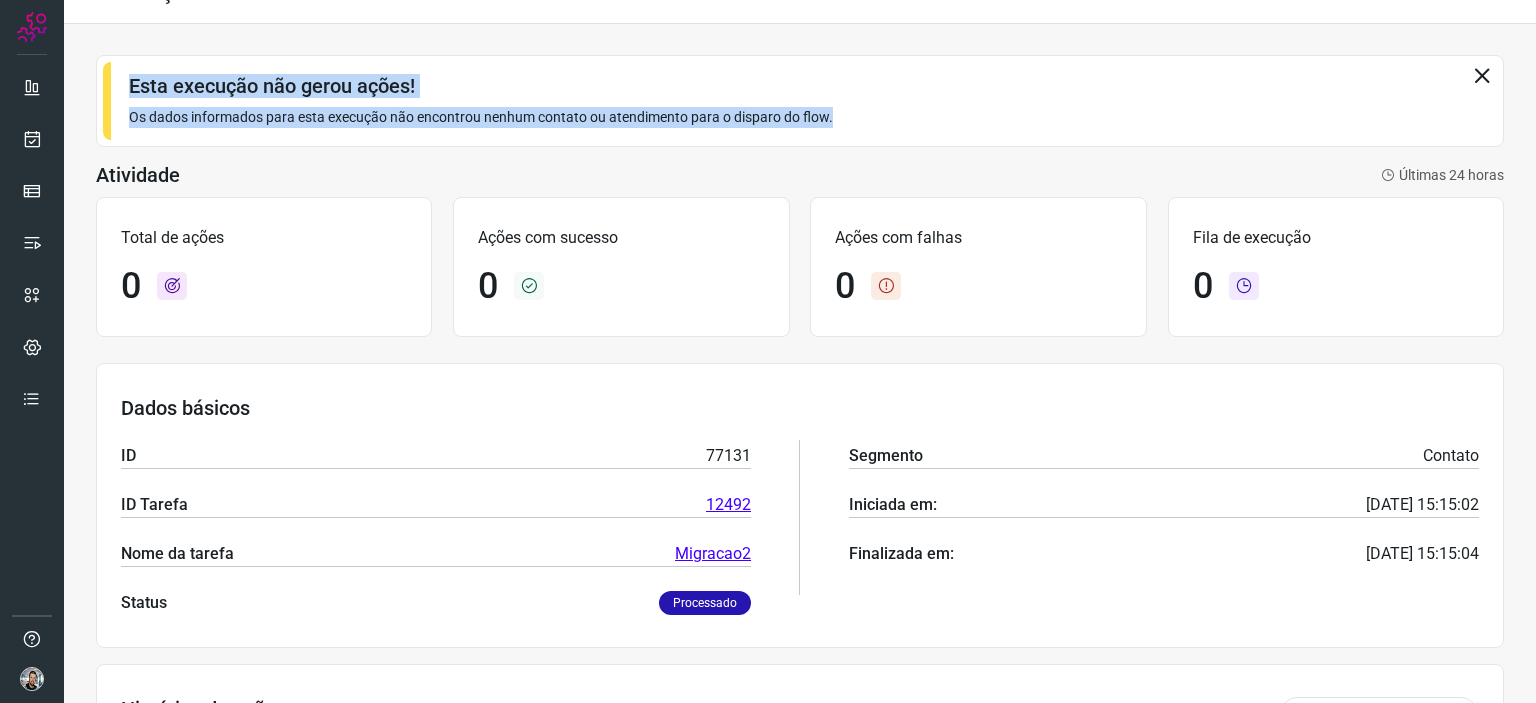 scroll, scrollTop: 0, scrollLeft: 0, axis: both 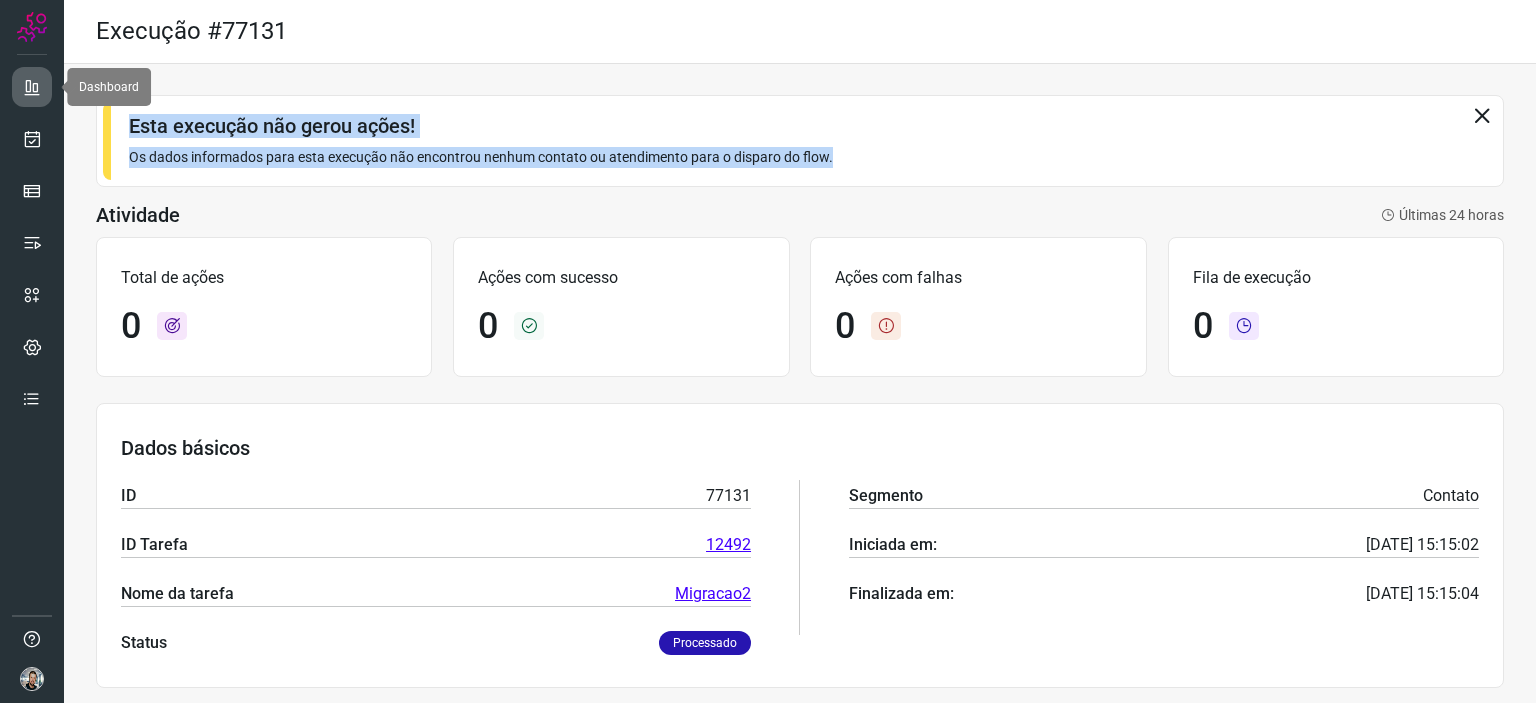 click at bounding box center [32, 87] 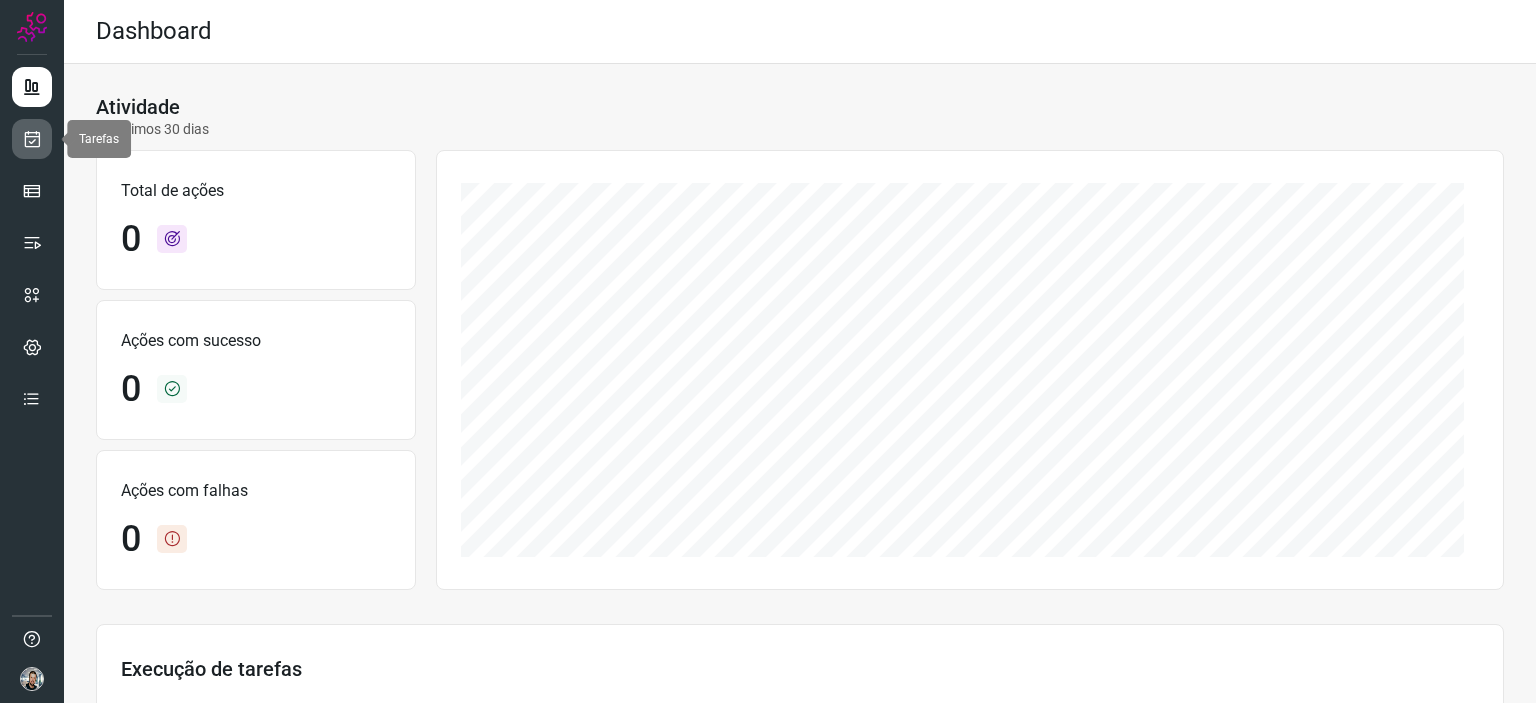 click at bounding box center [32, 139] 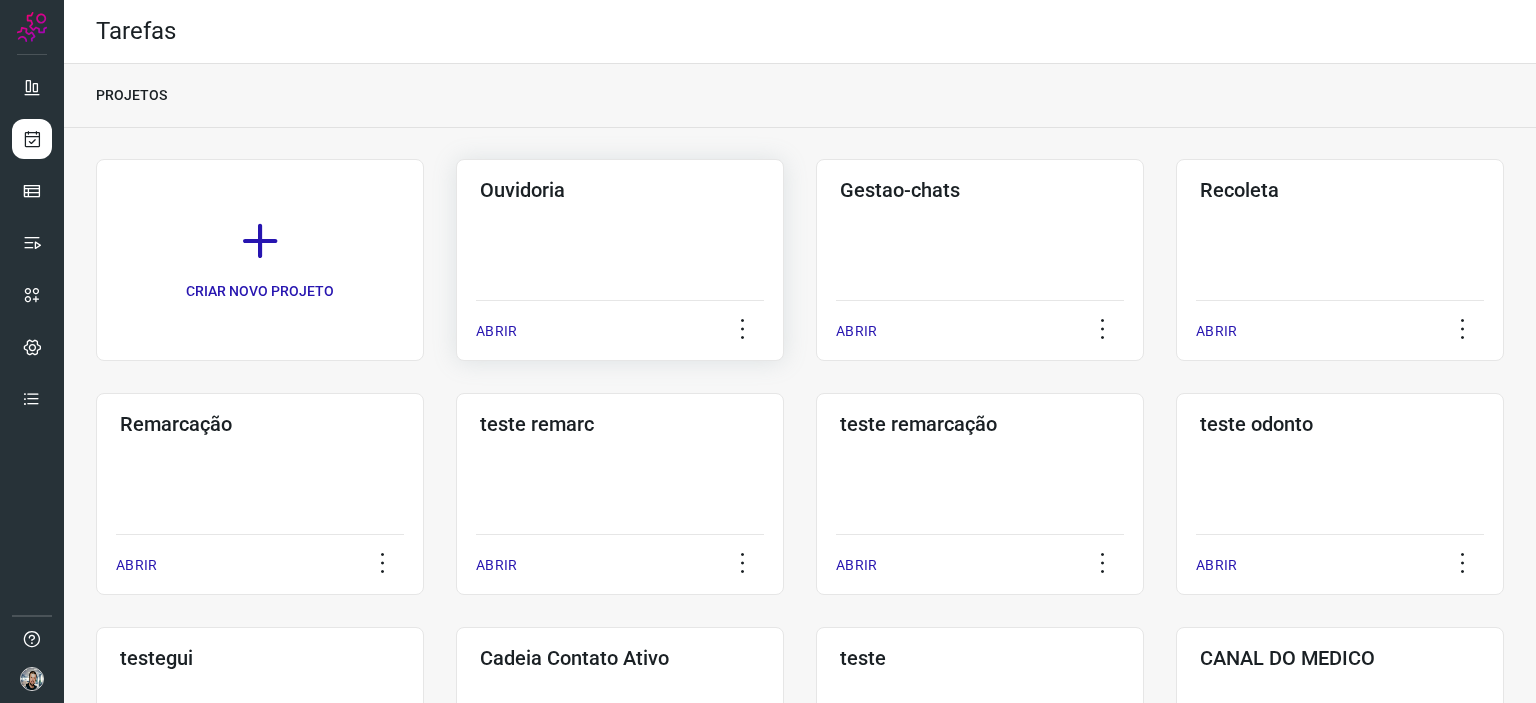 click on "Ouvidoria  ABRIR" 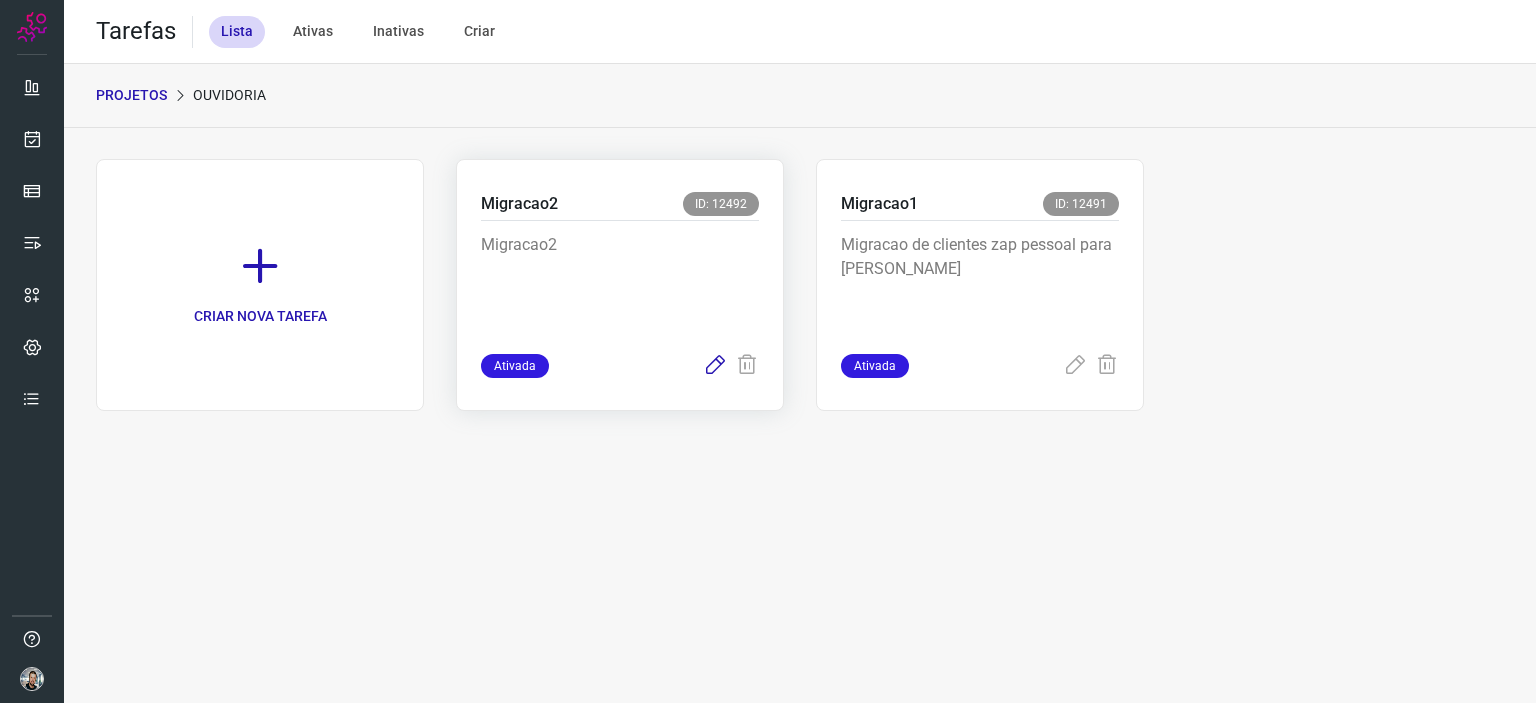 click at bounding box center [715, 366] 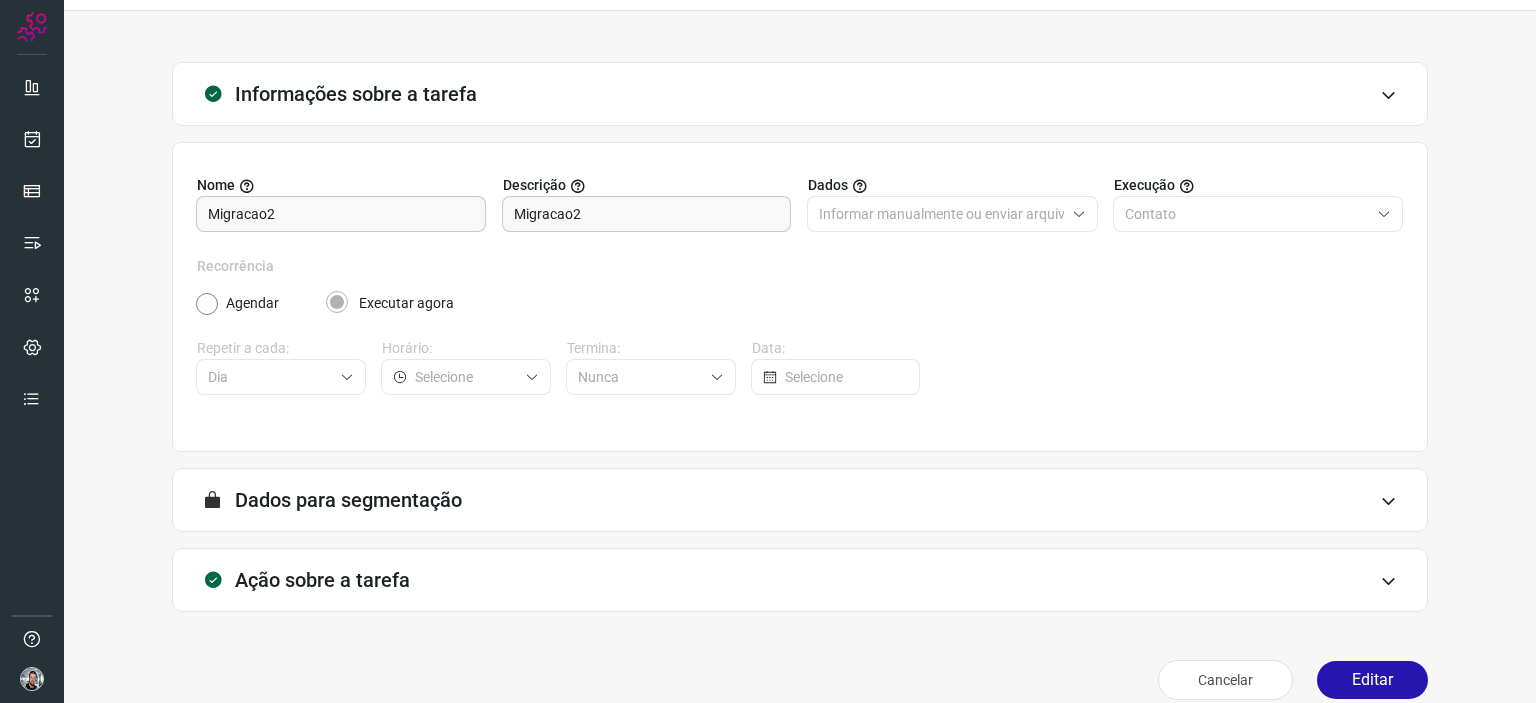scroll, scrollTop: 77, scrollLeft: 0, axis: vertical 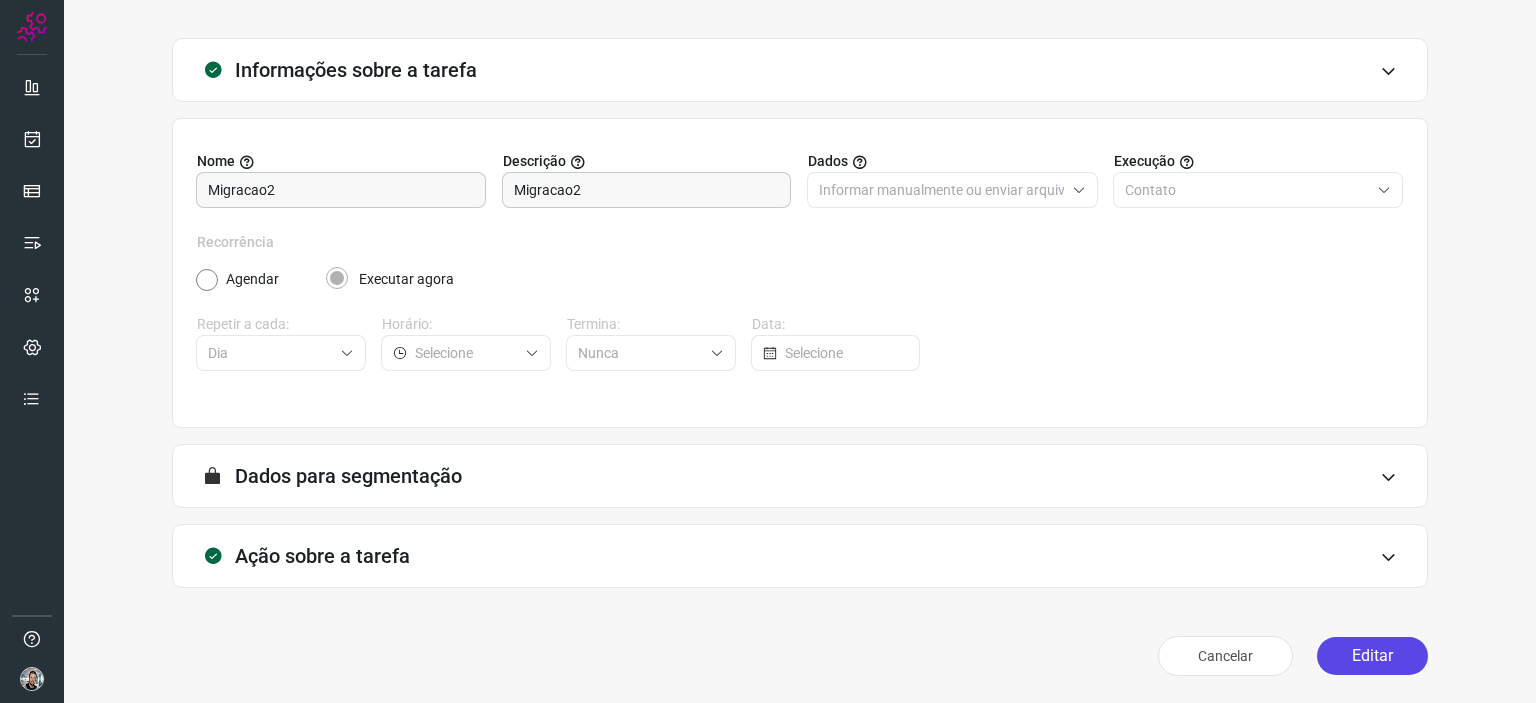 click on "Editar" at bounding box center [1372, 656] 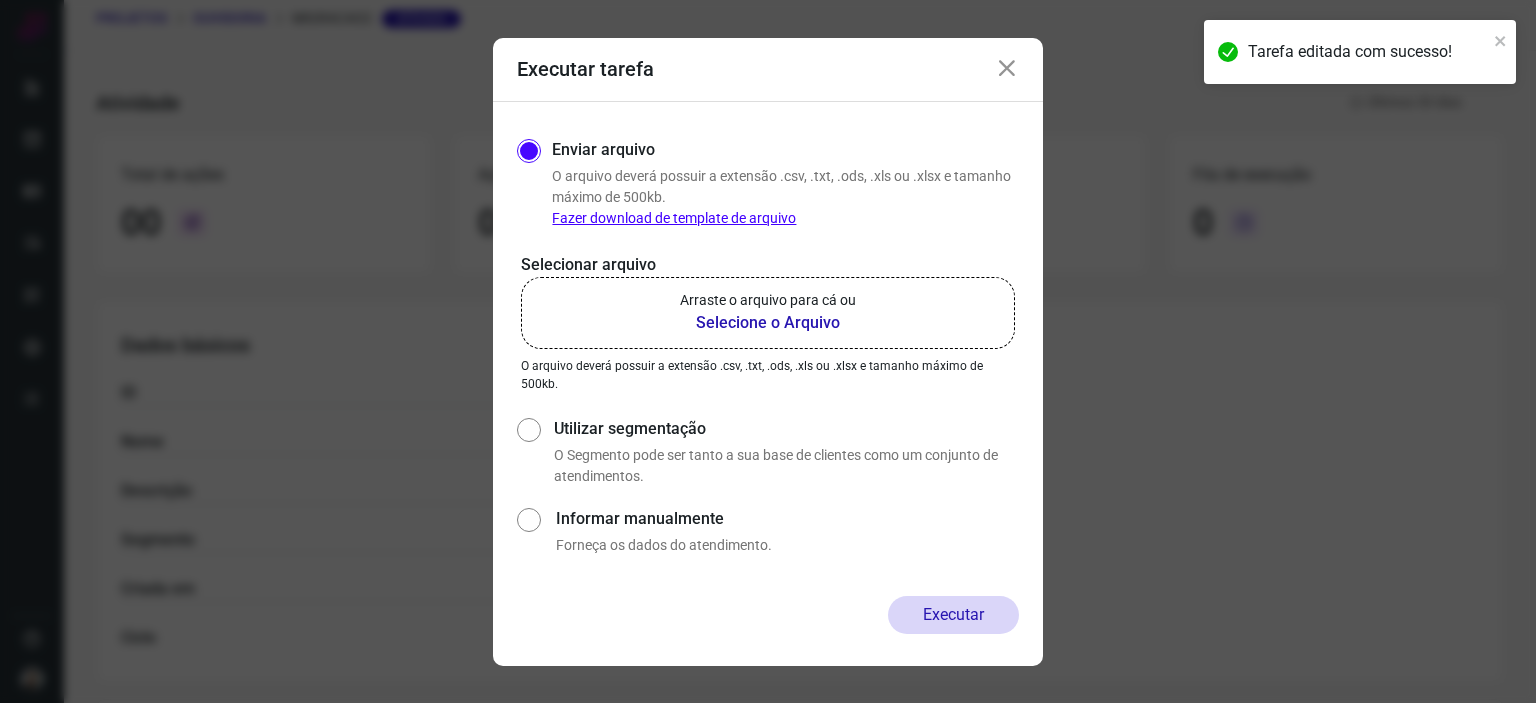 click on "Arraste o arquivo para cá ou" at bounding box center (768, 300) 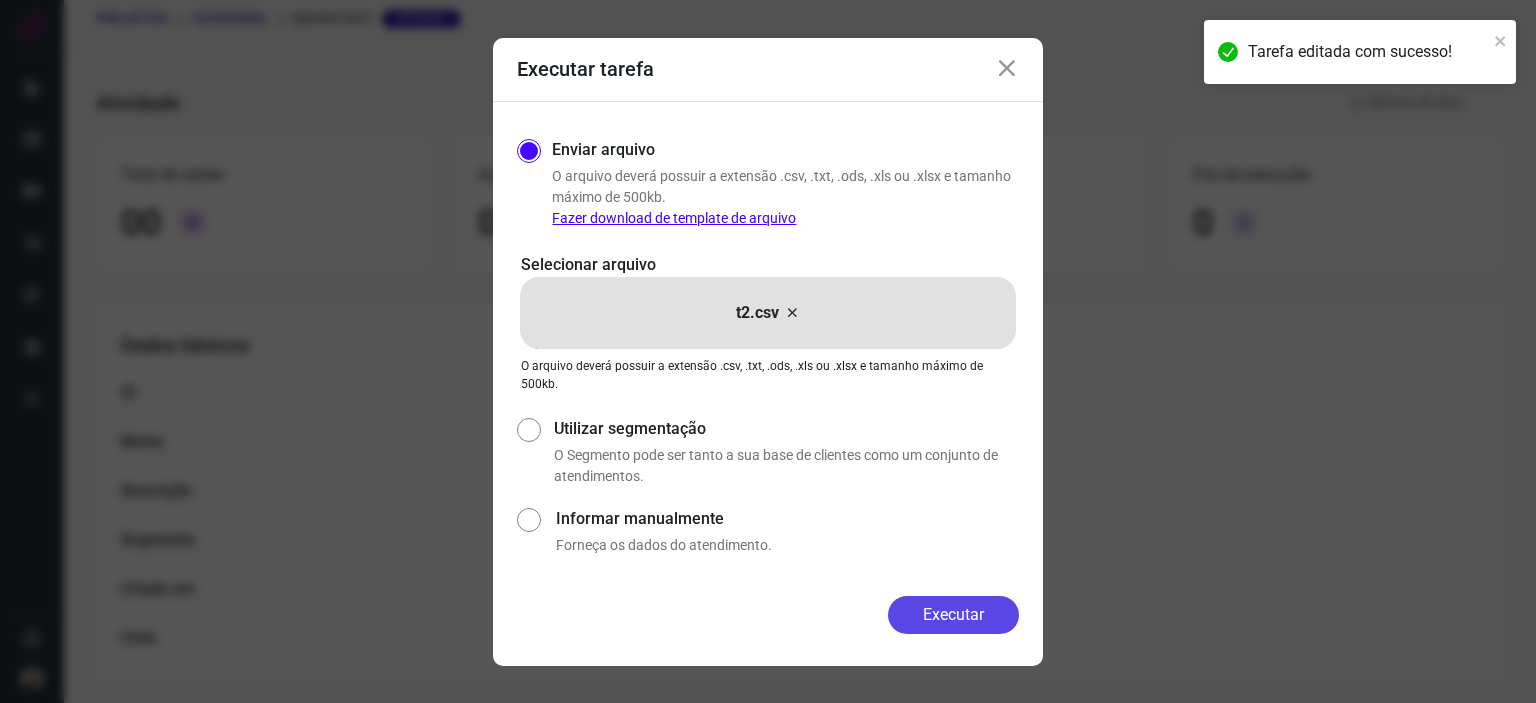 click on "Executar" at bounding box center (953, 615) 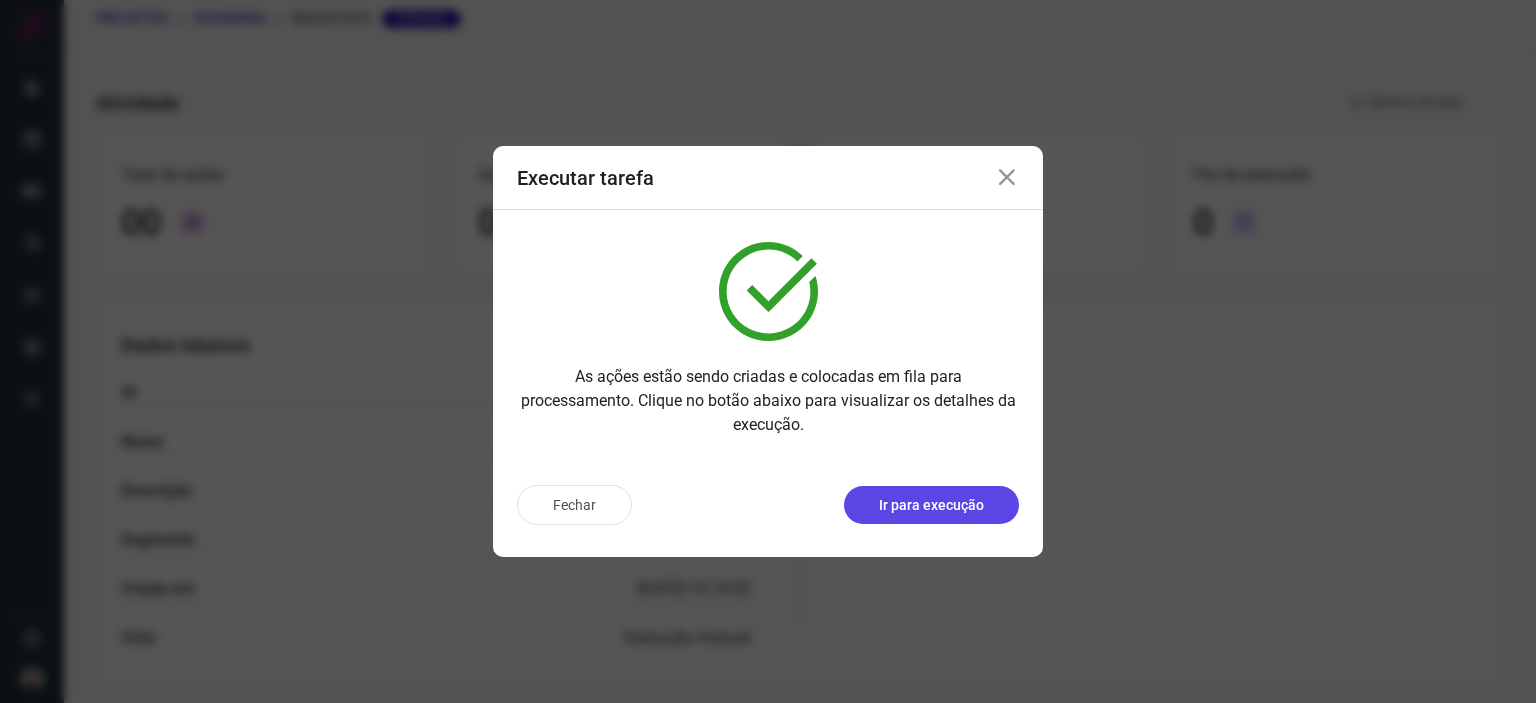 click on "Ir para execução" at bounding box center (931, 505) 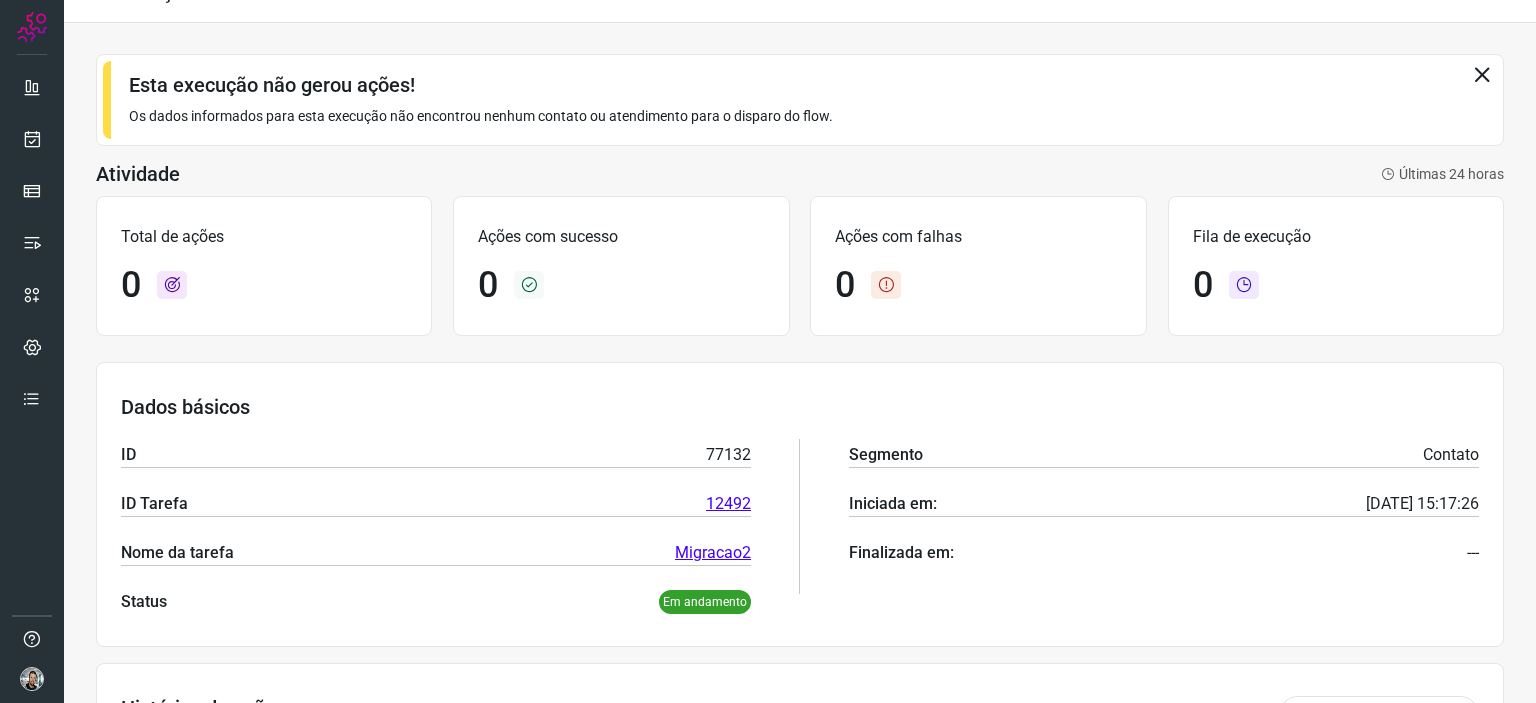 scroll, scrollTop: 0, scrollLeft: 0, axis: both 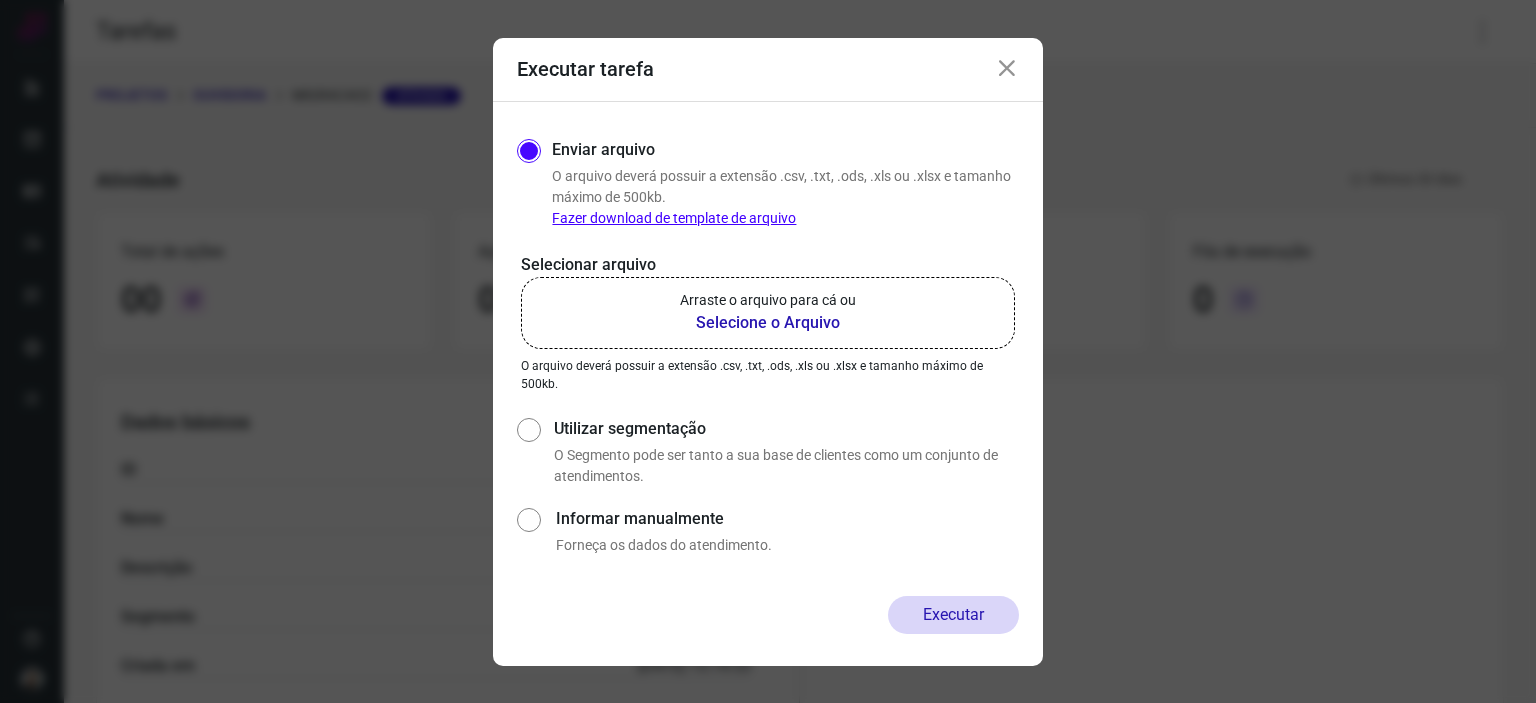 click on "Selecione o Arquivo" at bounding box center (768, 323) 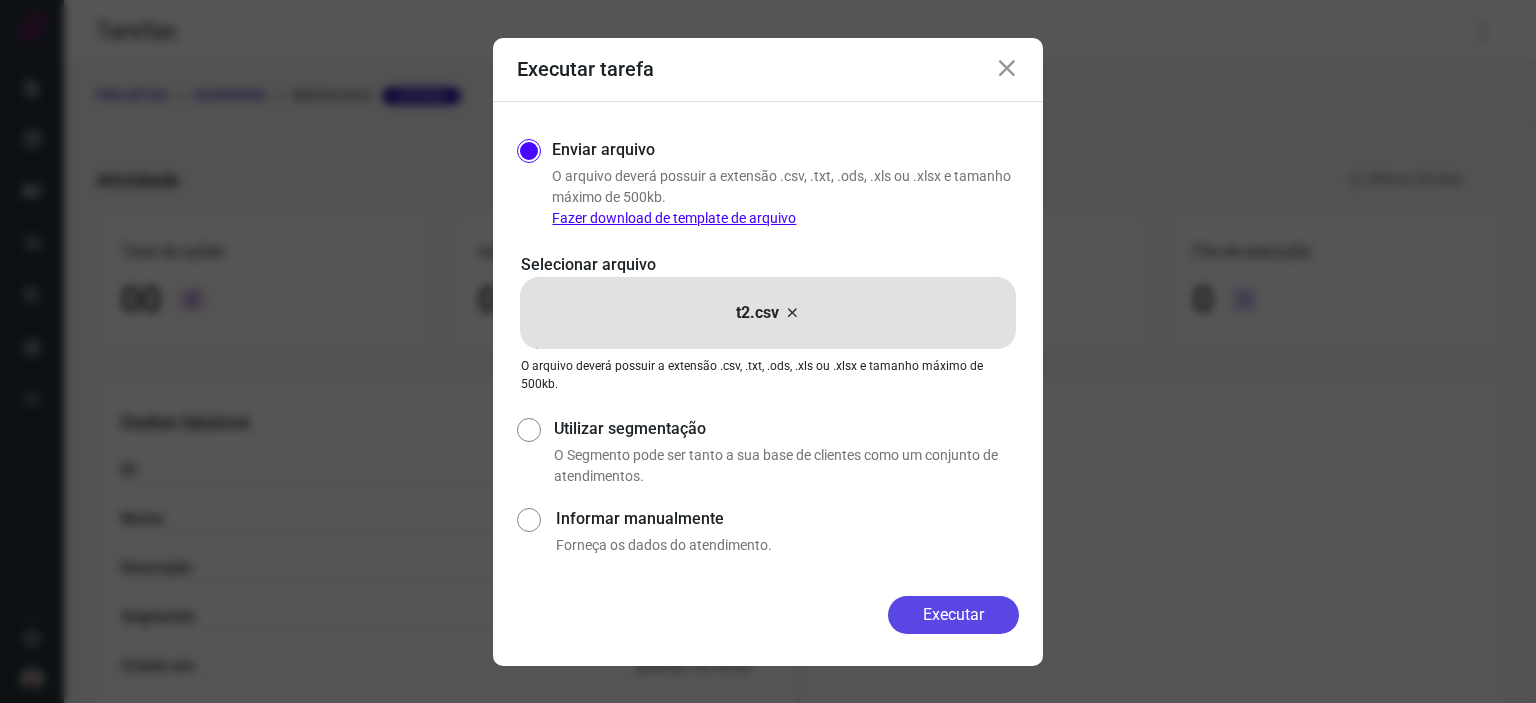 click on "Executar" at bounding box center [953, 615] 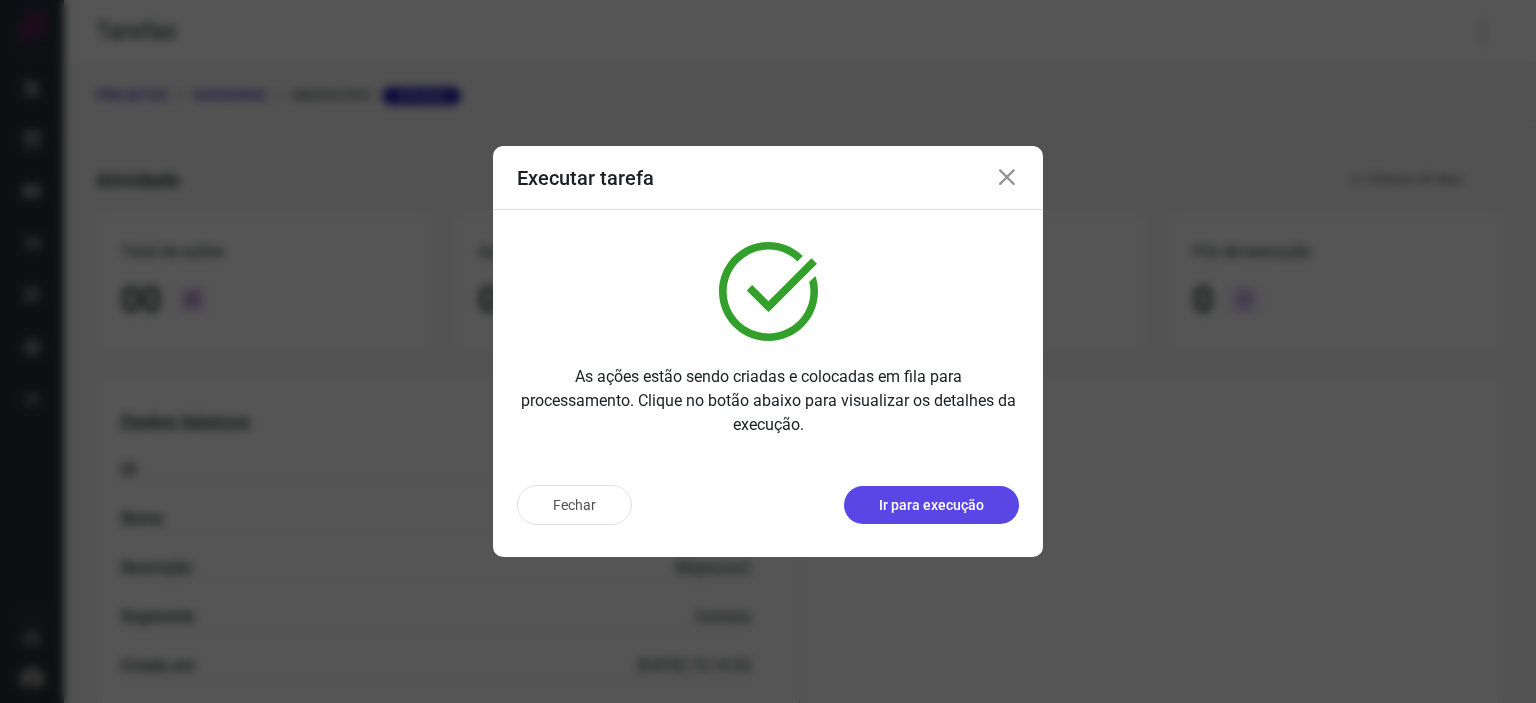 click on "Ir para execução" at bounding box center (931, 505) 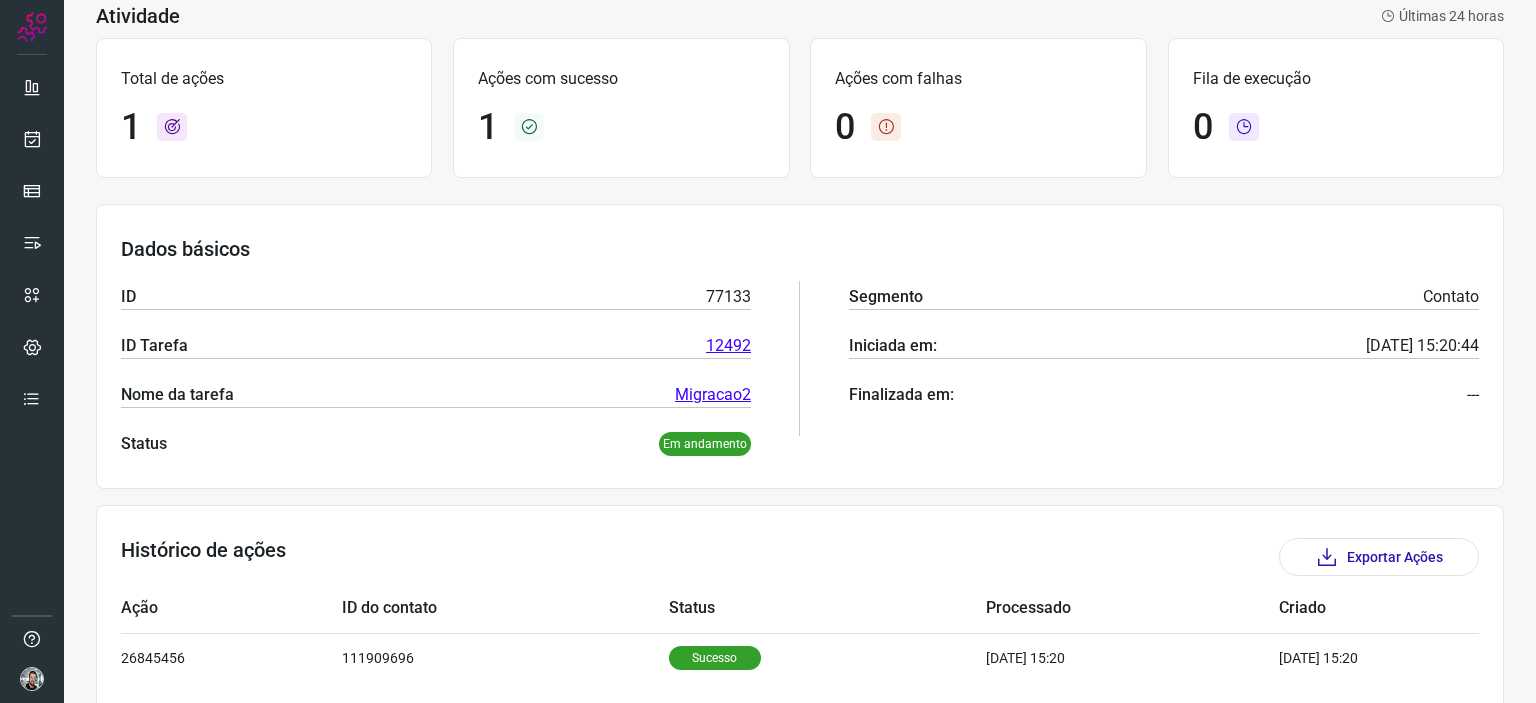 scroll, scrollTop: 169, scrollLeft: 0, axis: vertical 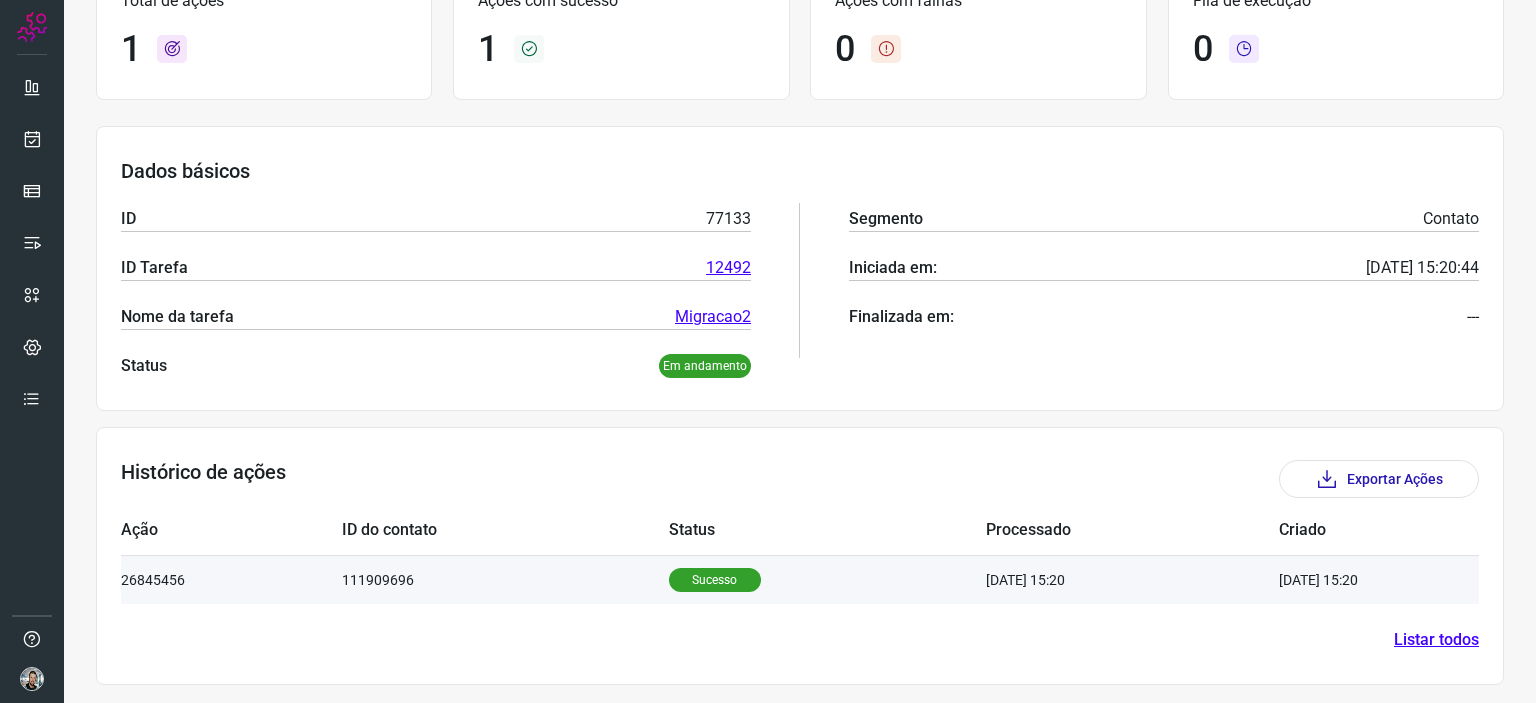 drag, startPoint x: 716, startPoint y: 575, endPoint x: 731, endPoint y: 574, distance: 15.033297 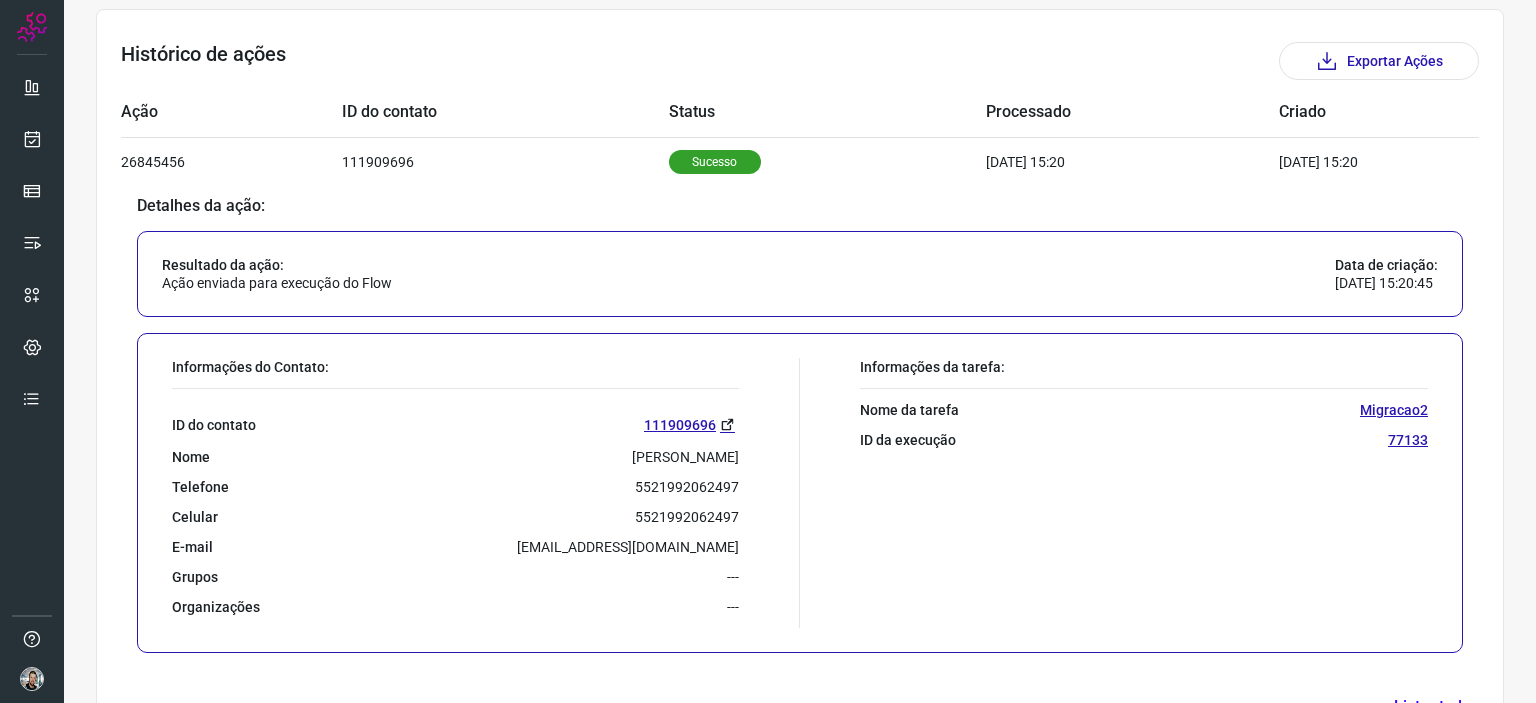 scroll, scrollTop: 553, scrollLeft: 0, axis: vertical 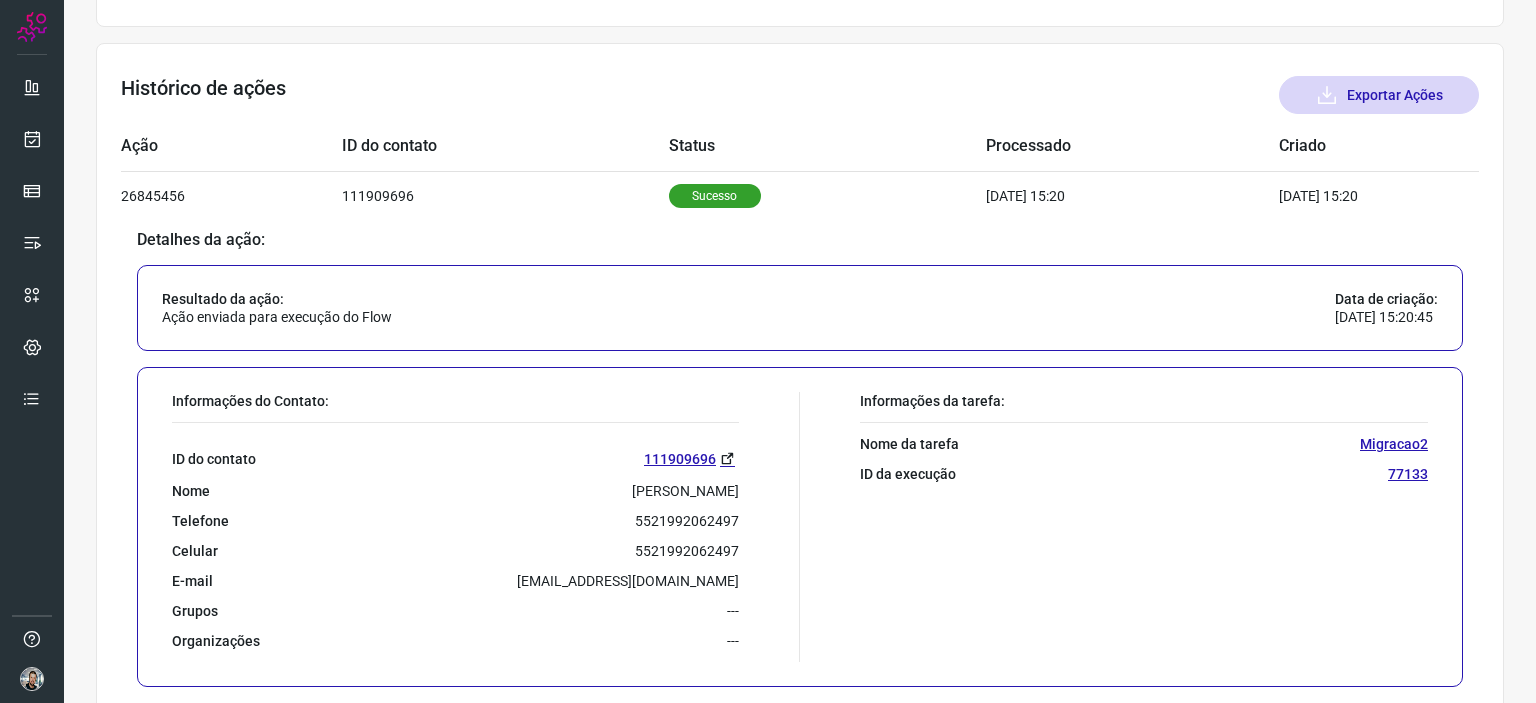click on "Exportar Ações" at bounding box center [1379, 95] 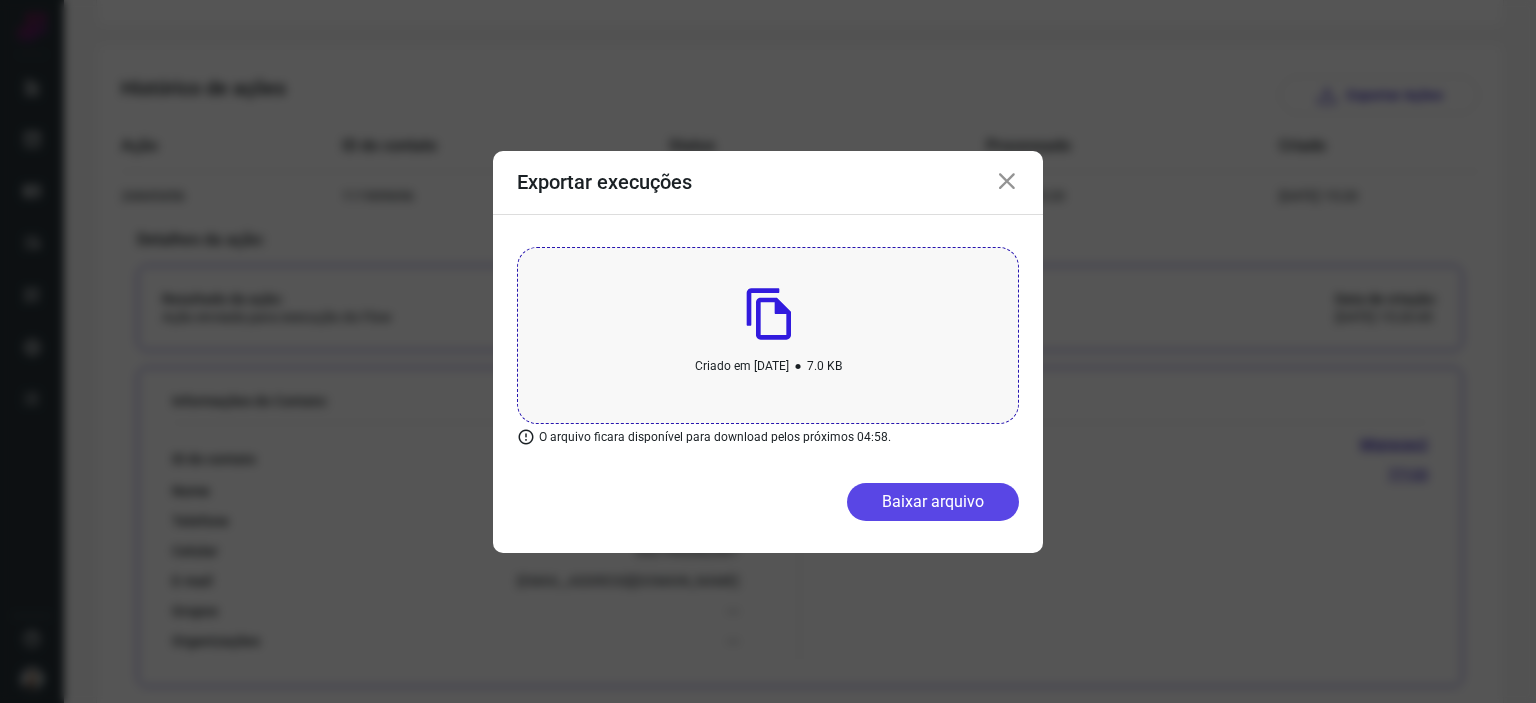 click on "Baixar arquivo" at bounding box center [933, 502] 